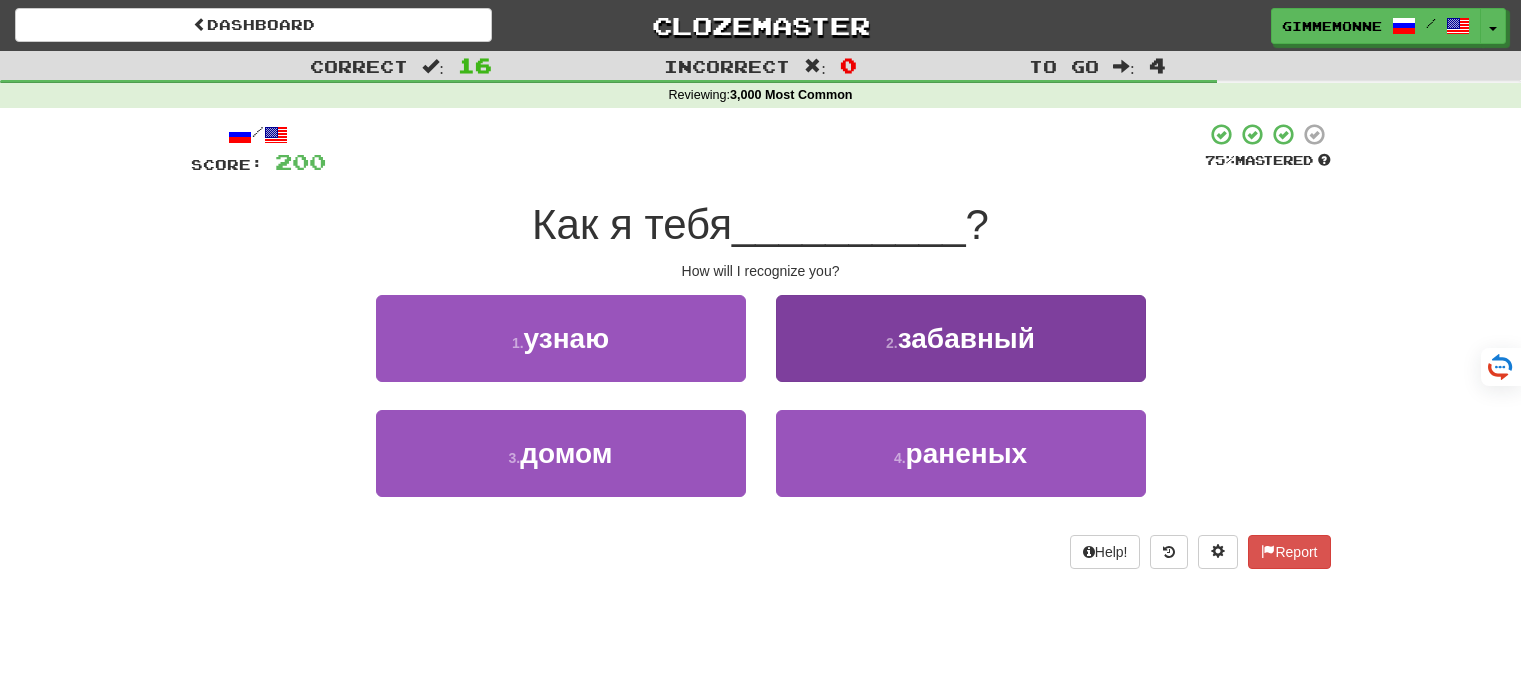 scroll, scrollTop: 0, scrollLeft: 0, axis: both 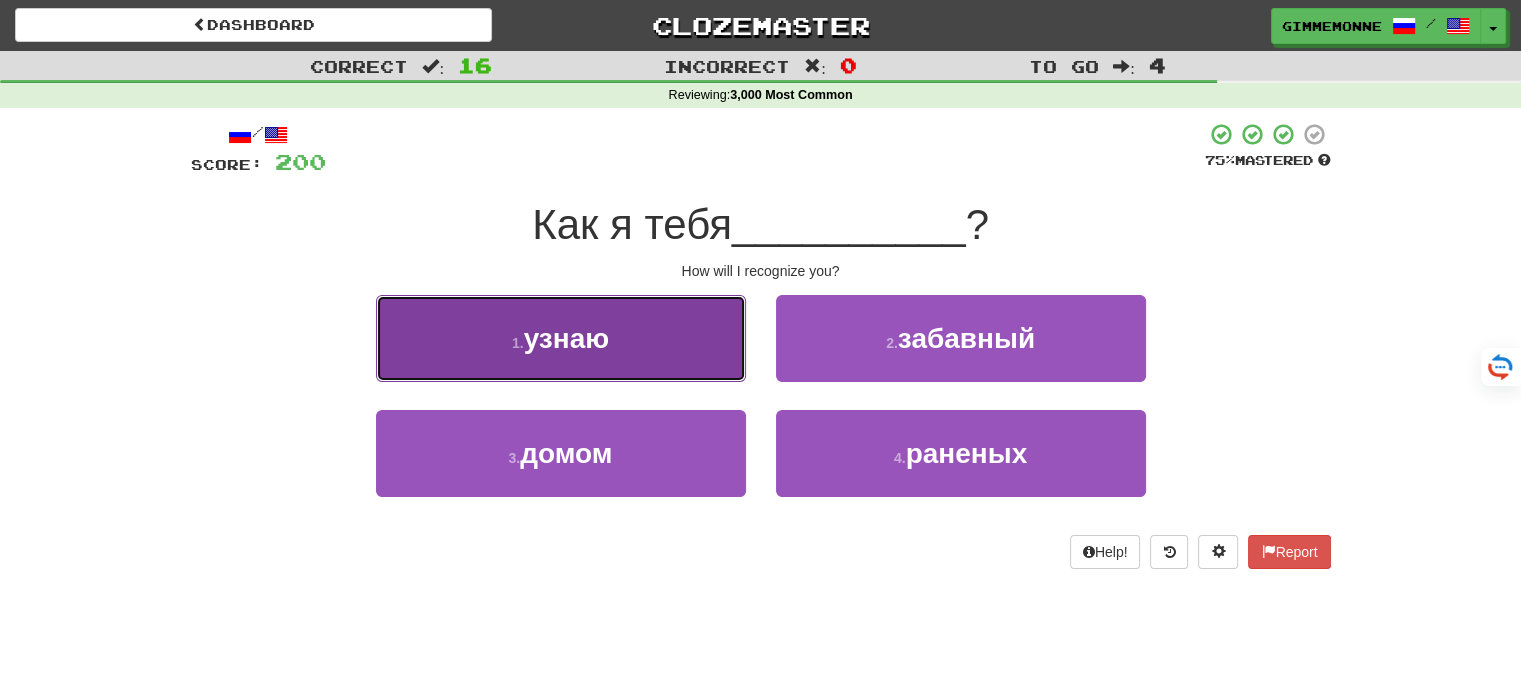 click on "1 .  узнаю" at bounding box center (561, 338) 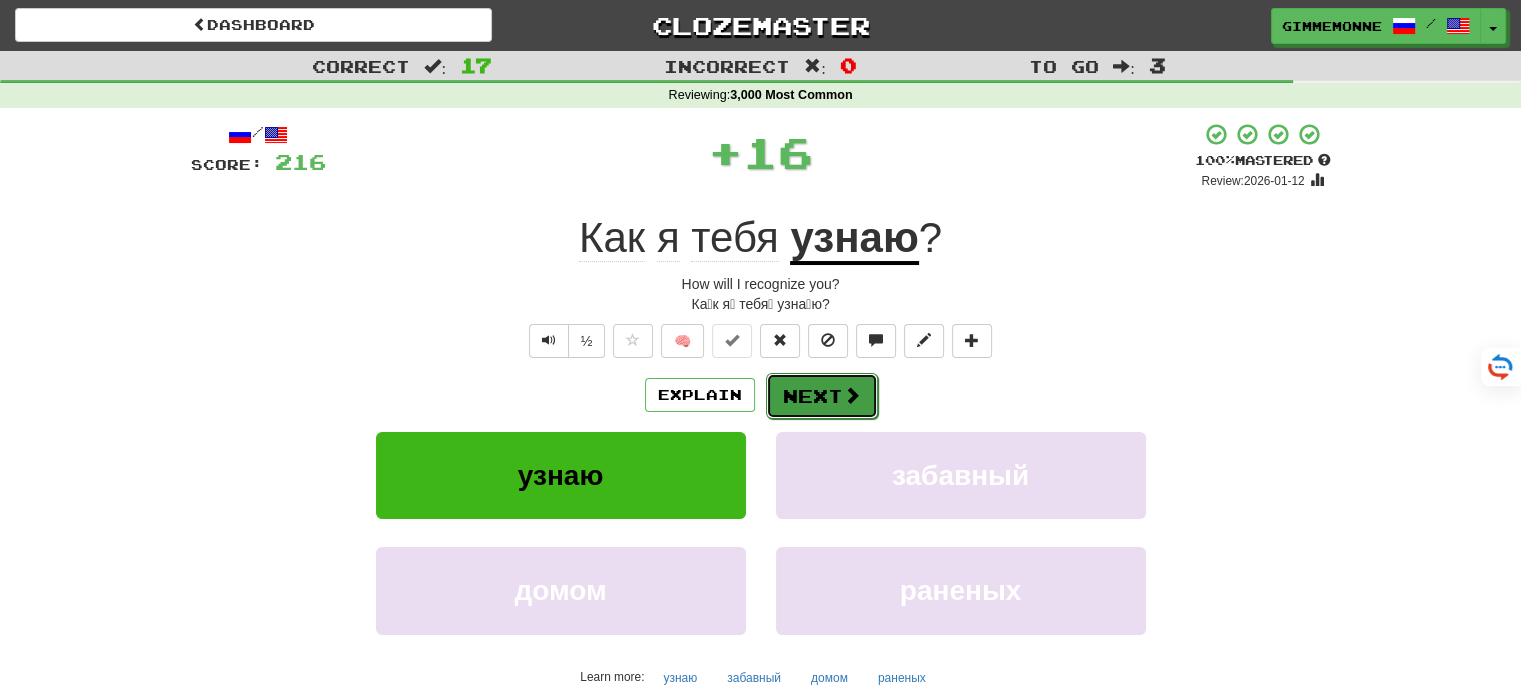 click on "Next" at bounding box center [822, 396] 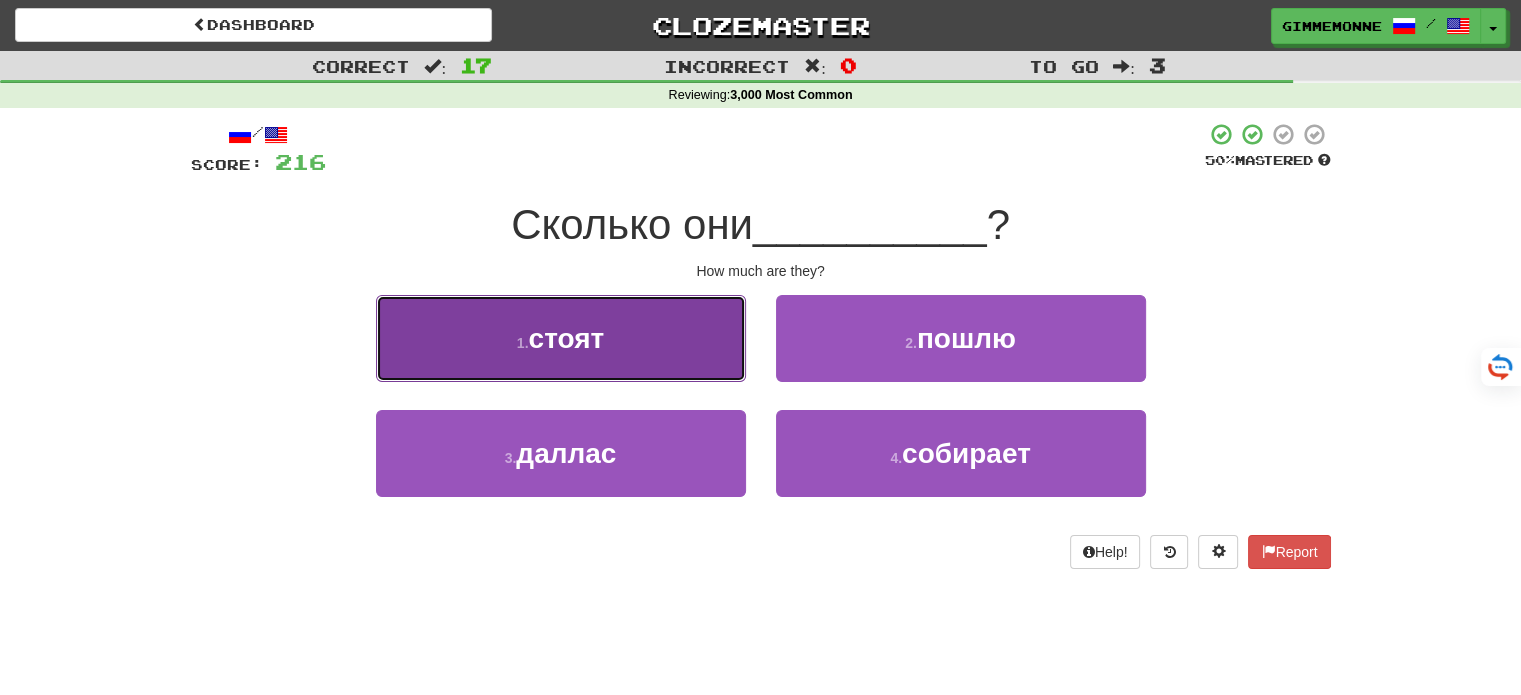 click on "1 .  стоят" at bounding box center [561, 338] 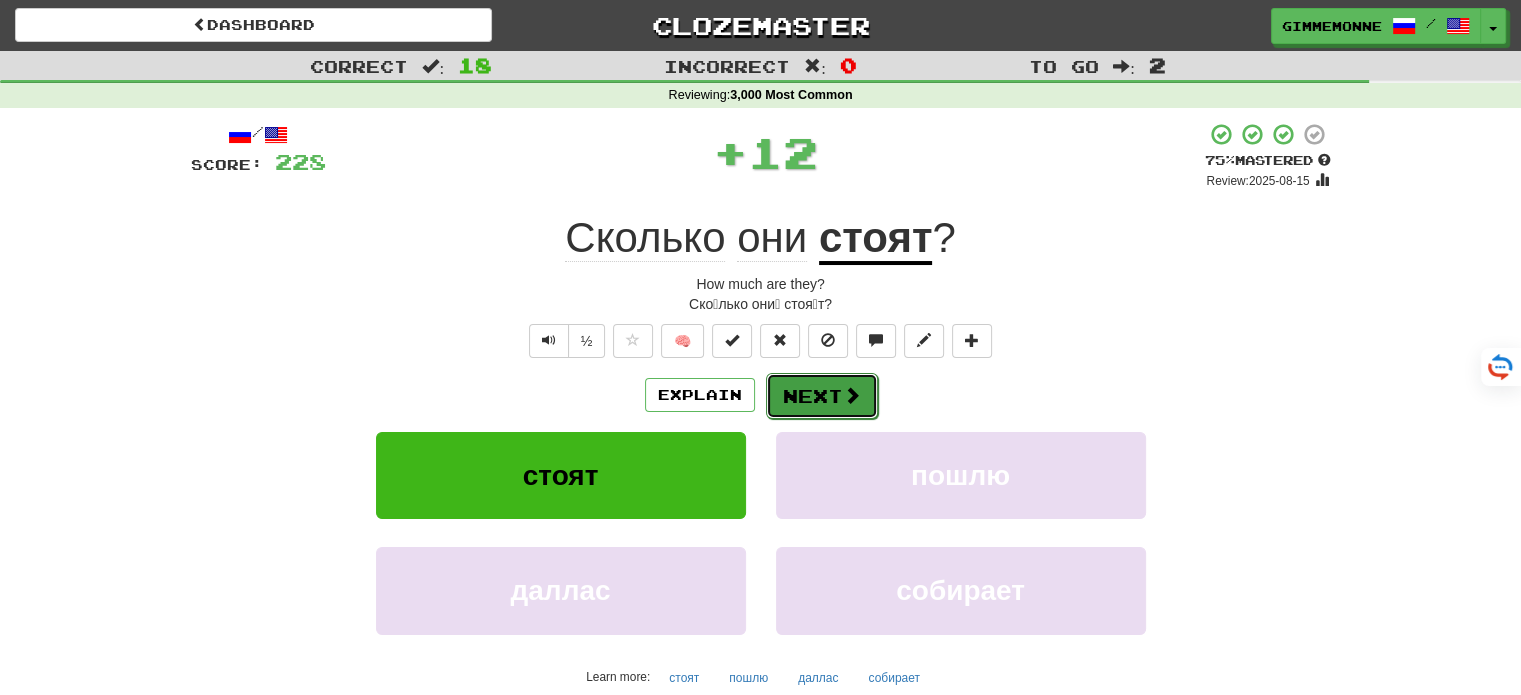 click on "Next" at bounding box center [822, 396] 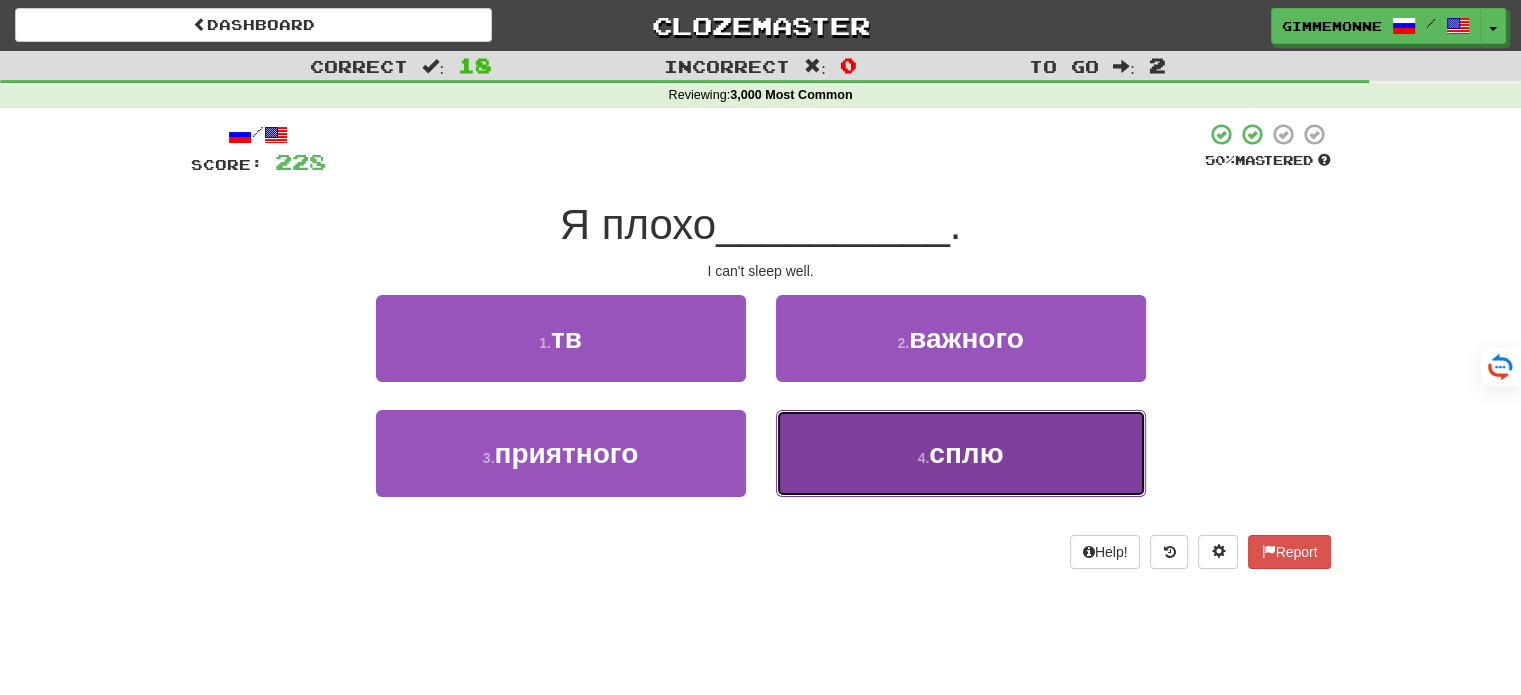 click on "4 .  сплю" at bounding box center (961, 453) 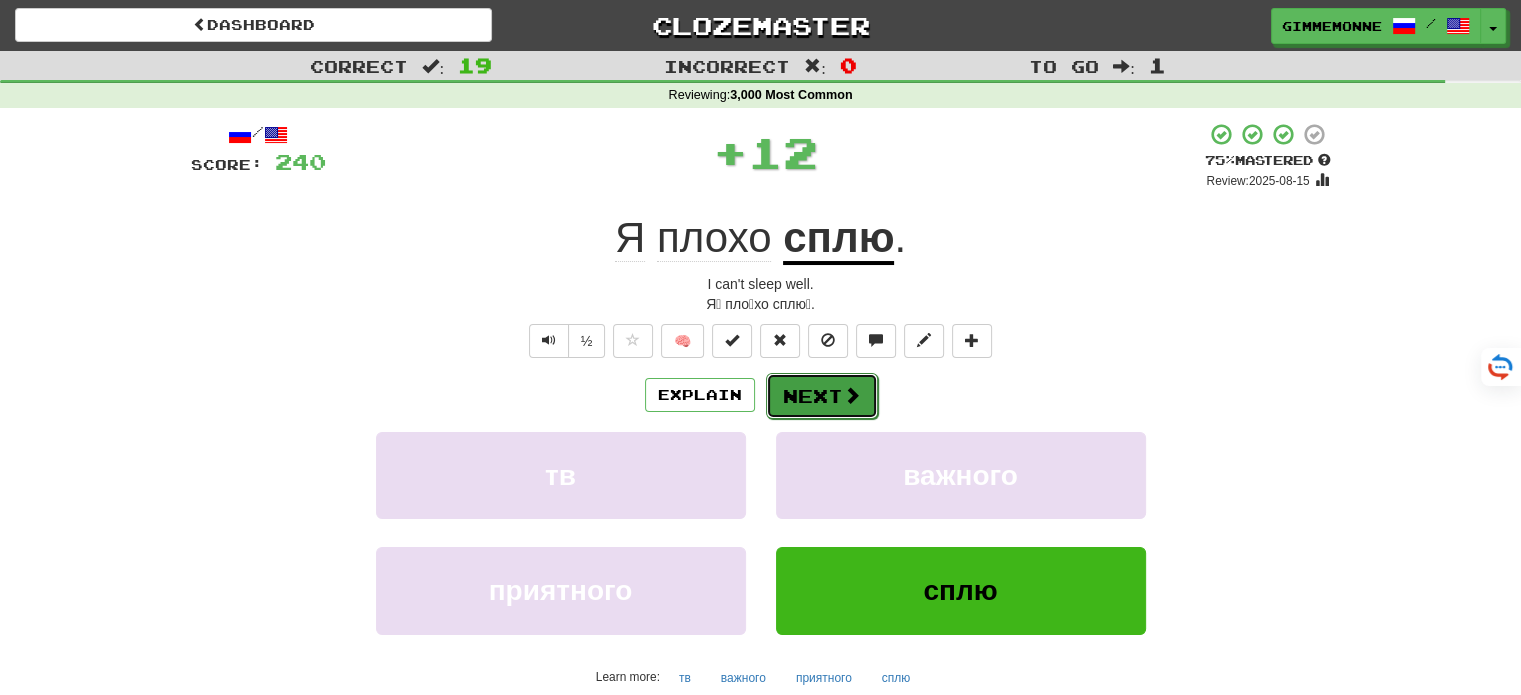 click on "Next" at bounding box center [822, 396] 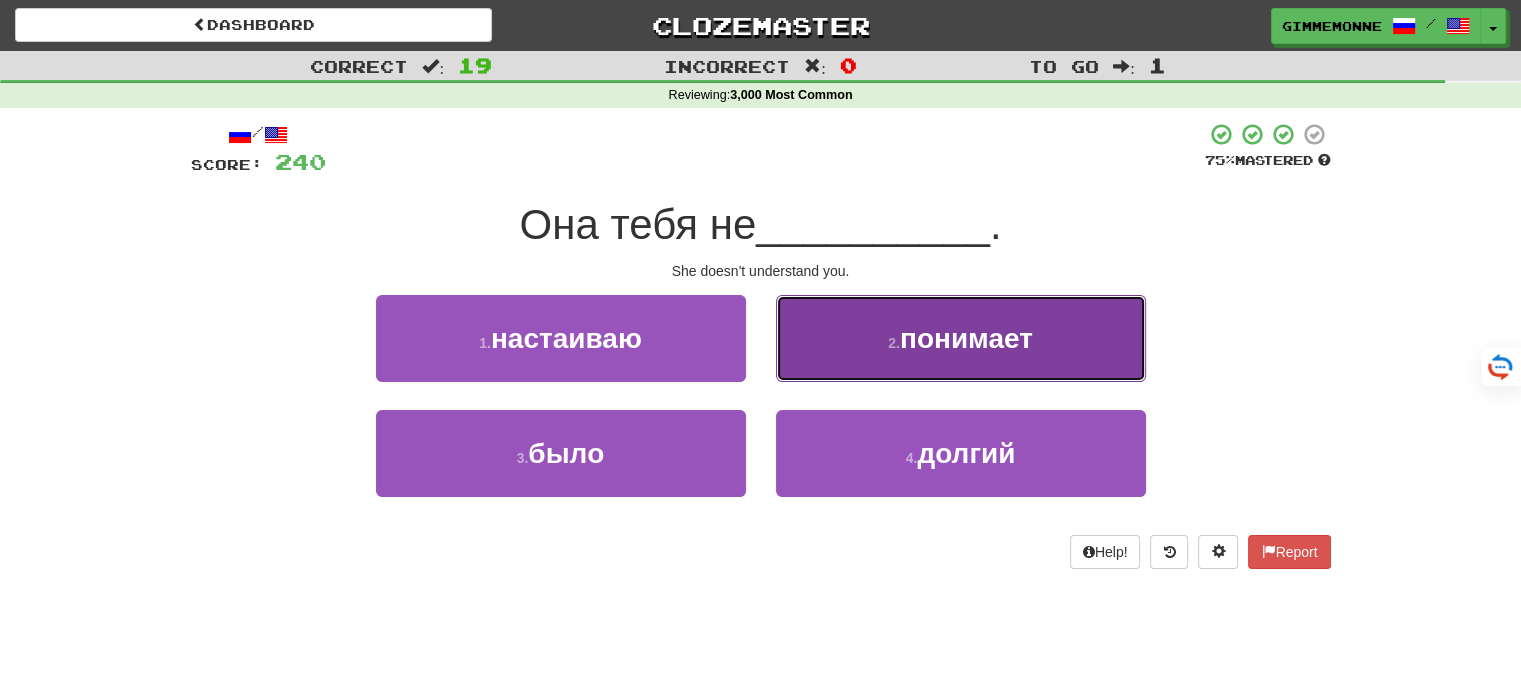 click on "2 .  понимает" at bounding box center [961, 338] 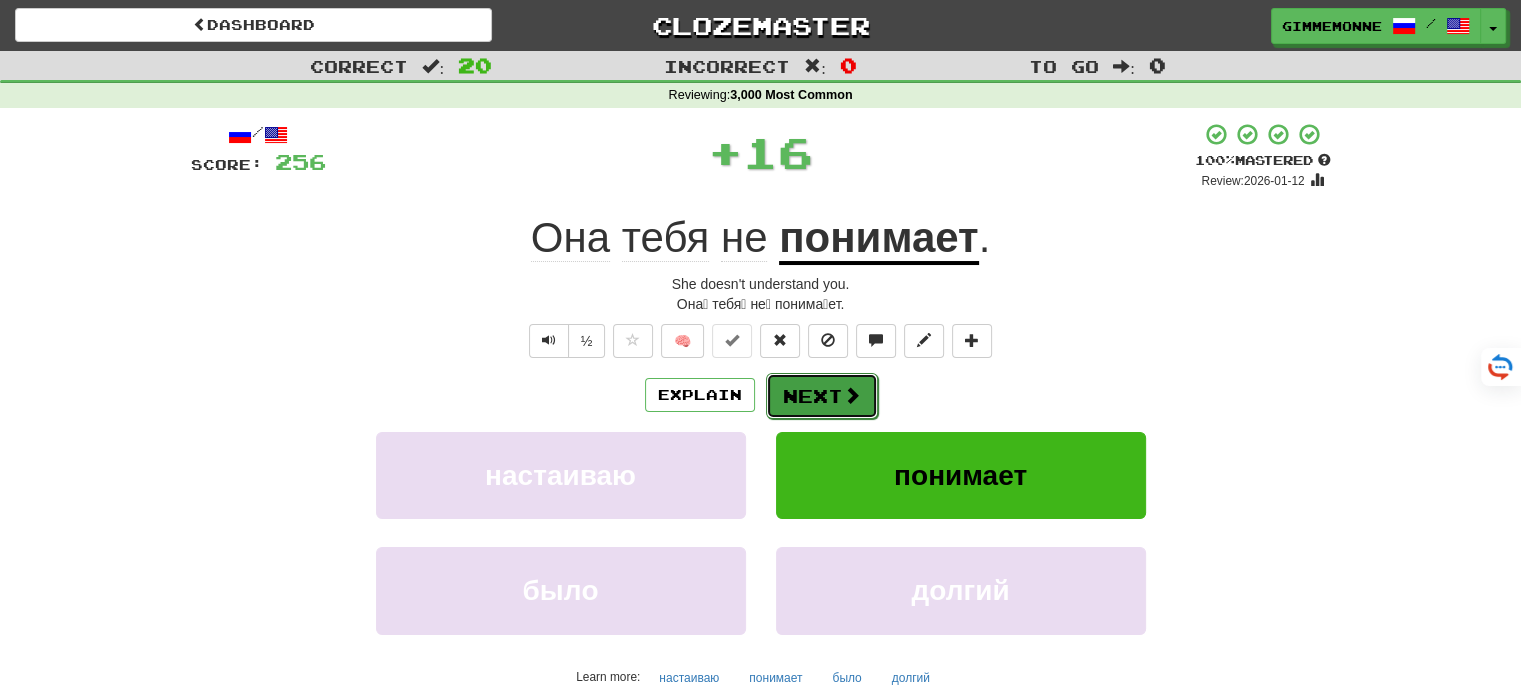 click on "Next" at bounding box center [822, 396] 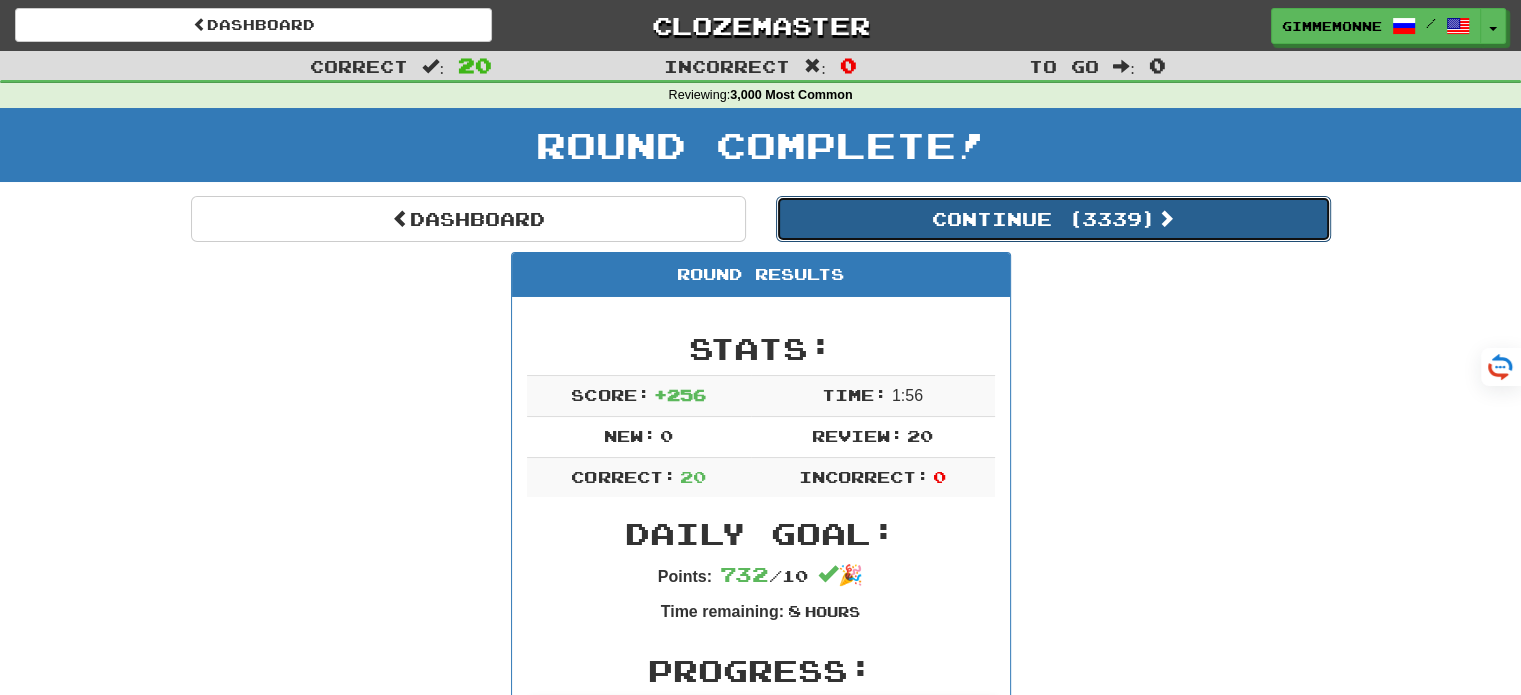 click on "Continue ( 3339 )" at bounding box center (1053, 219) 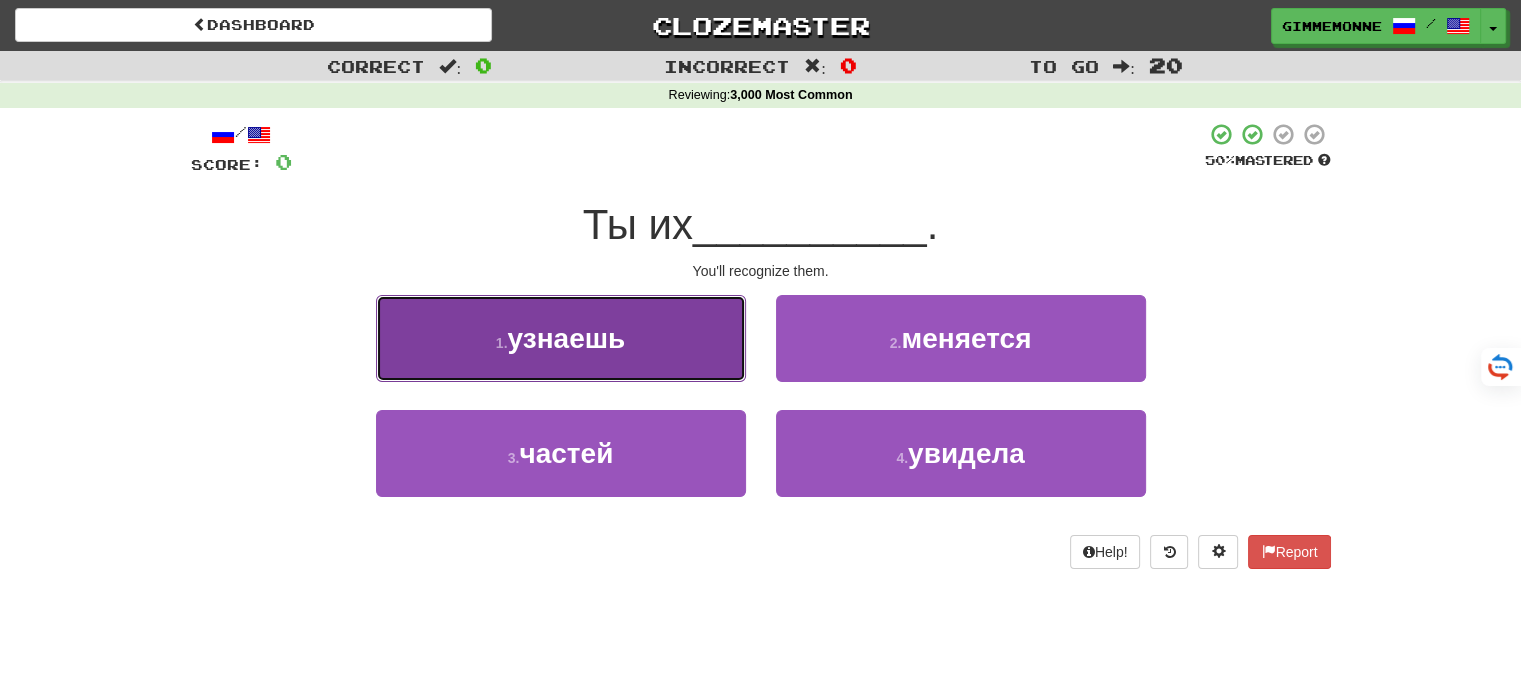 click on "1 .  узнаешь" at bounding box center (561, 338) 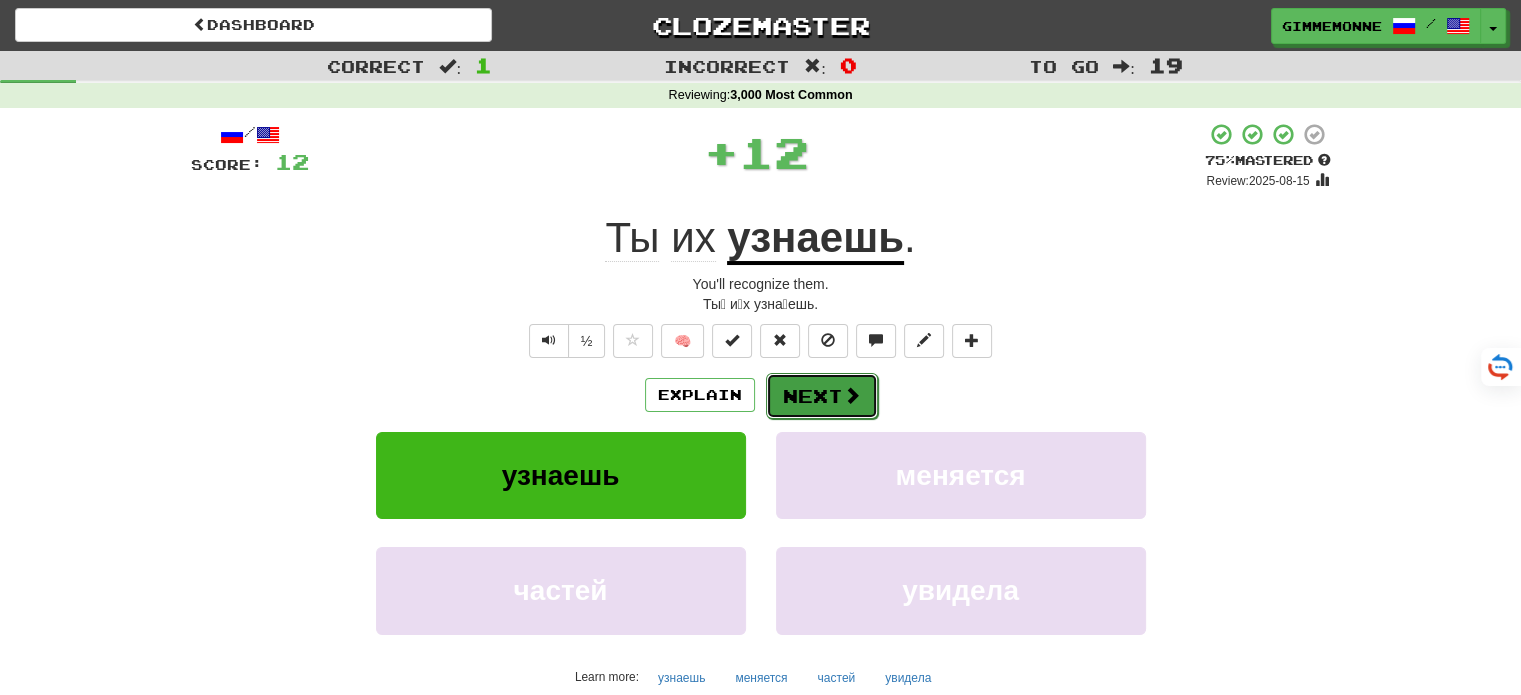 click at bounding box center (852, 395) 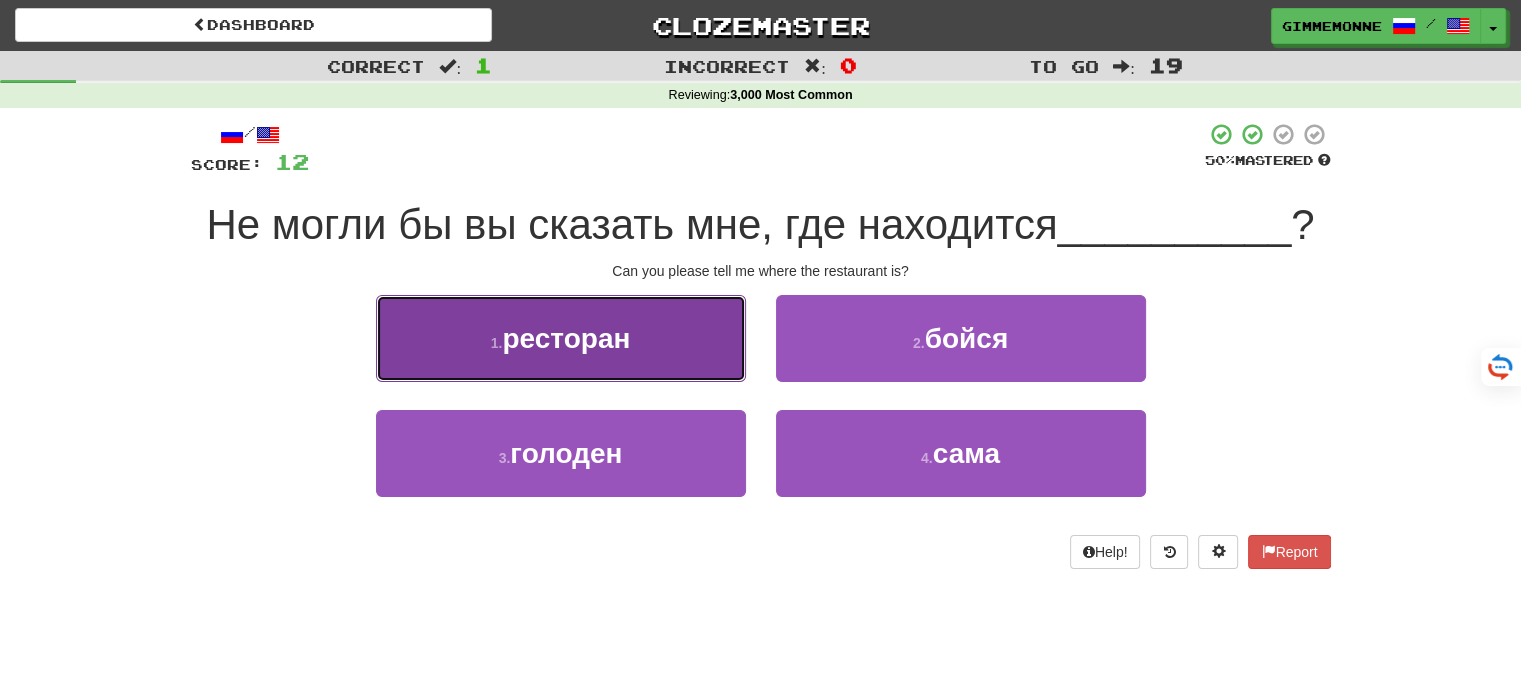 click on "1 .  ресторан" at bounding box center [561, 338] 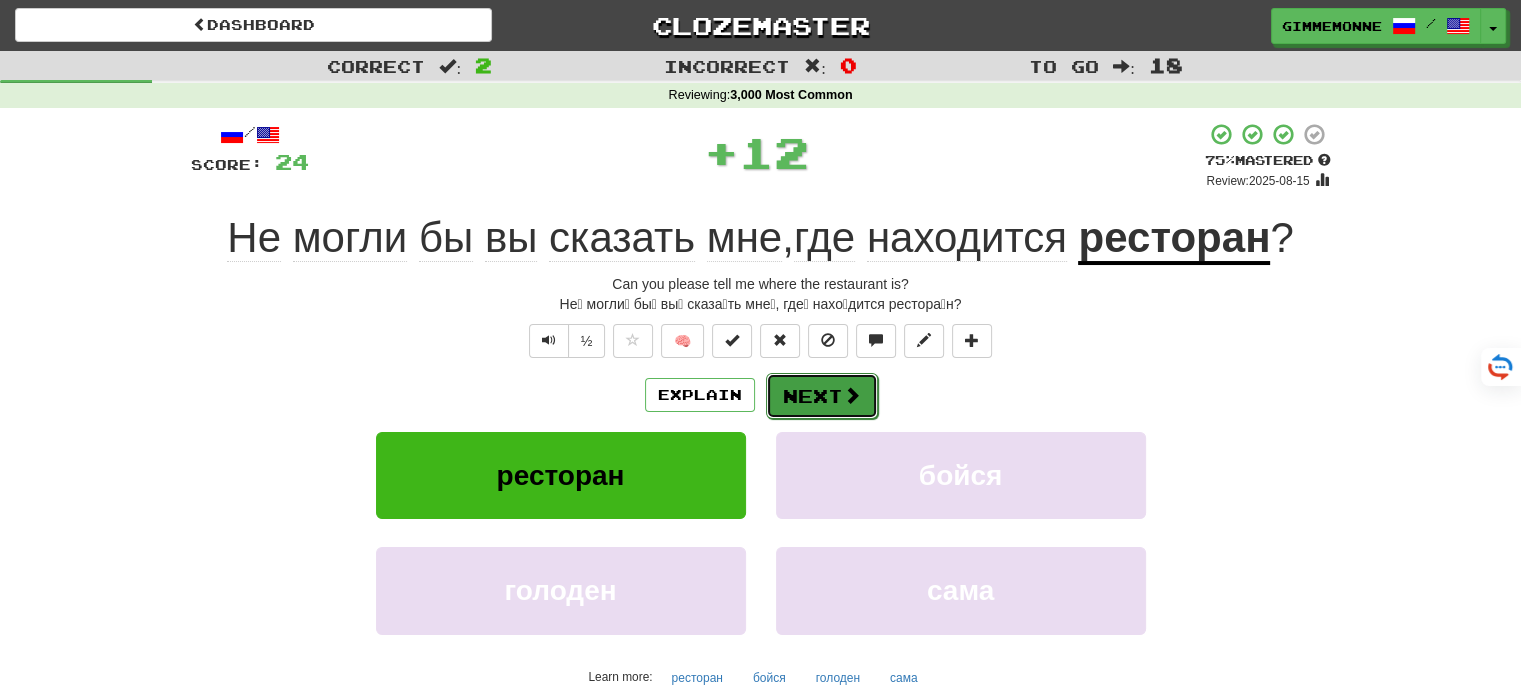 click on "Next" at bounding box center [822, 396] 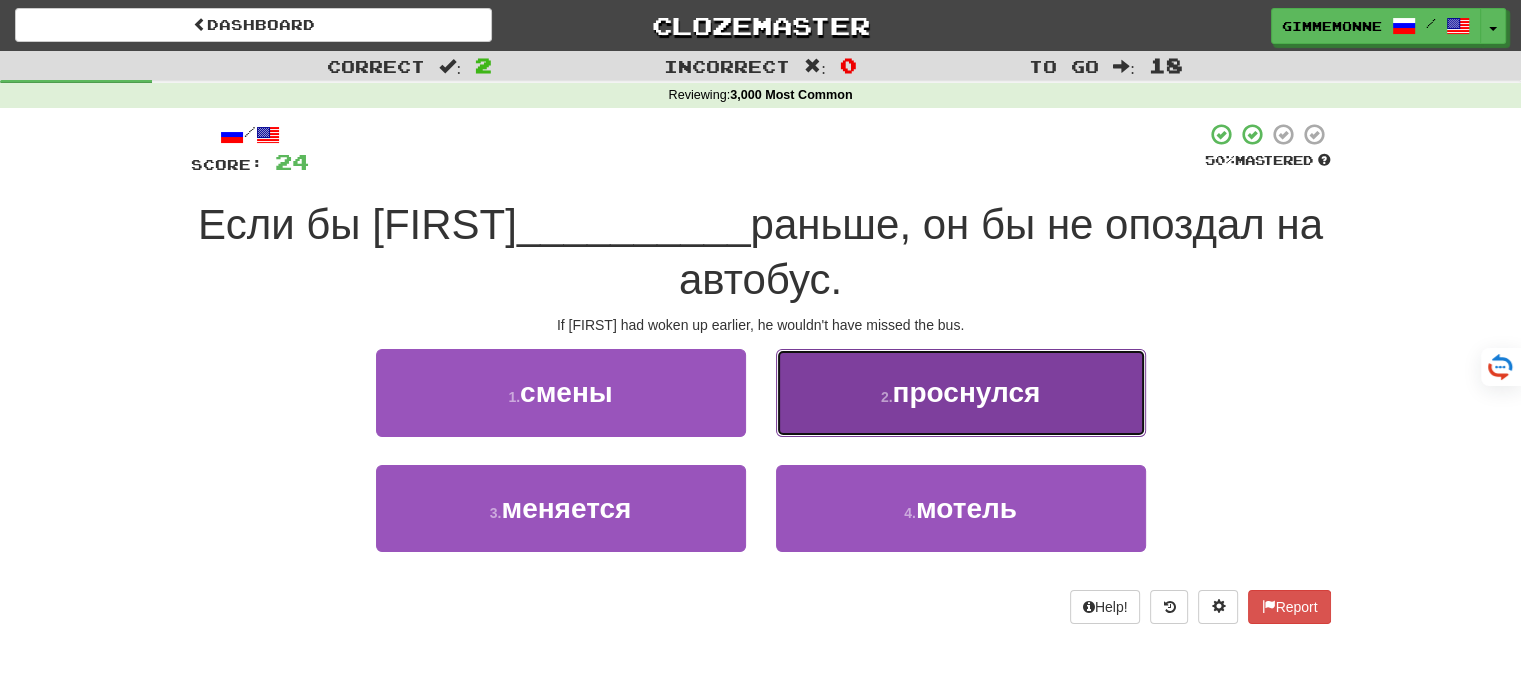 click on "2 .  проснулся" at bounding box center (961, 392) 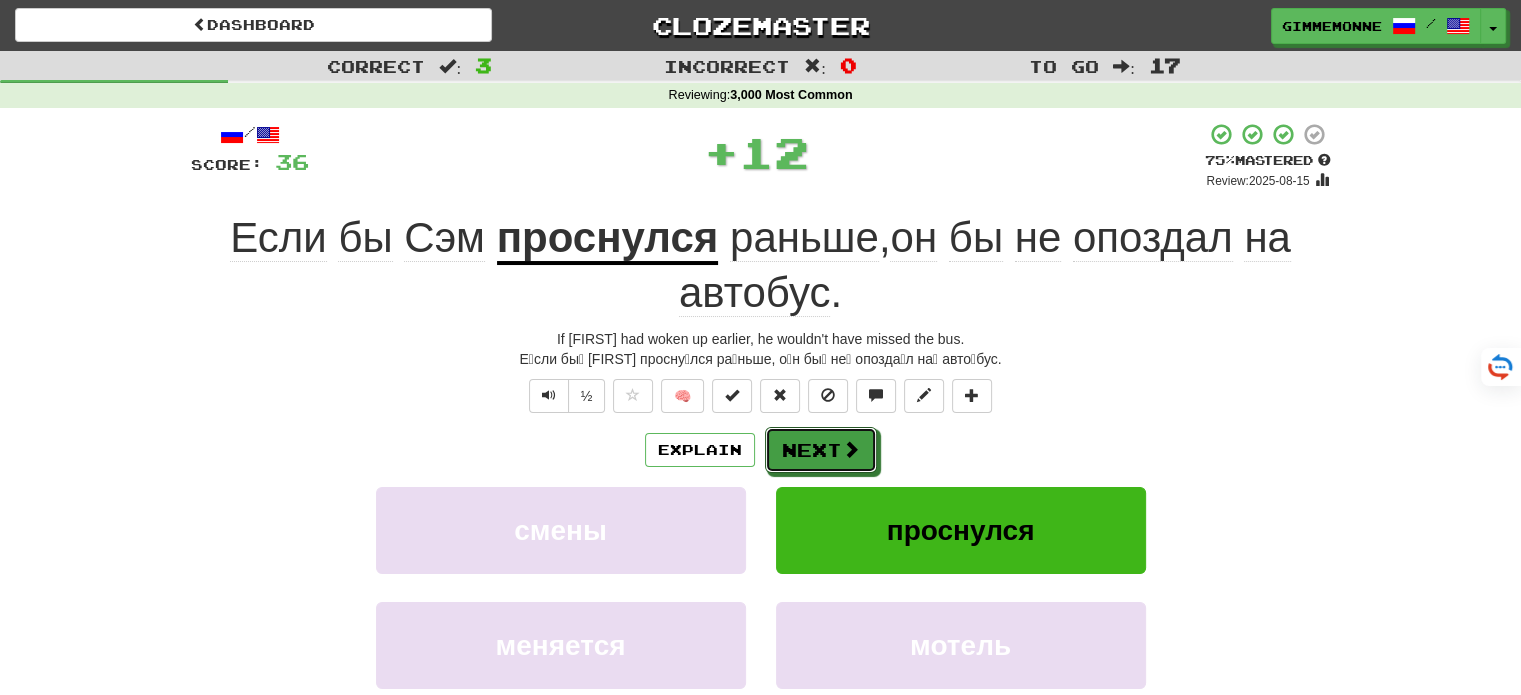 click on "Next" at bounding box center (821, 450) 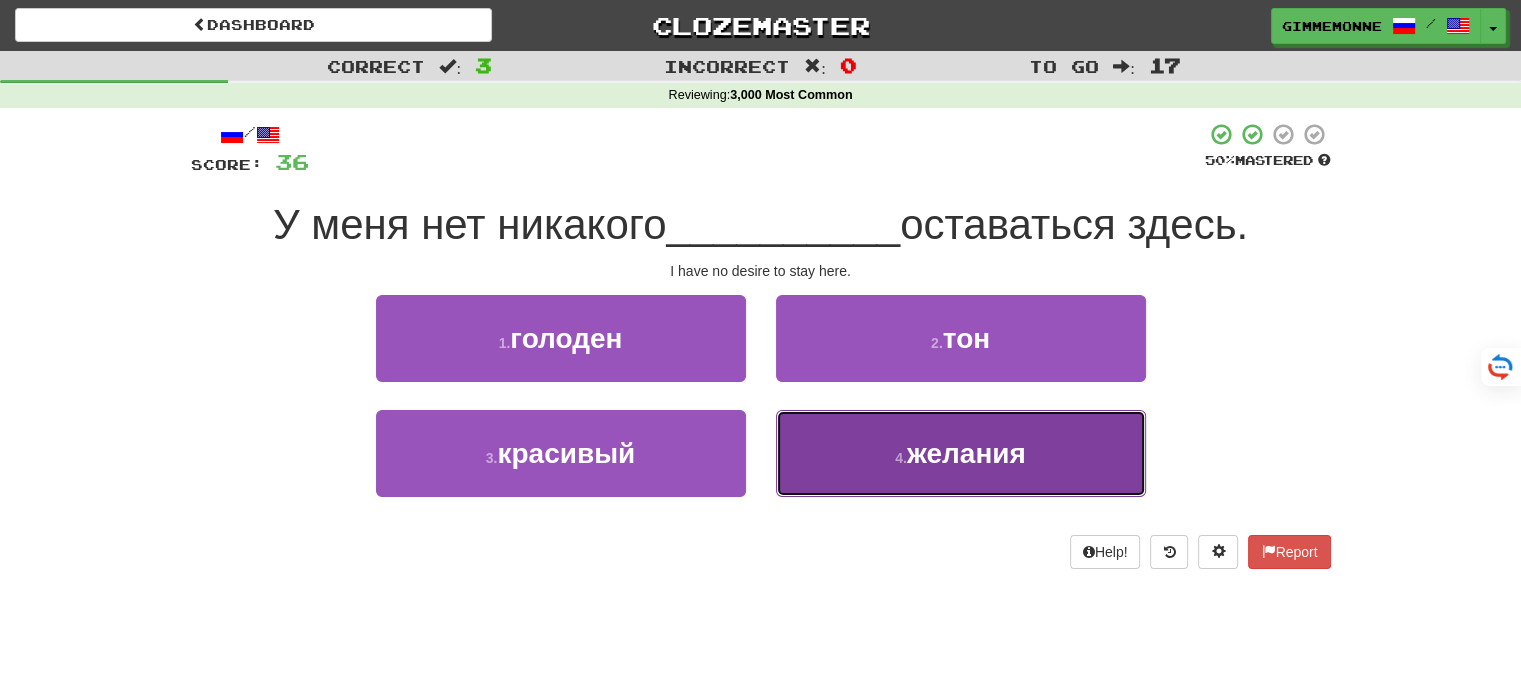 click on "4 .  желания" at bounding box center (961, 453) 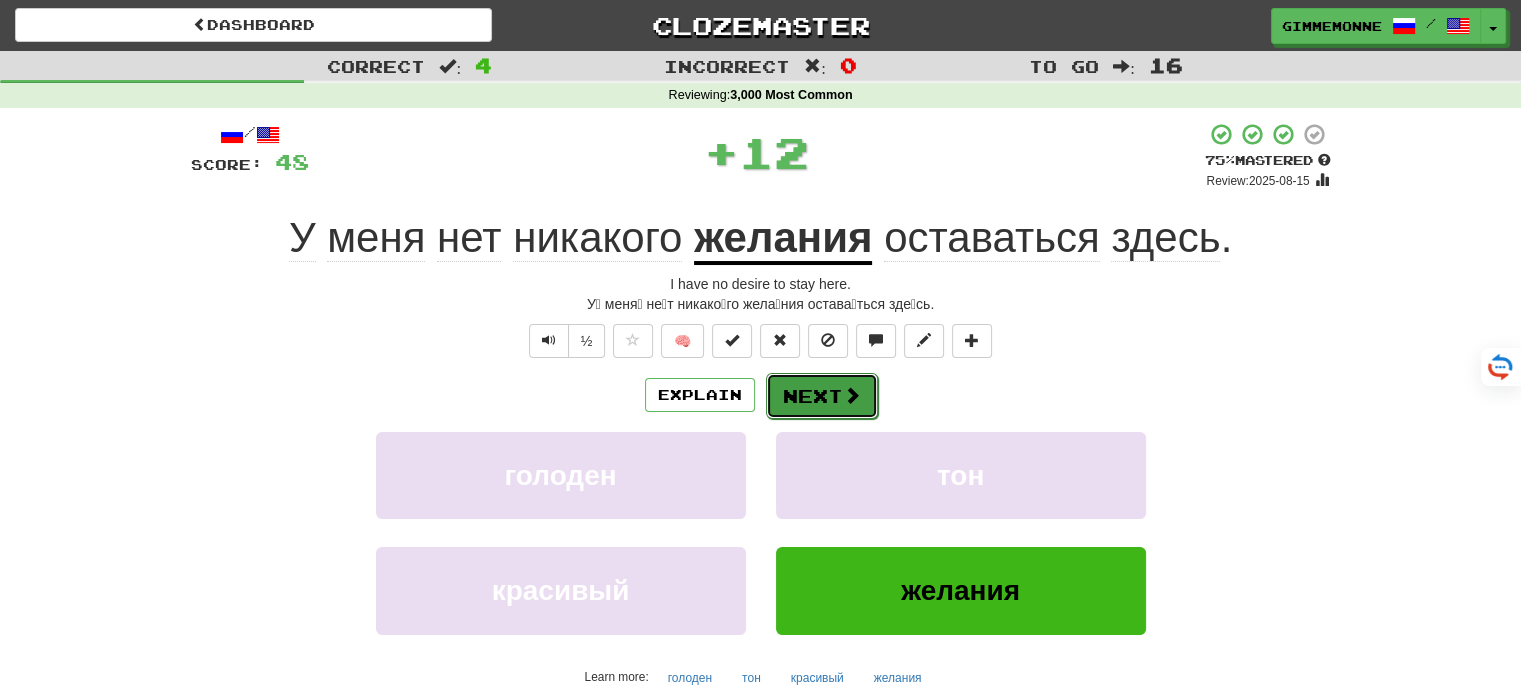click on "Next" at bounding box center (822, 396) 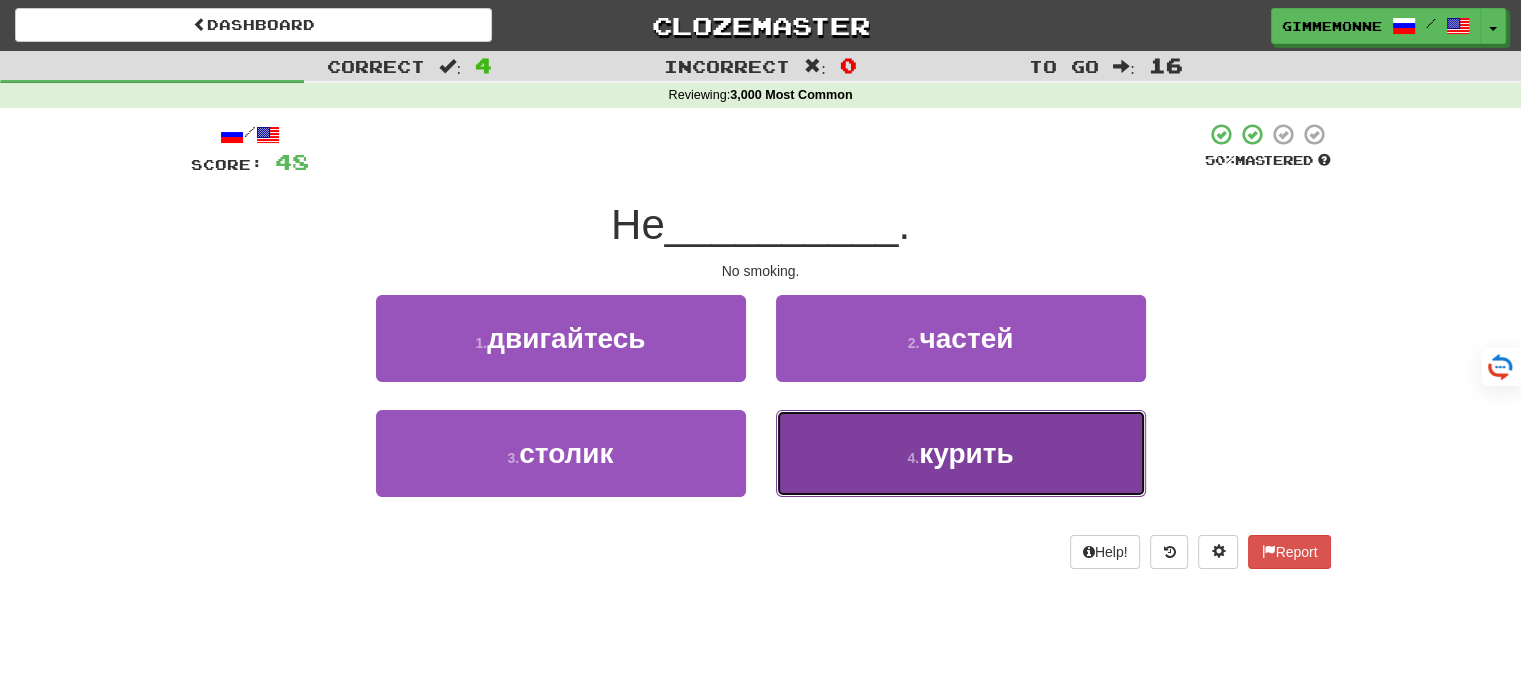 click on "4 .  курить" at bounding box center (961, 453) 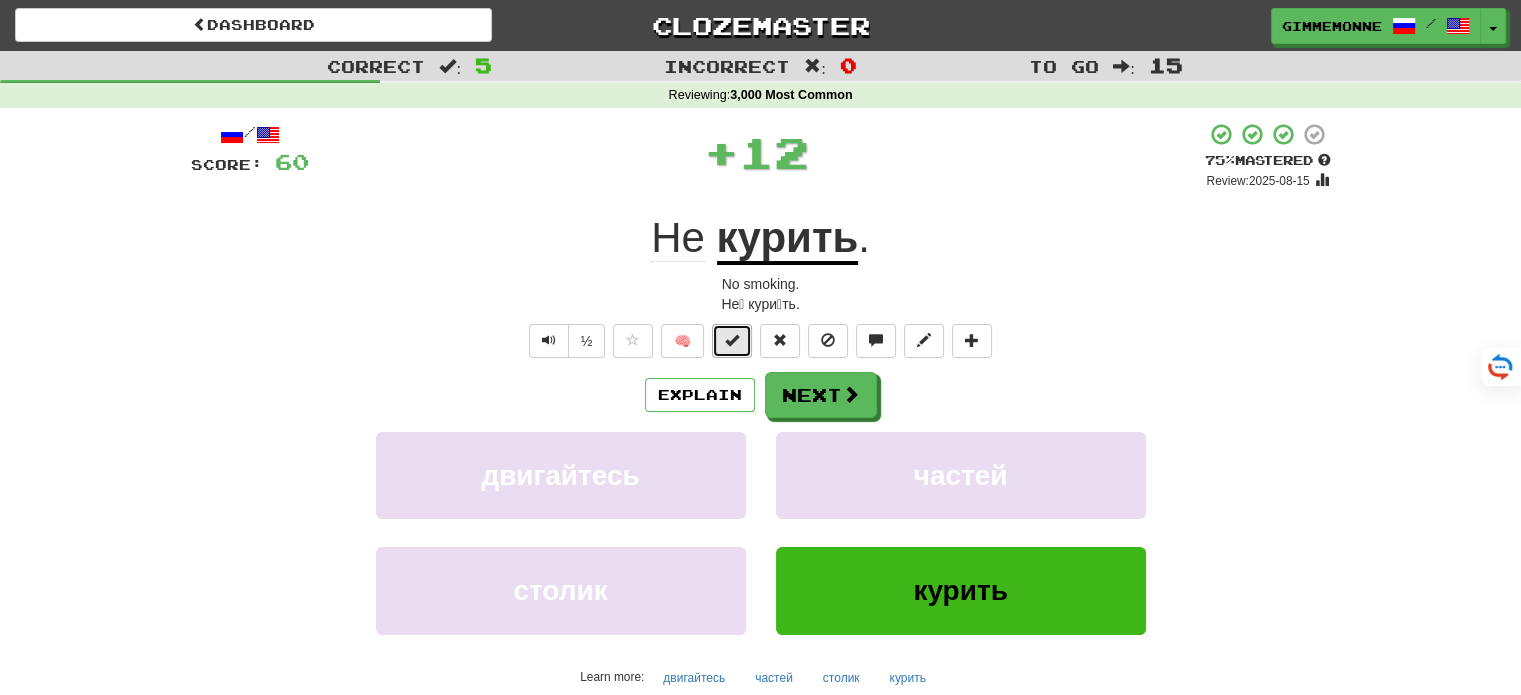 click at bounding box center (732, 341) 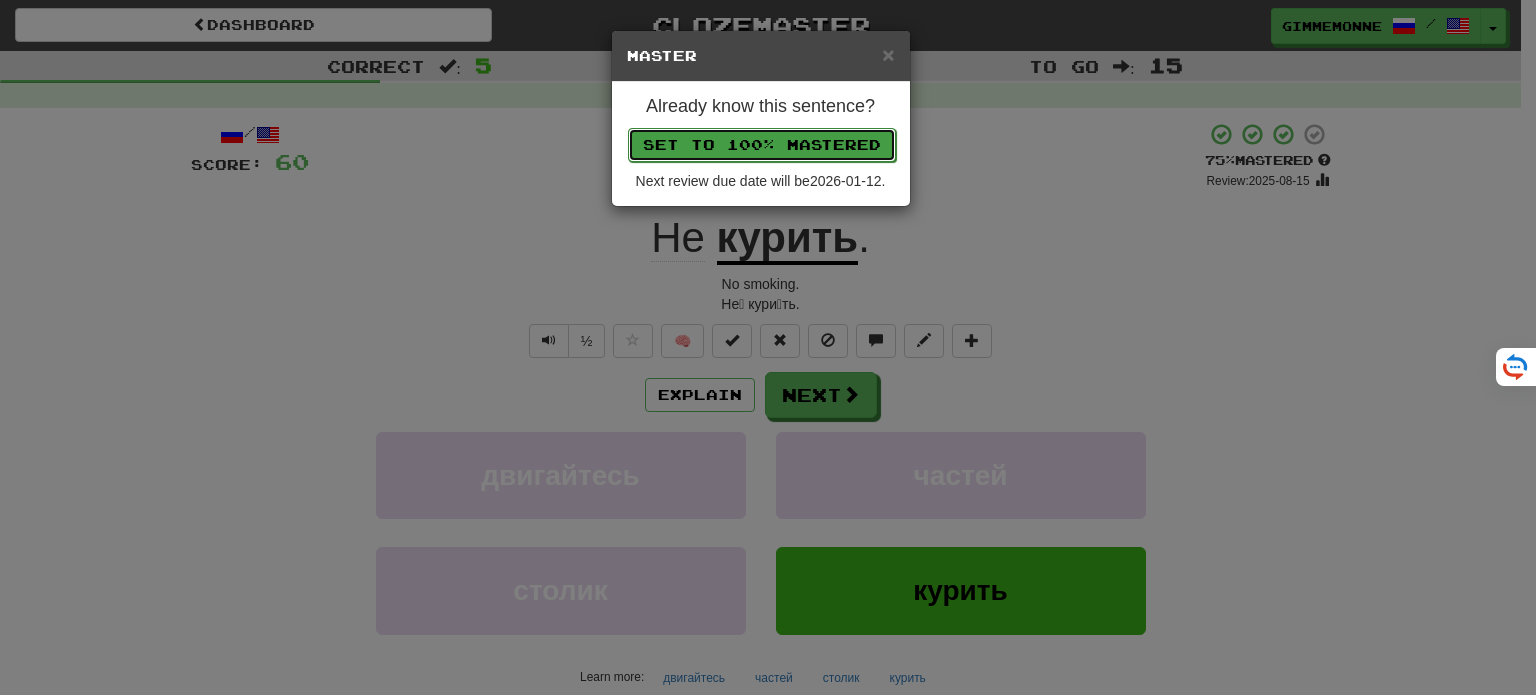 click on "Set to 100% Mastered" at bounding box center (762, 145) 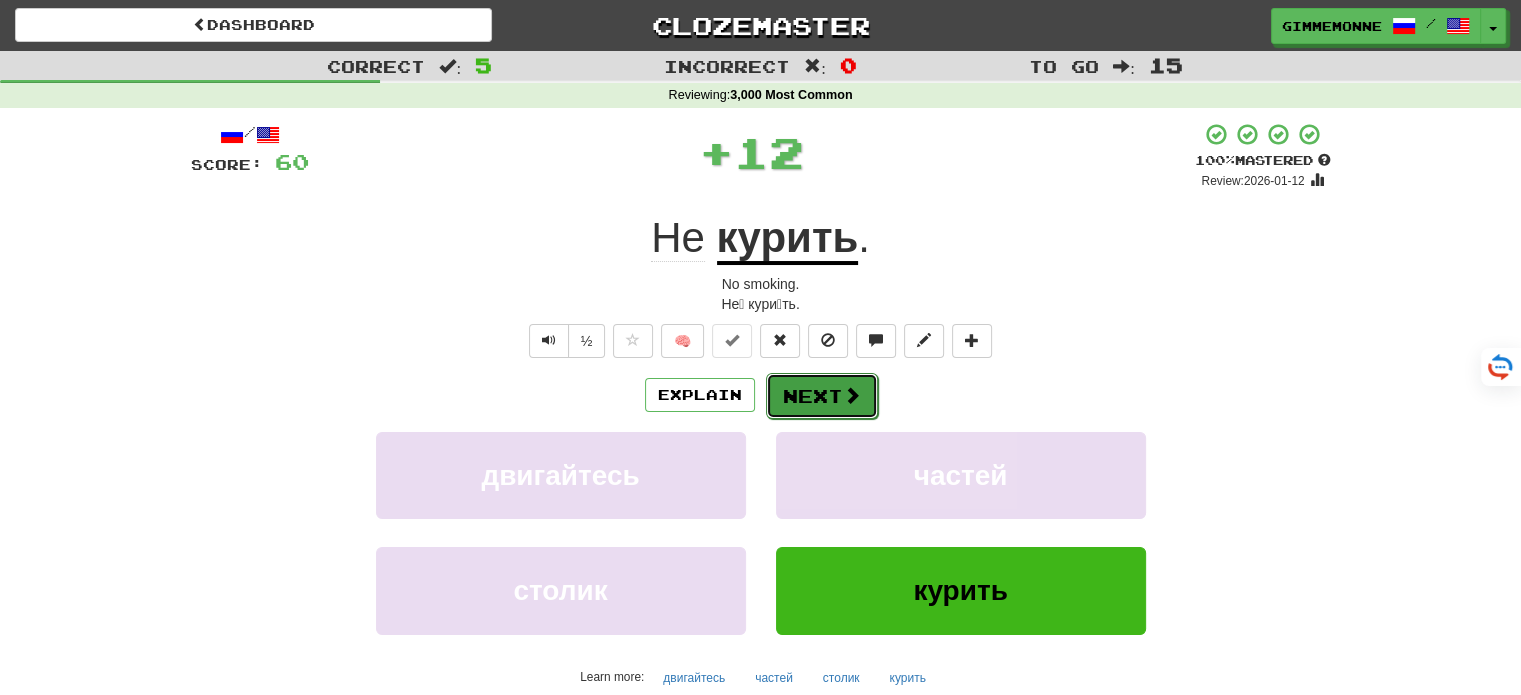 click on "Next" at bounding box center [822, 396] 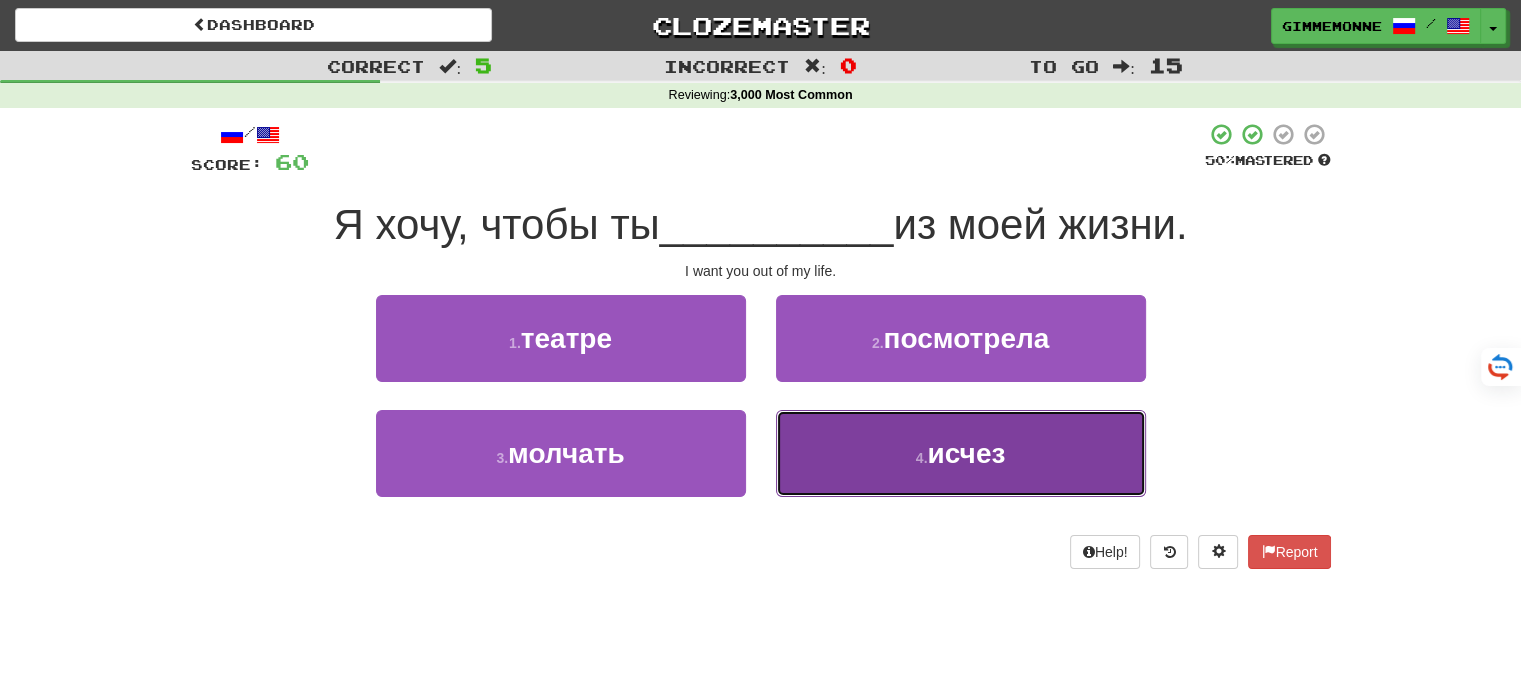 click on "4 .  исчез" at bounding box center (961, 453) 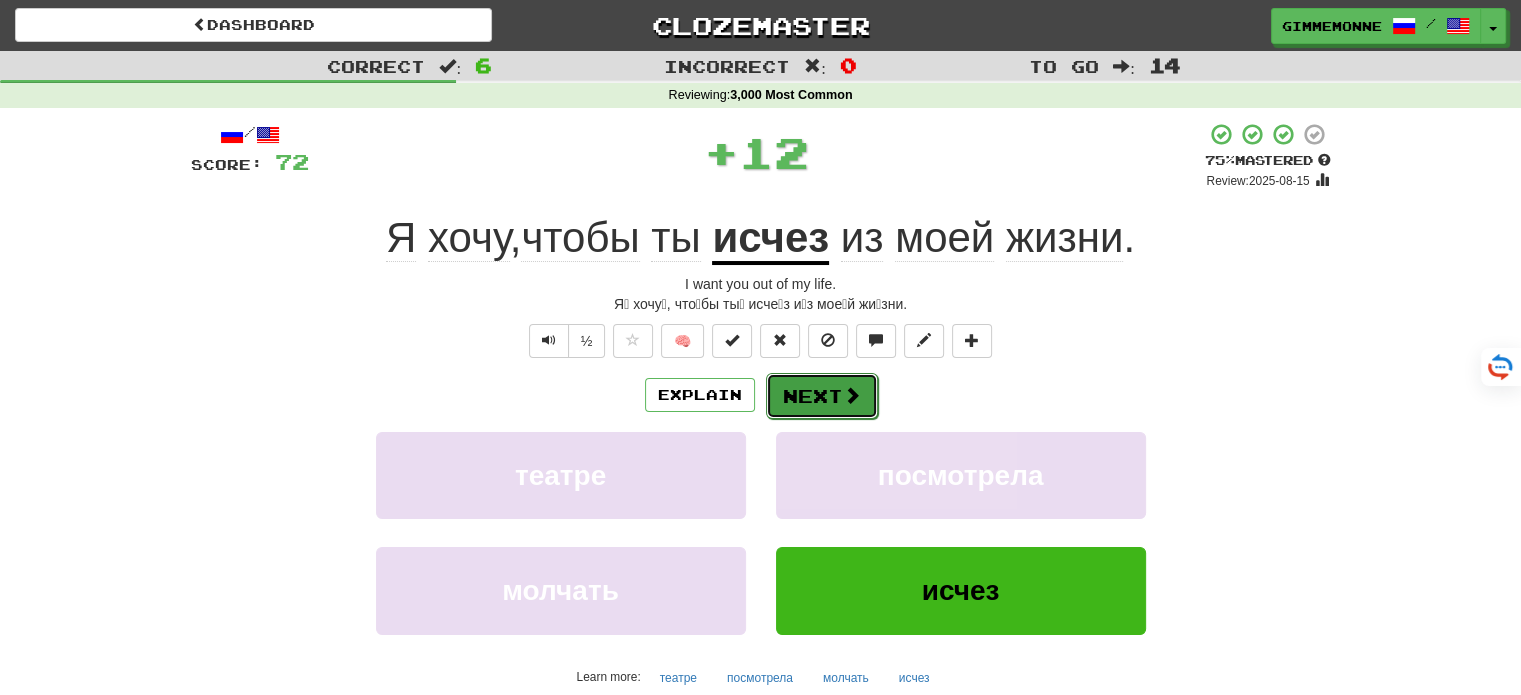 click on "Next" at bounding box center [822, 396] 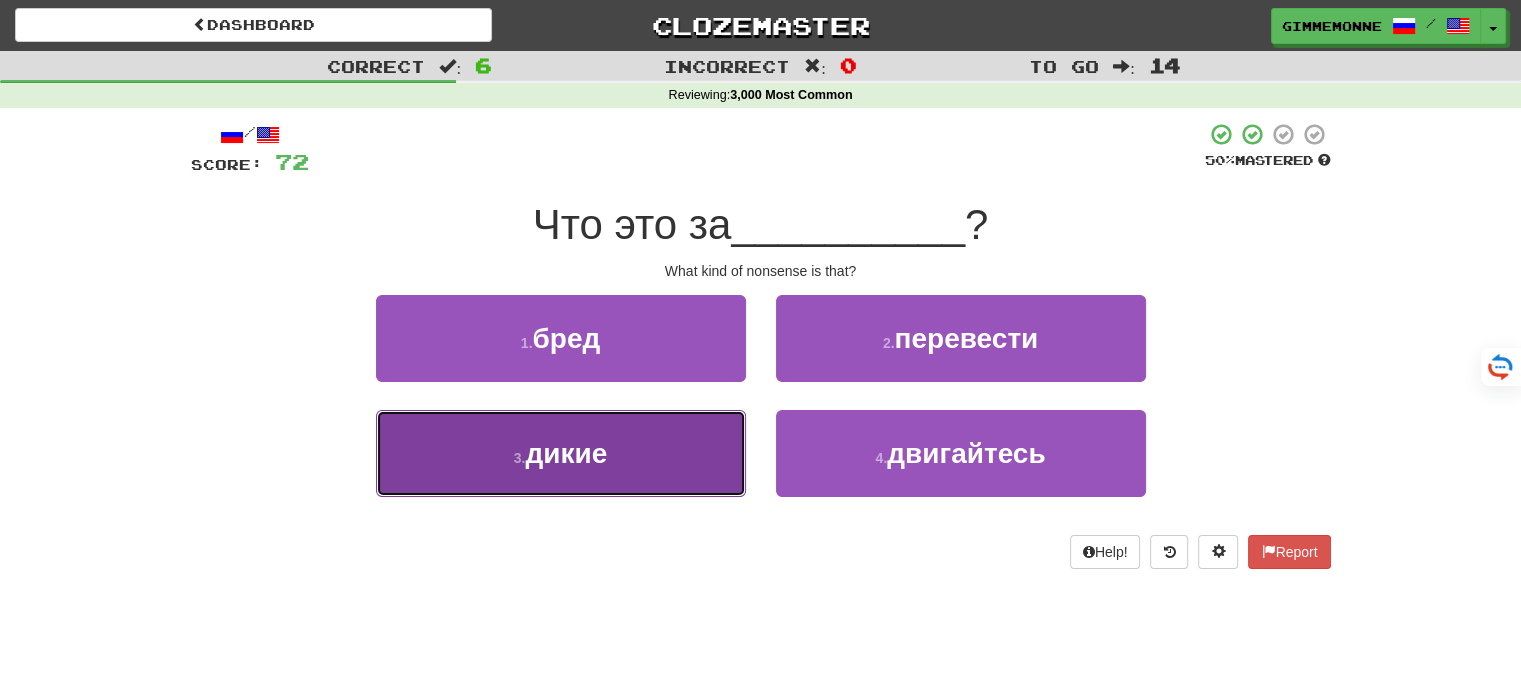 click on "3 .  дикие" at bounding box center [561, 453] 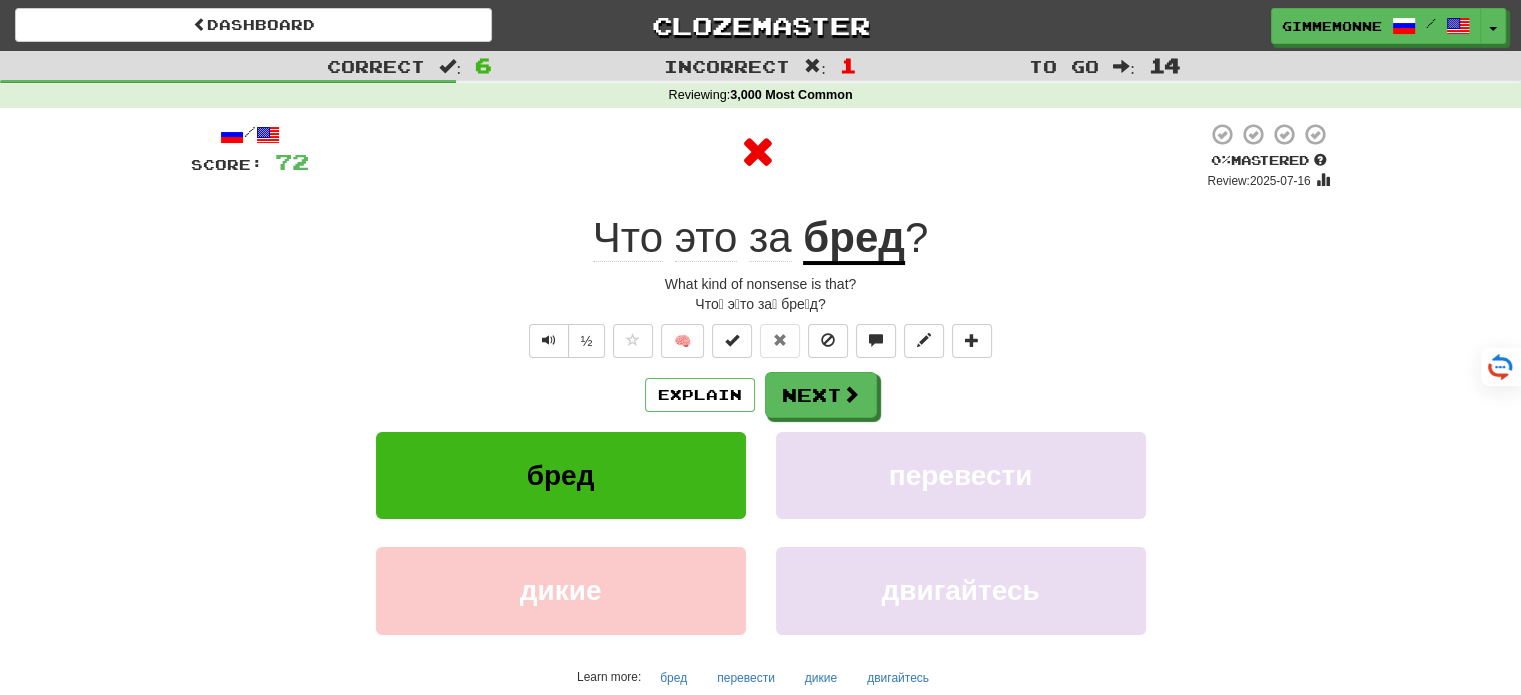 click on "бред" at bounding box center [854, 239] 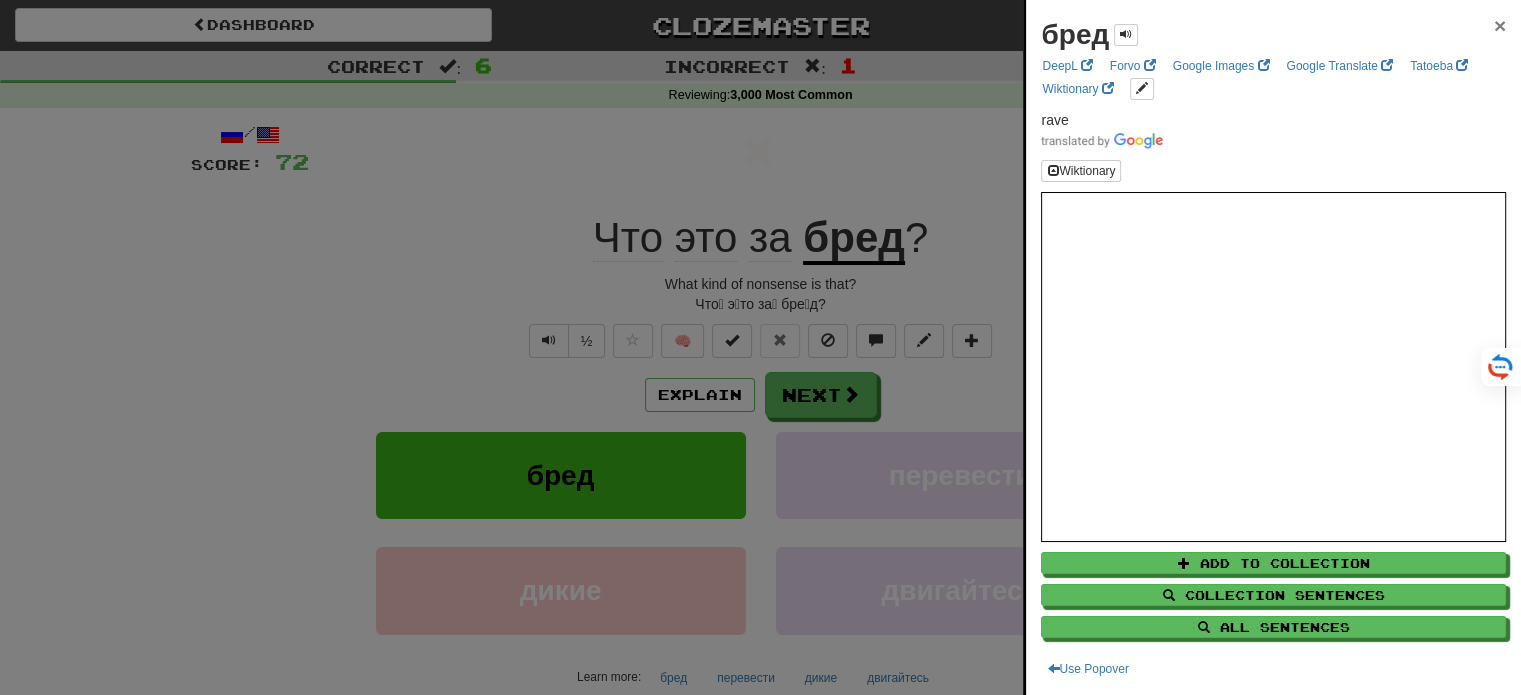 click on "×" at bounding box center [1500, 25] 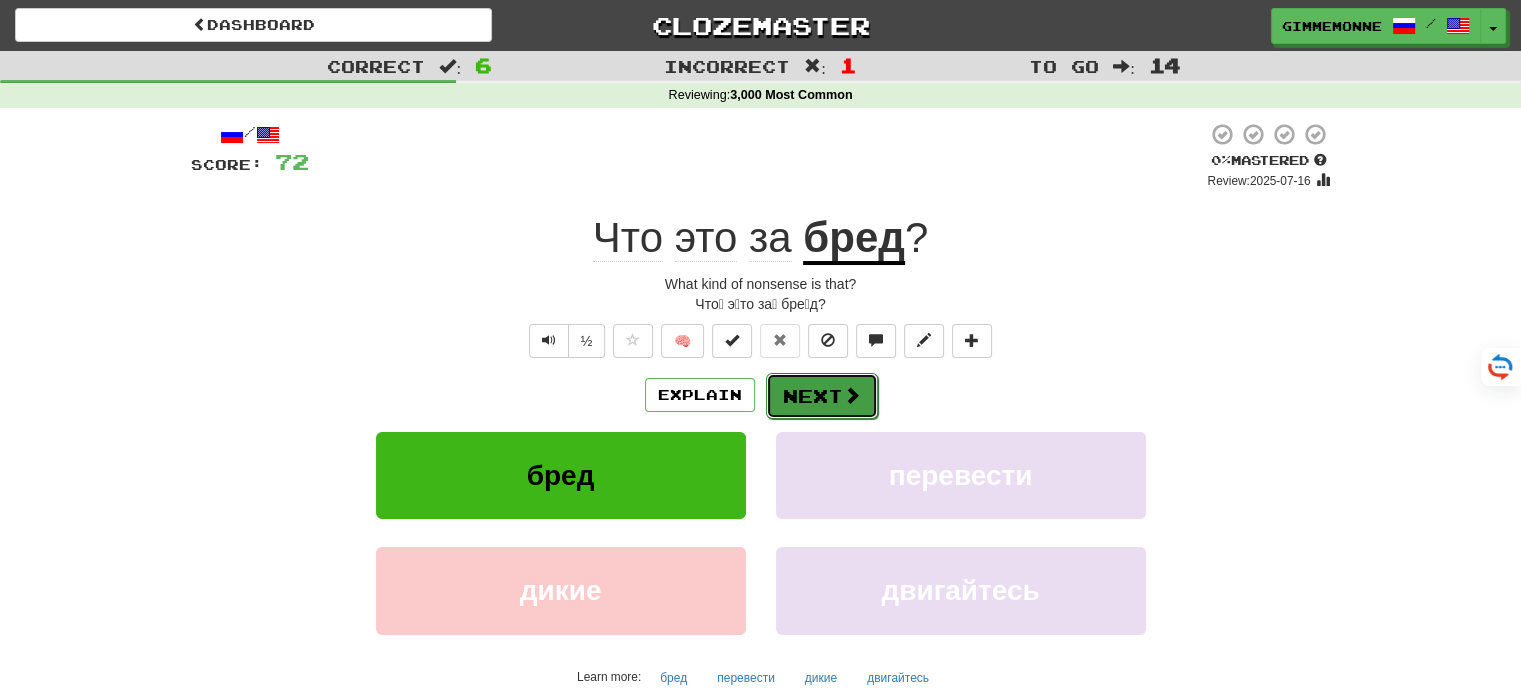 click on "Next" at bounding box center [822, 396] 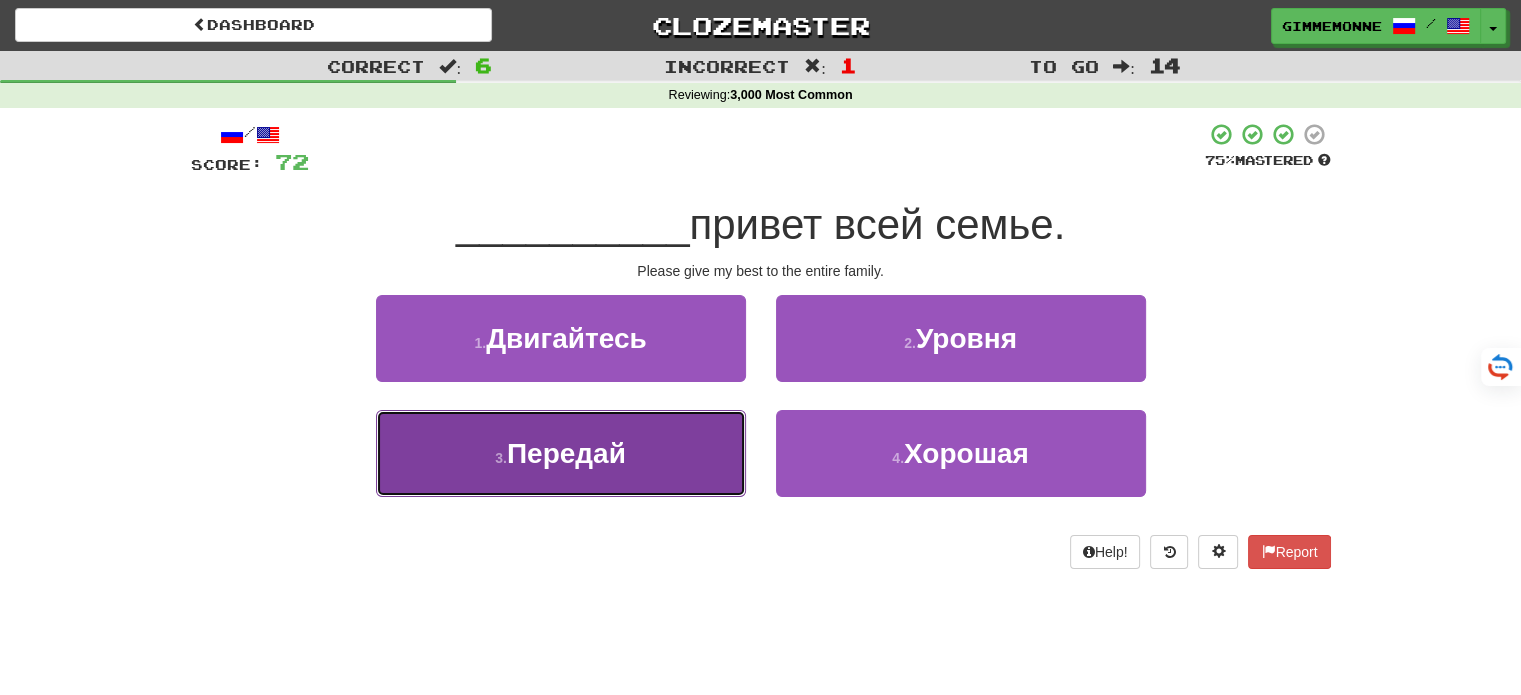 click on "3 .  Передай" at bounding box center [561, 453] 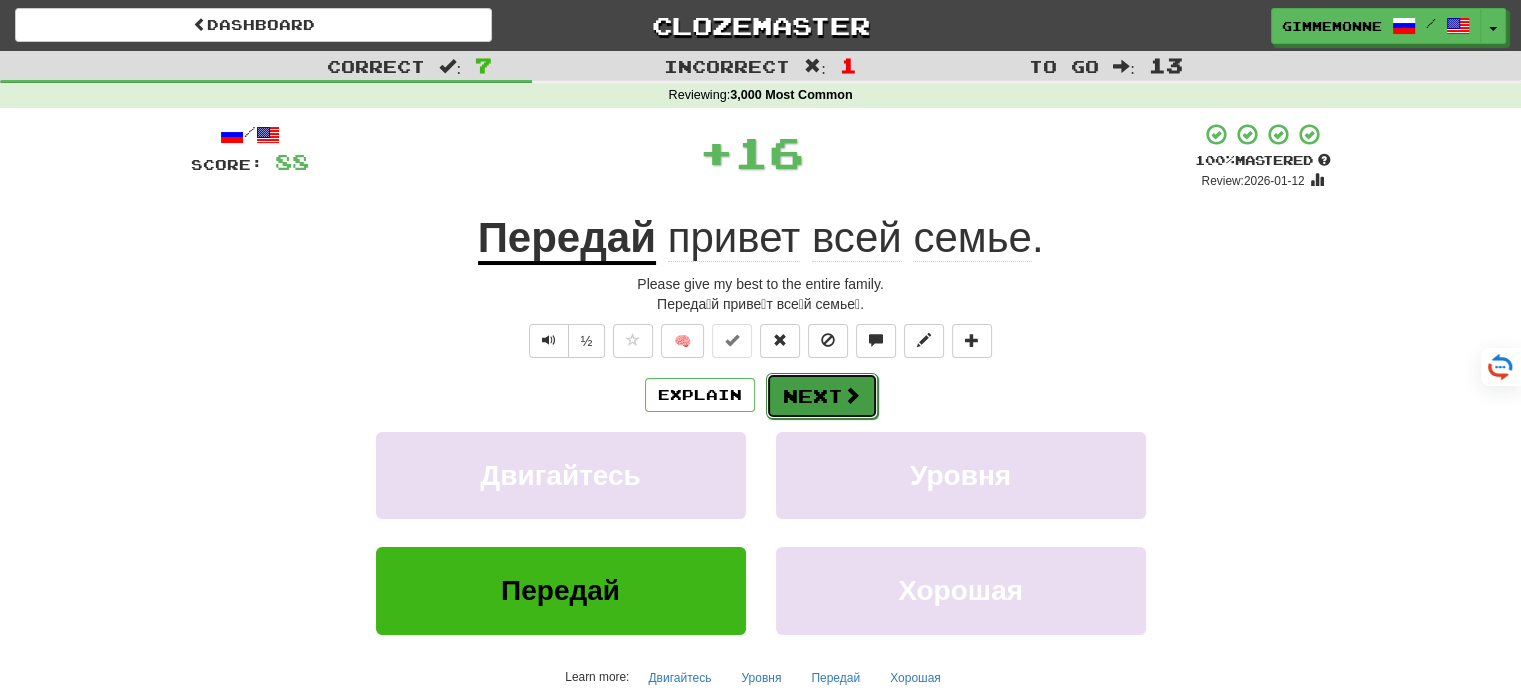 click on "Next" at bounding box center [822, 396] 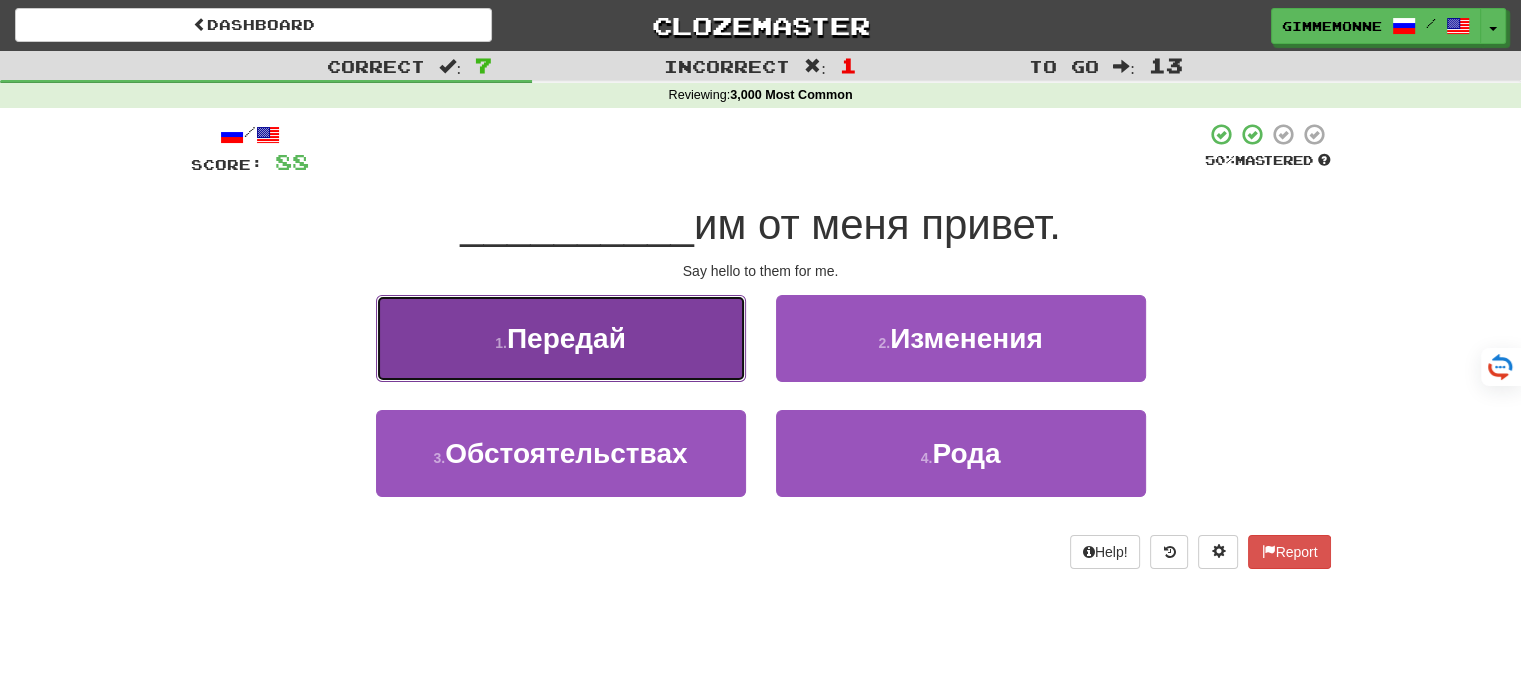click on "1 .  Передай" at bounding box center [561, 338] 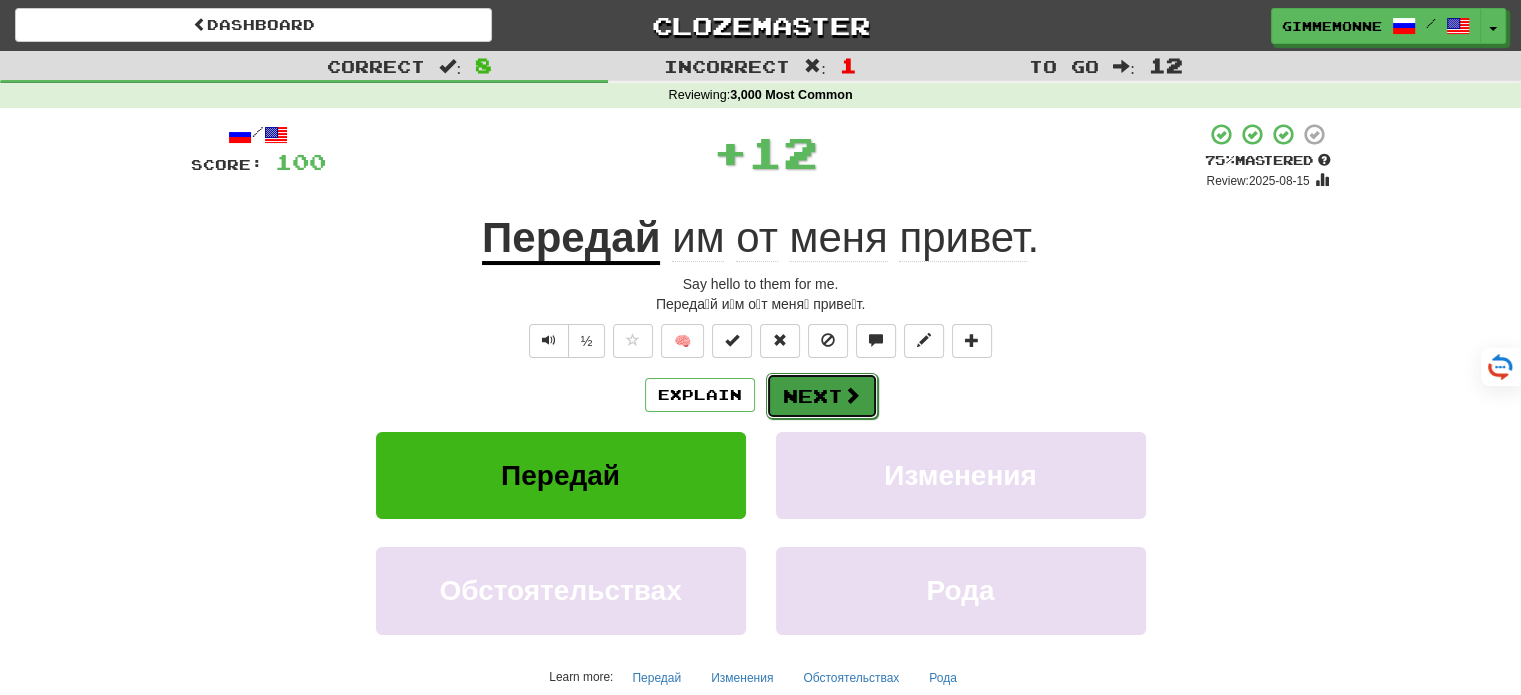 click on "Next" at bounding box center [822, 396] 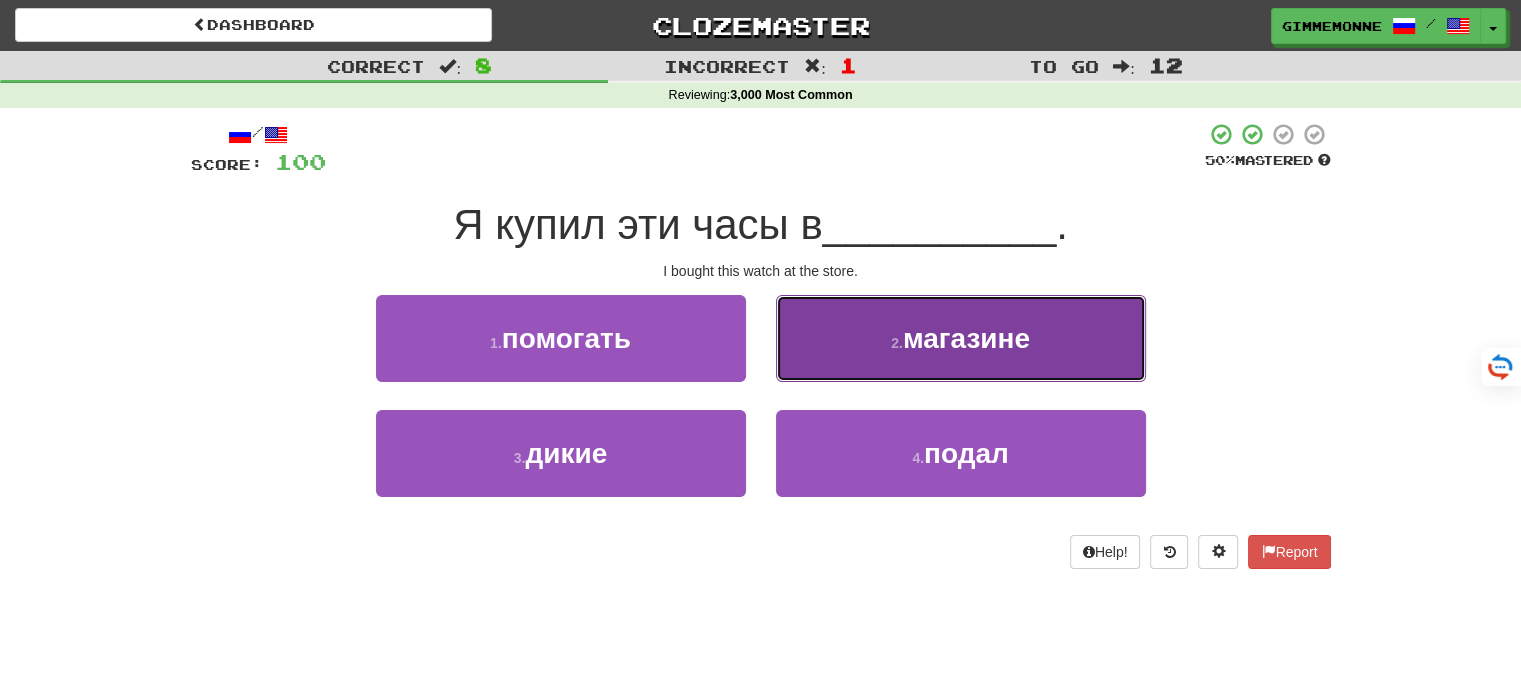 click on "магазине" at bounding box center (966, 338) 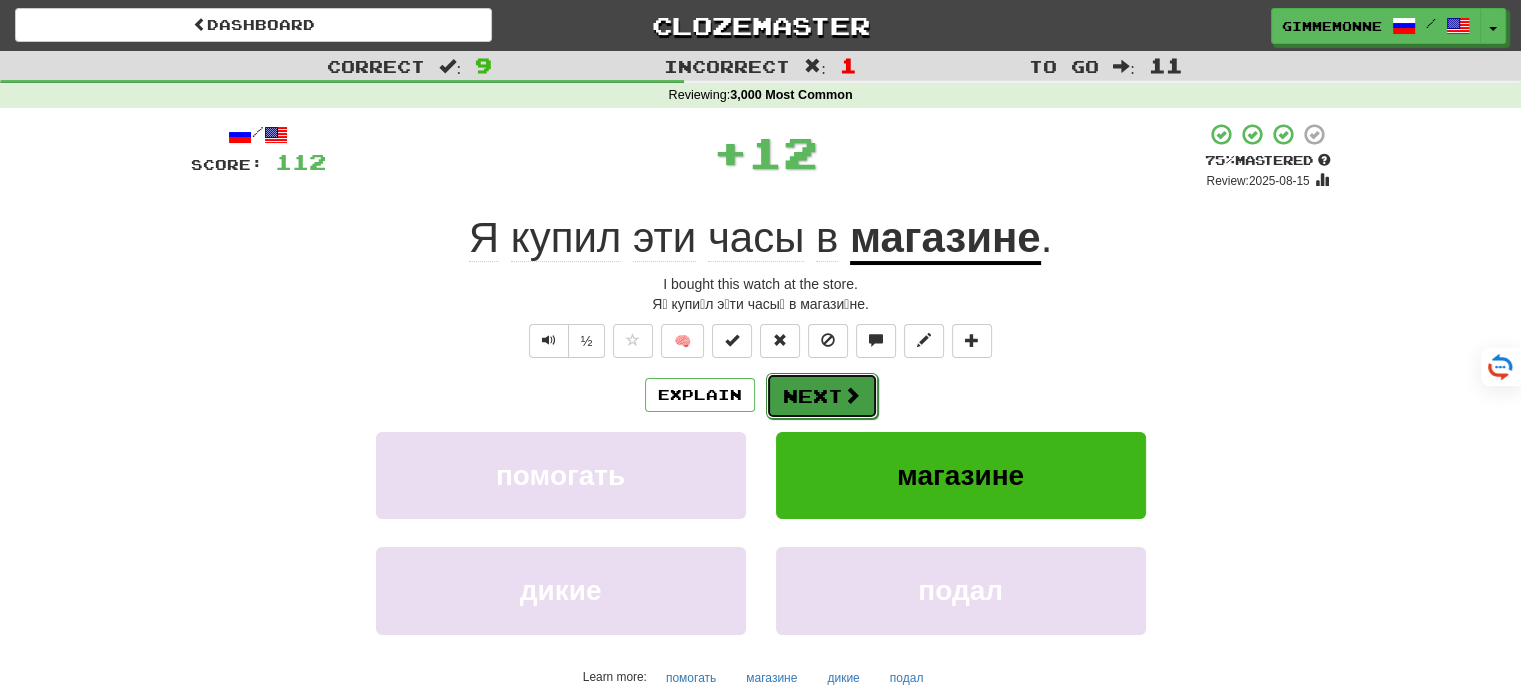 click on "Next" at bounding box center (822, 396) 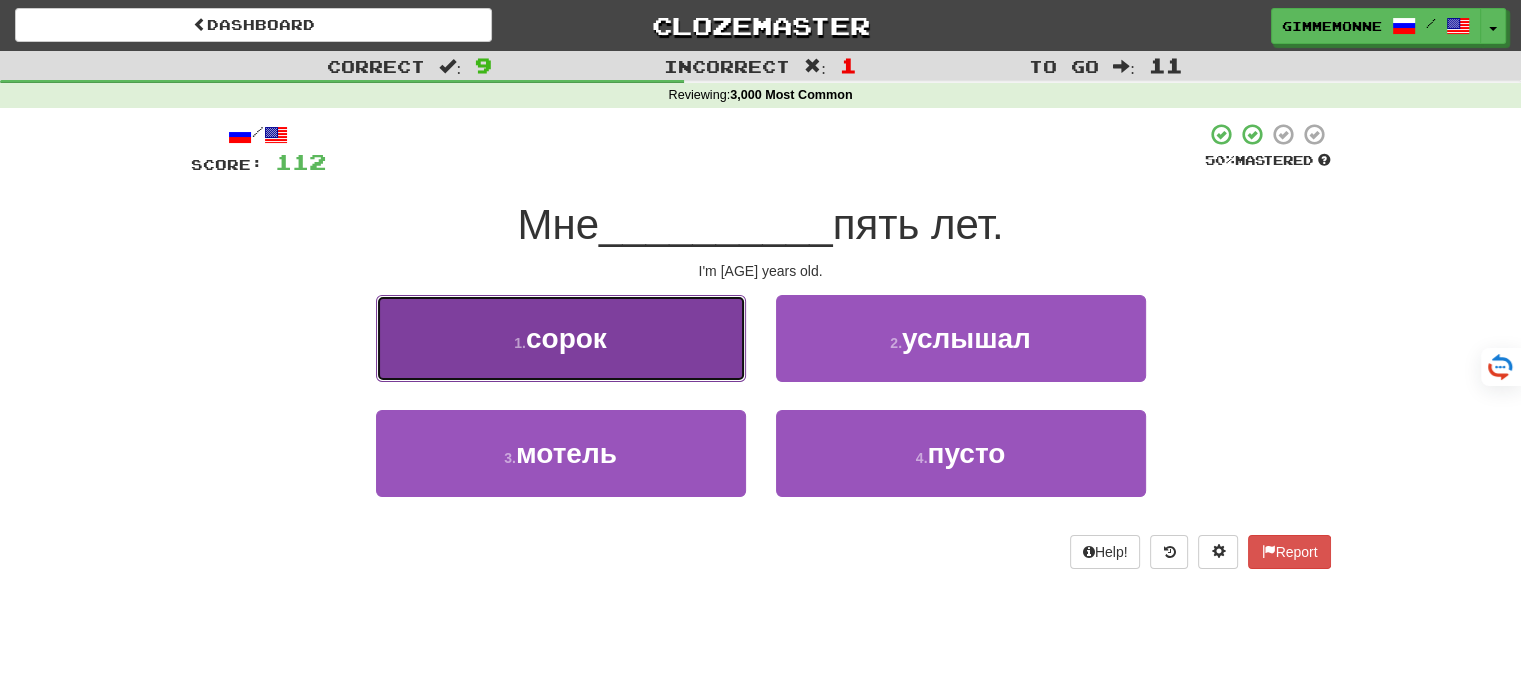 click on "1 .  сорок" at bounding box center (561, 338) 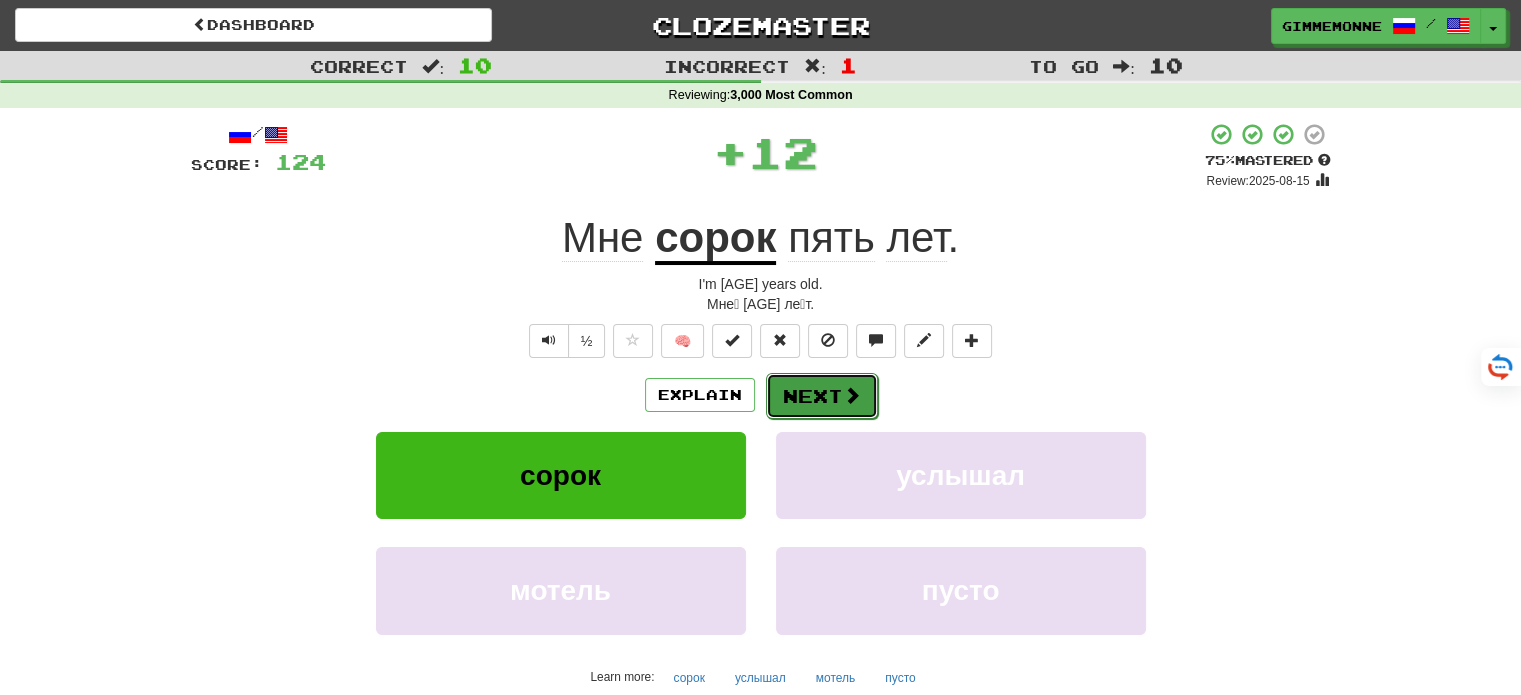 click on "Next" at bounding box center (822, 396) 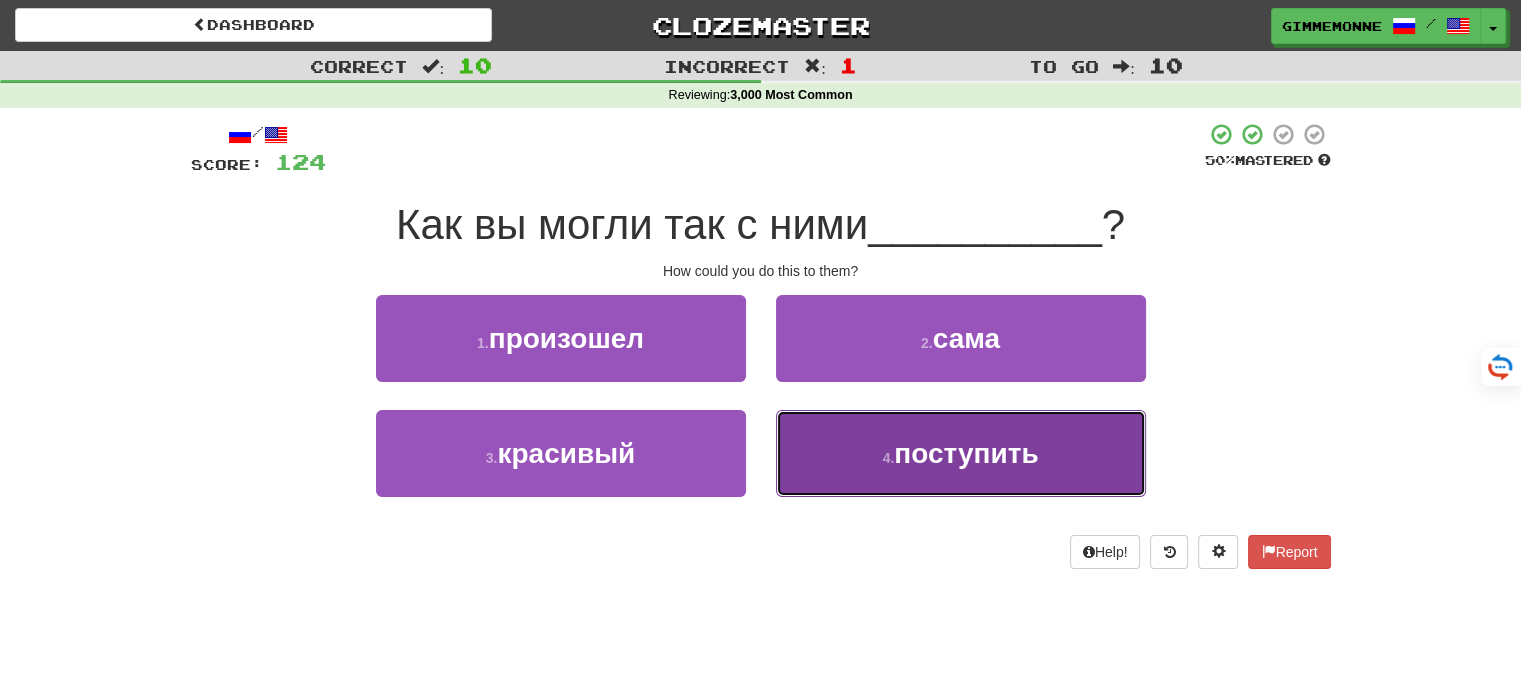click on "поступить" at bounding box center (966, 453) 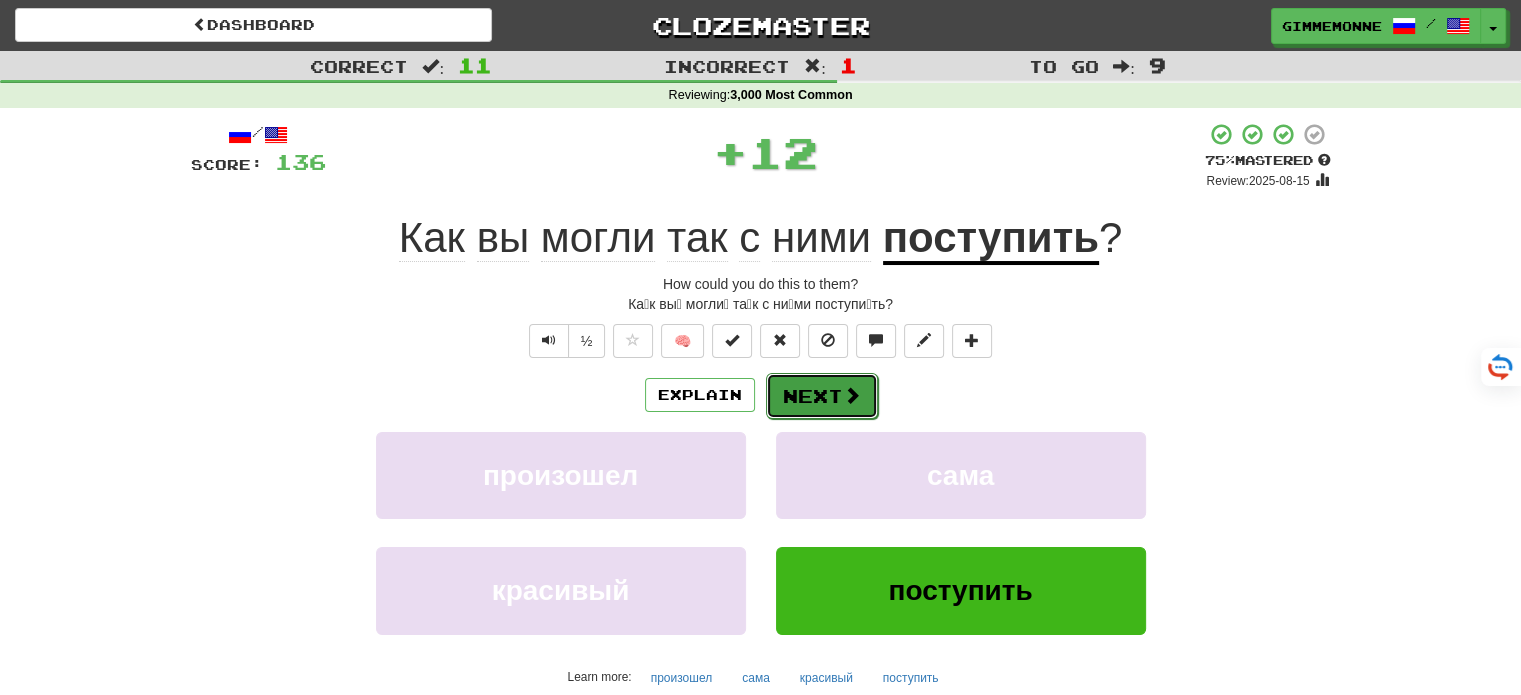 click on "Next" at bounding box center (822, 396) 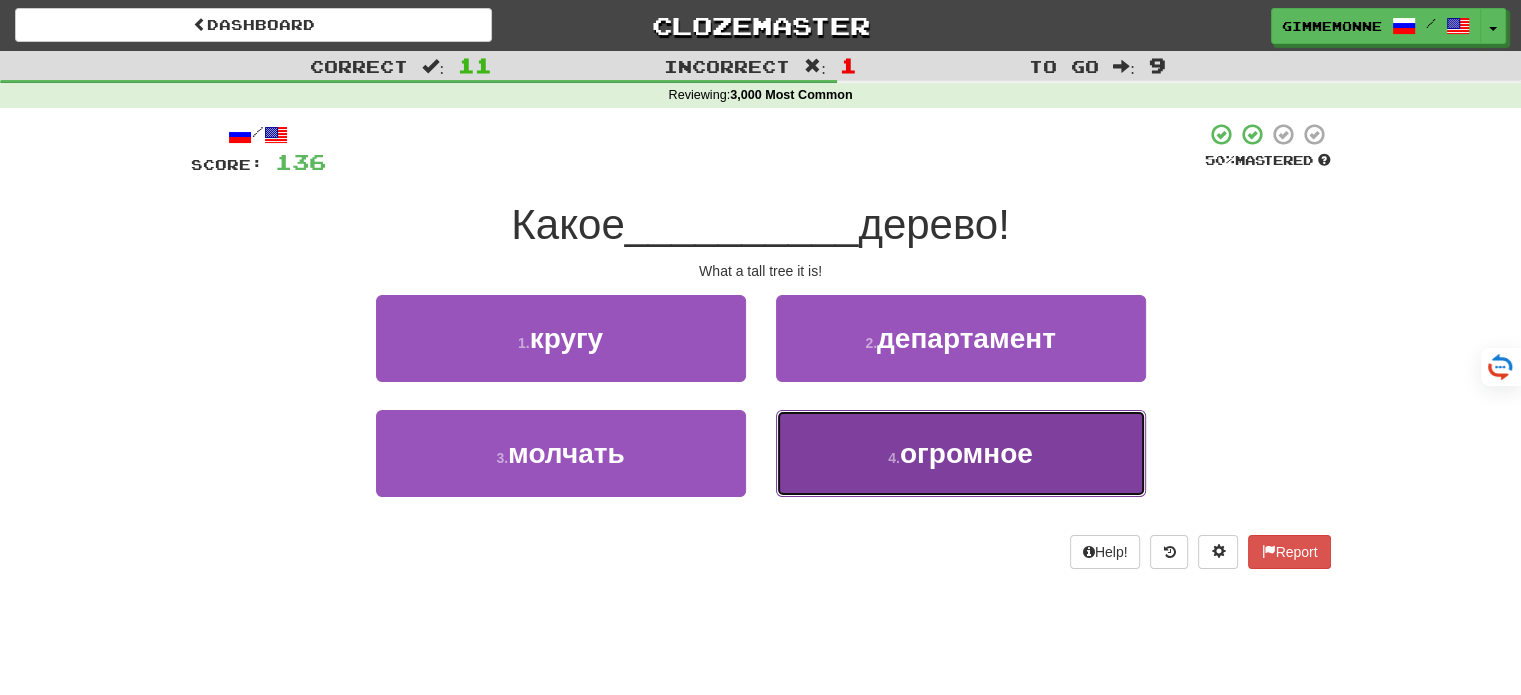 click on "4 .  огромное" at bounding box center [961, 453] 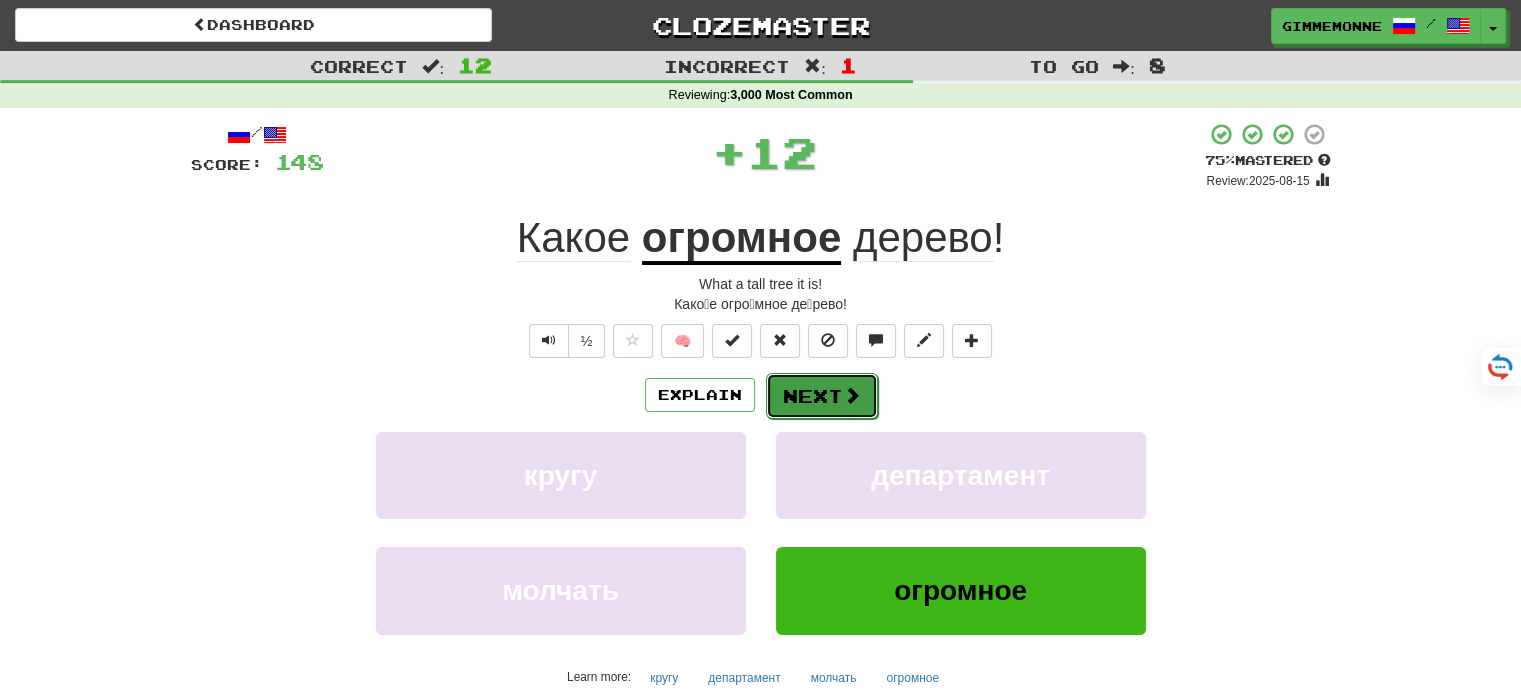 click on "Next" at bounding box center [822, 396] 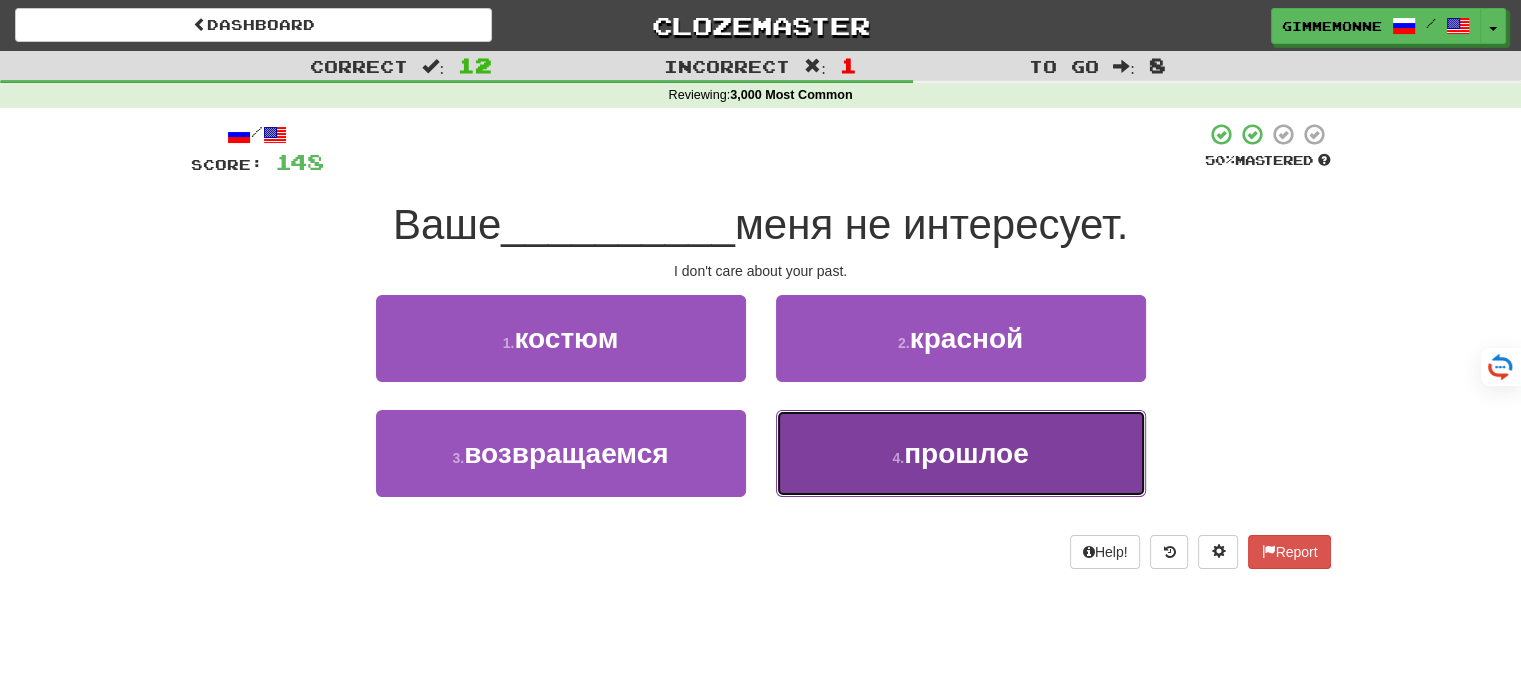 click on "4 .  прошлое" at bounding box center [961, 453] 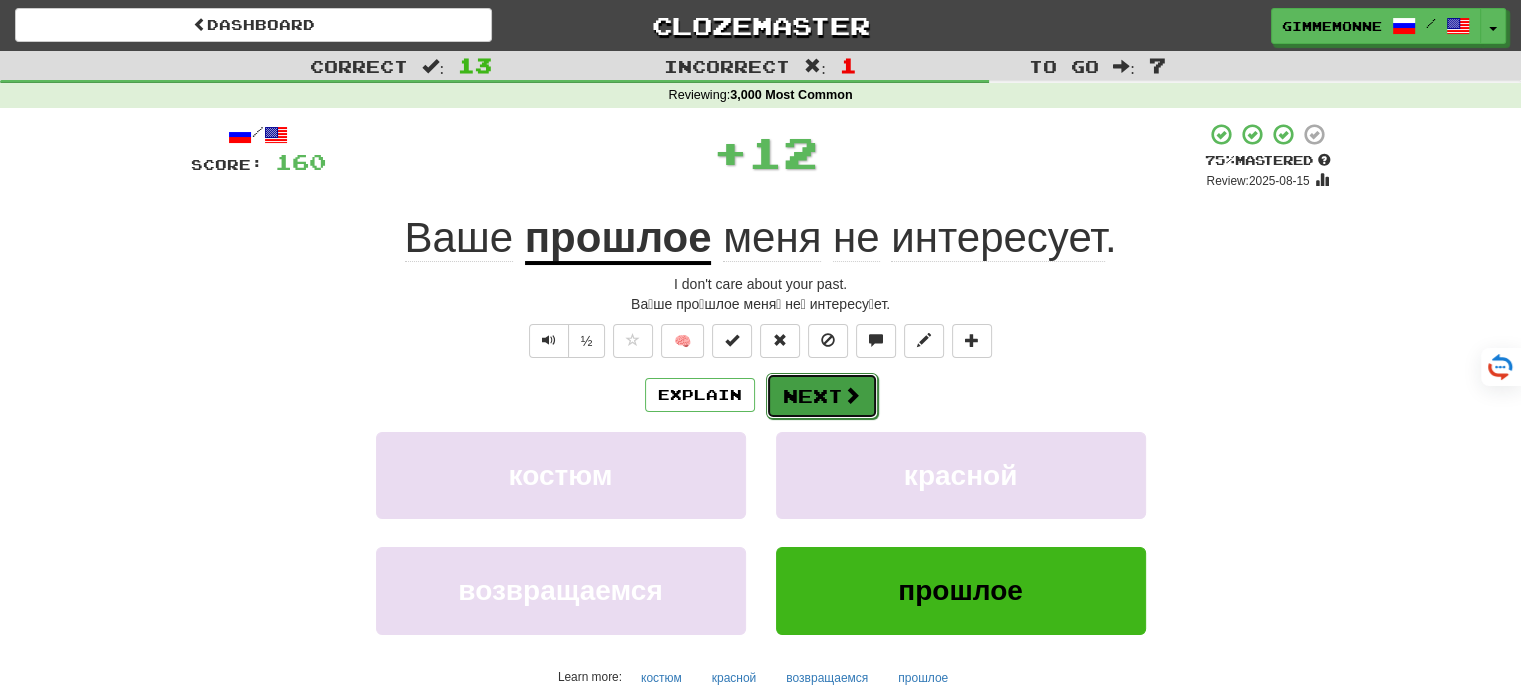 click on "Next" at bounding box center [822, 396] 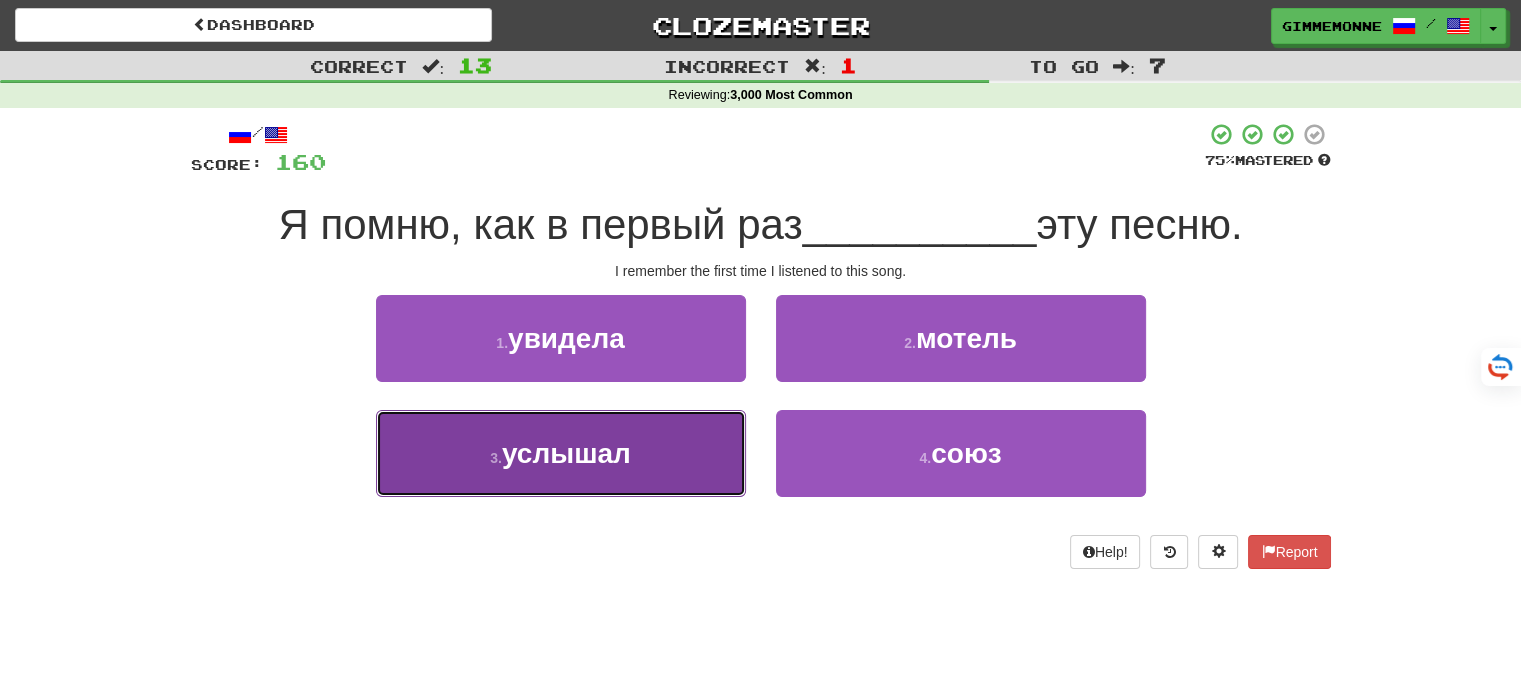 click on "3 .  услышал" at bounding box center [561, 453] 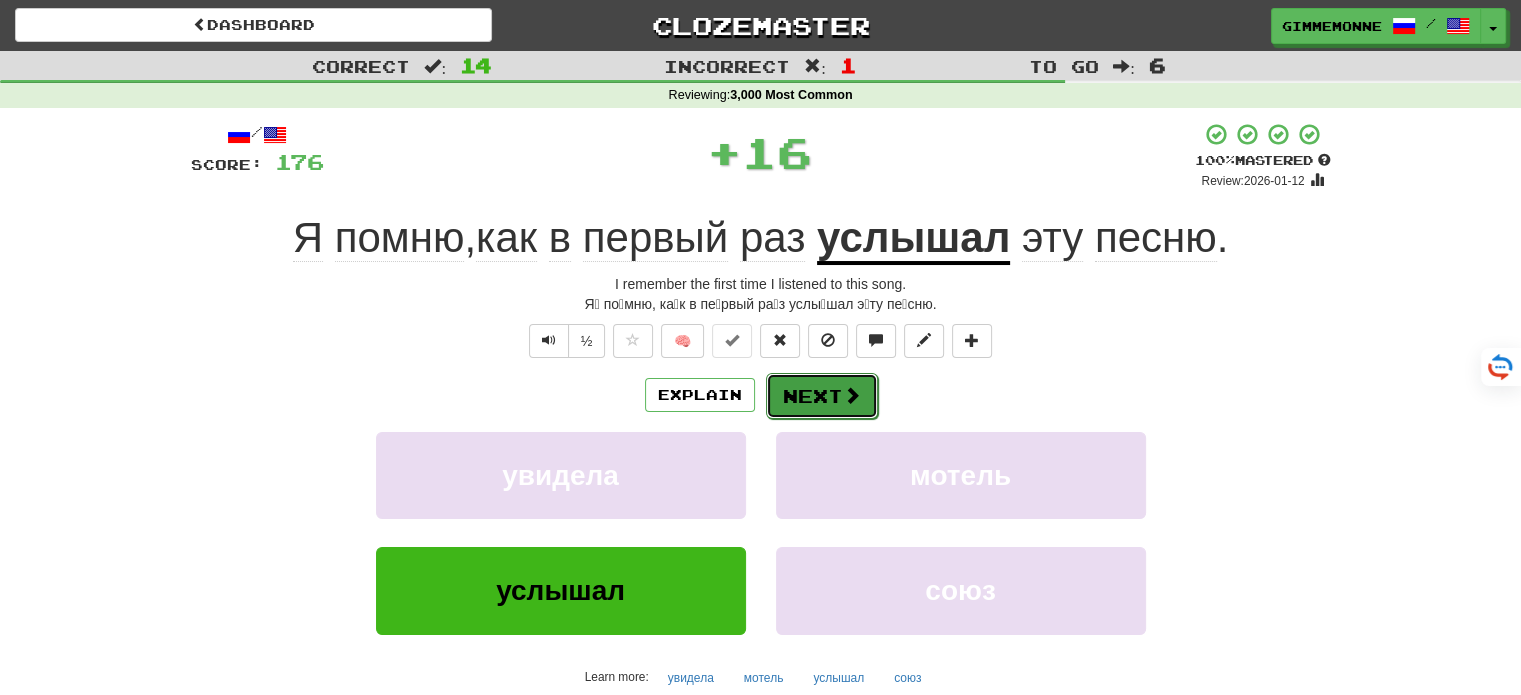 click on "Next" at bounding box center [822, 396] 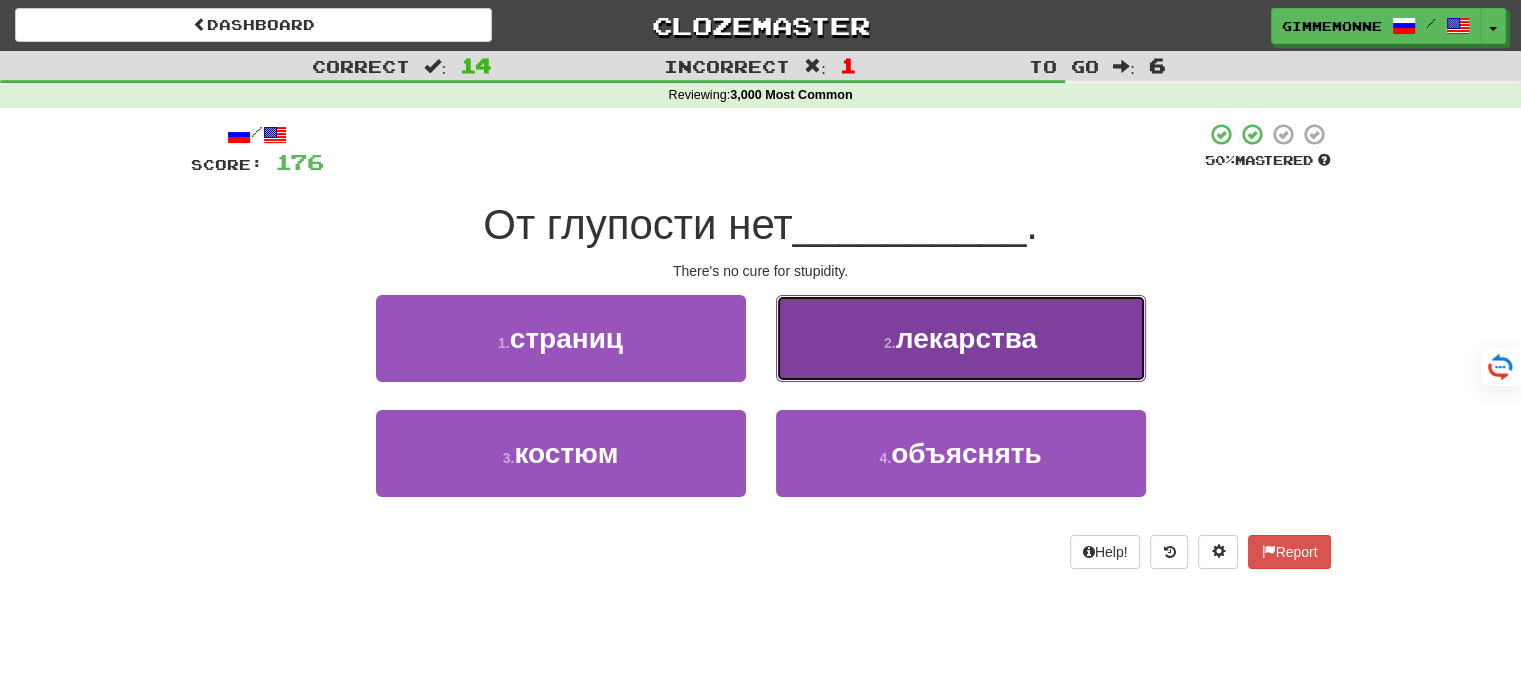 click on "2 ." at bounding box center (890, 343) 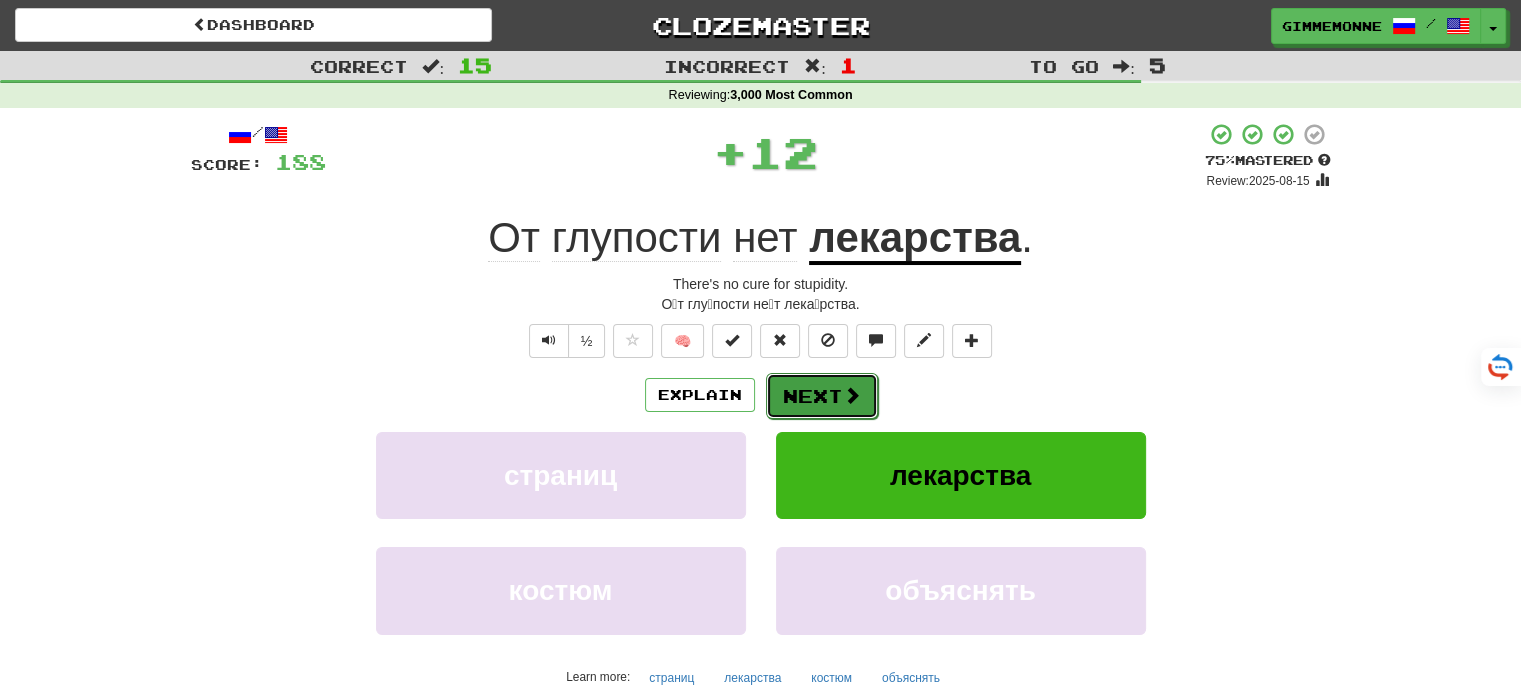 click on "Next" at bounding box center (822, 396) 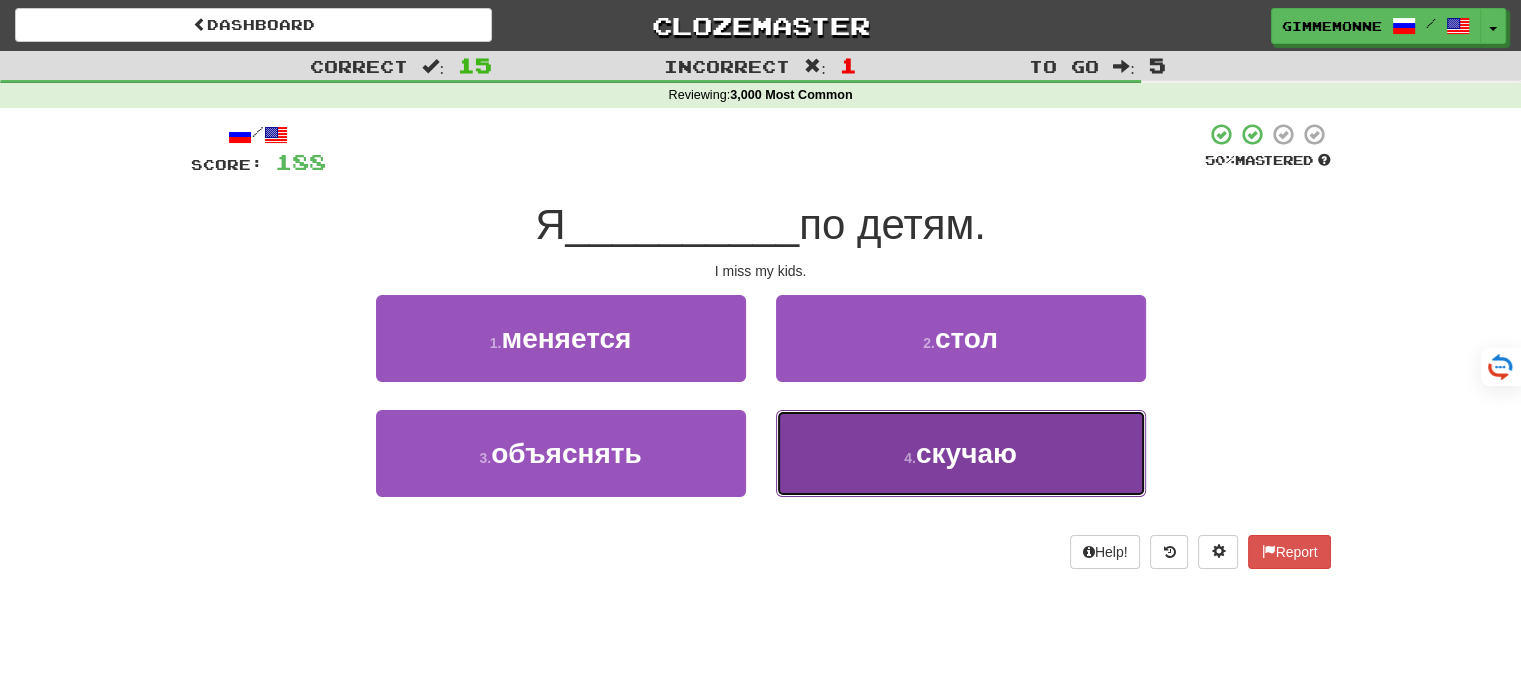 click on "4 .  скучаю" at bounding box center [961, 453] 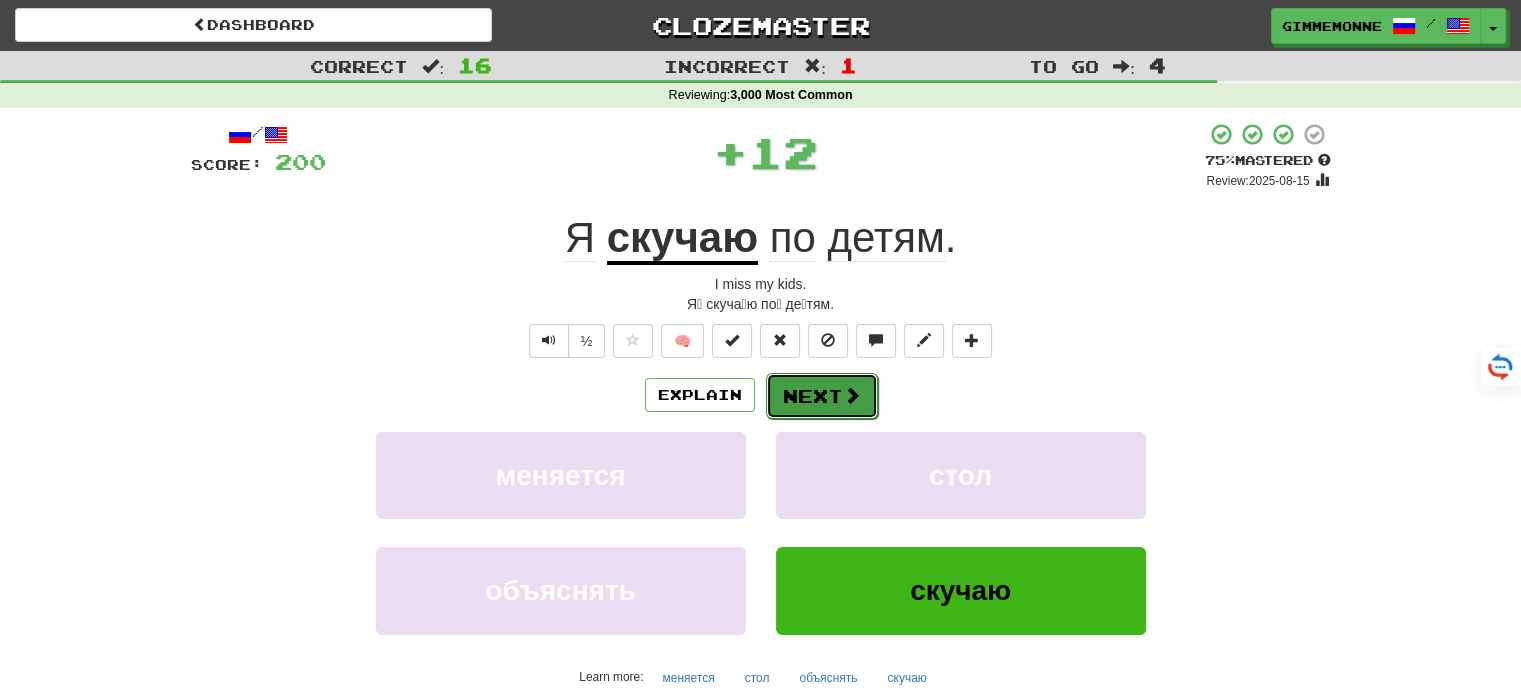 click at bounding box center (852, 395) 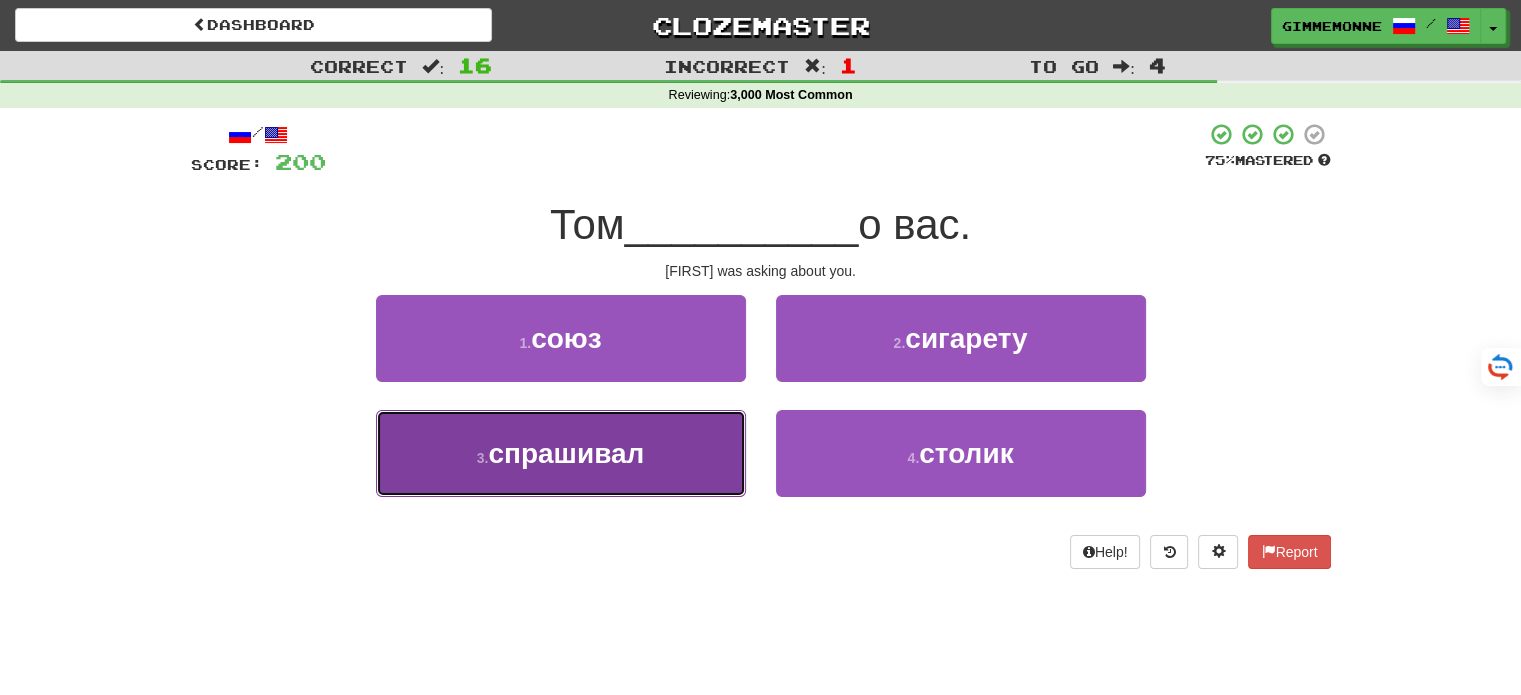 click on "3 .  спрашивал" at bounding box center (561, 453) 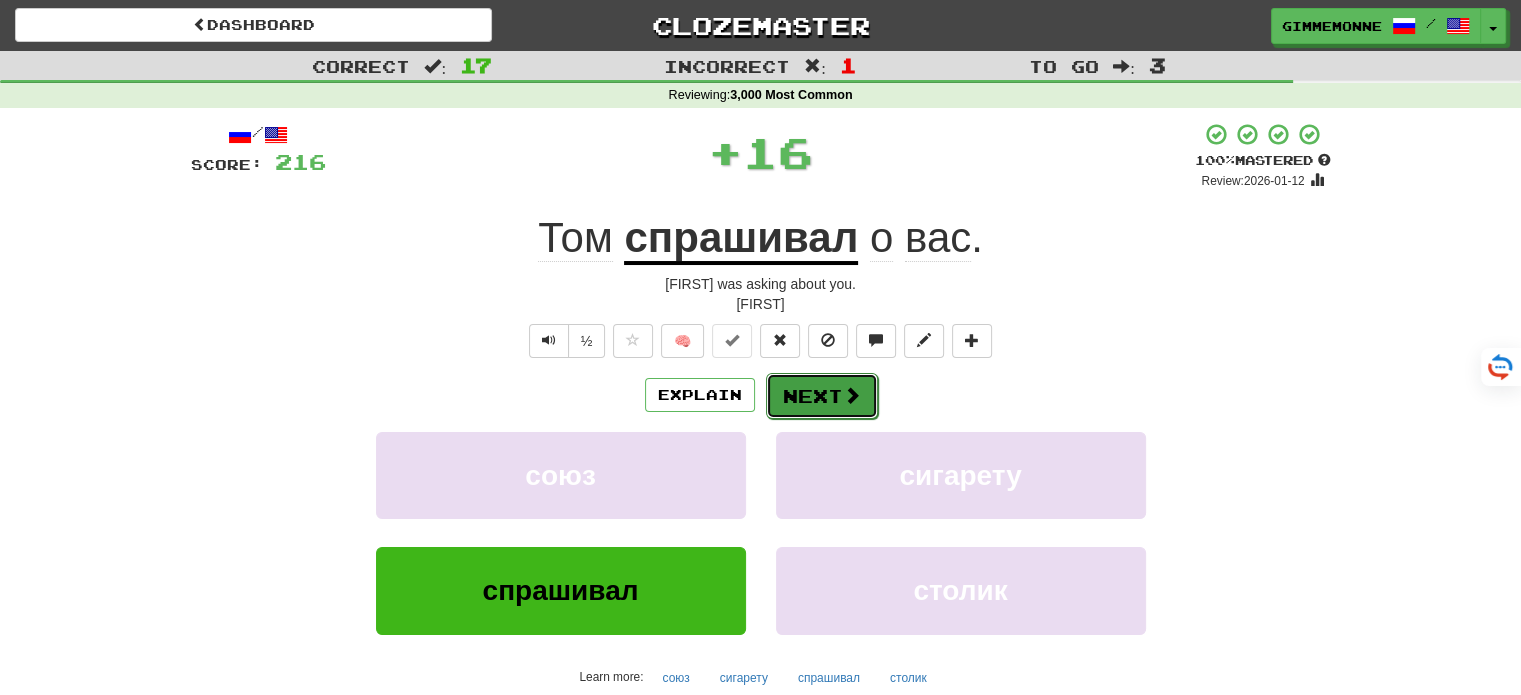 click on "Next" at bounding box center [822, 396] 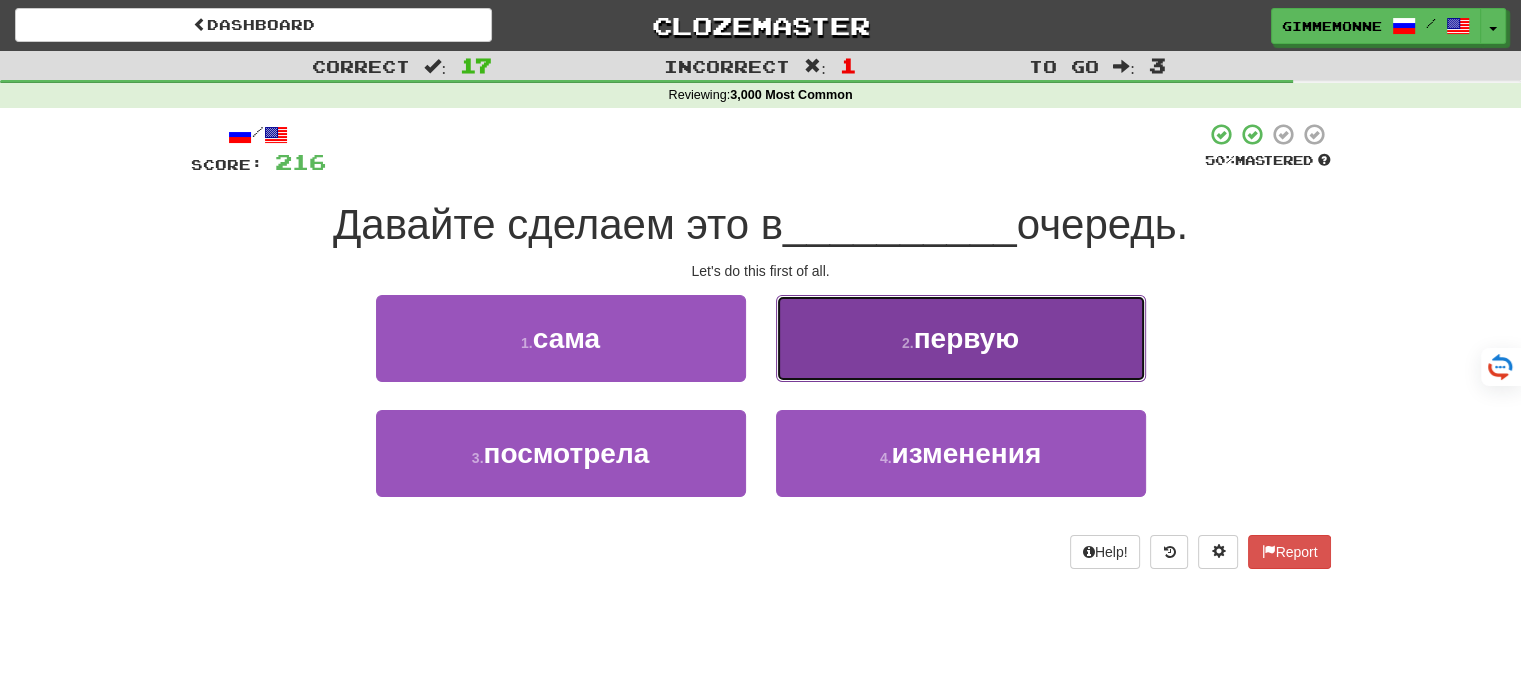 click on "2 .  первую" at bounding box center [961, 338] 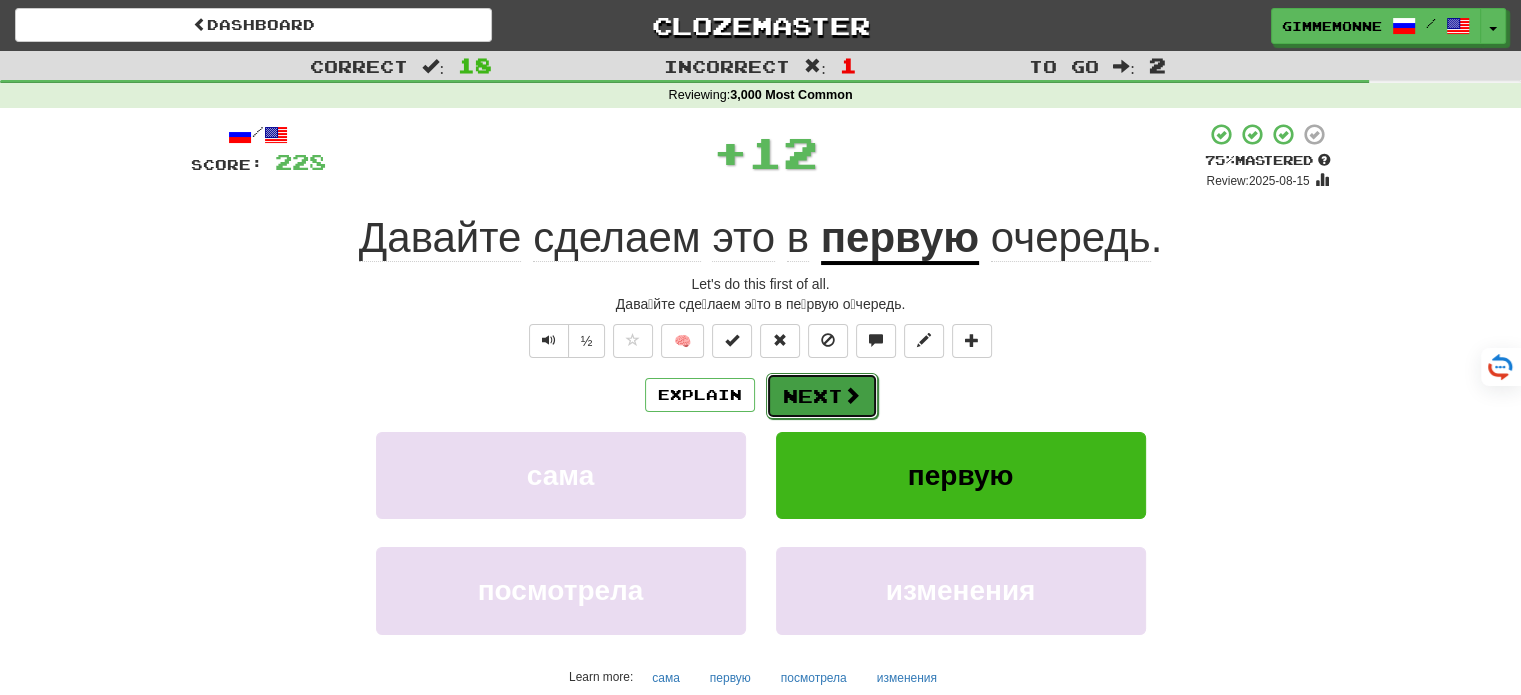click on "Next" at bounding box center (822, 396) 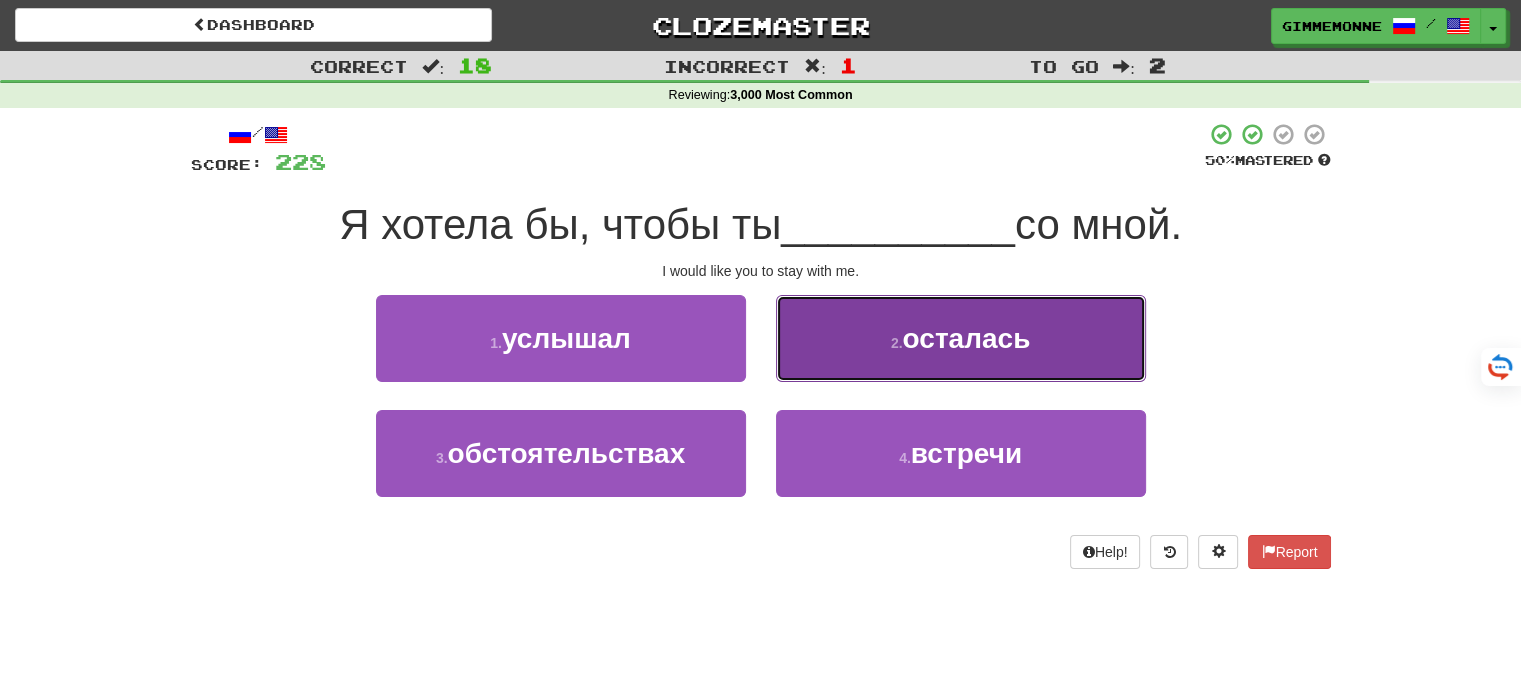 click on "2 .  осталась" at bounding box center [961, 338] 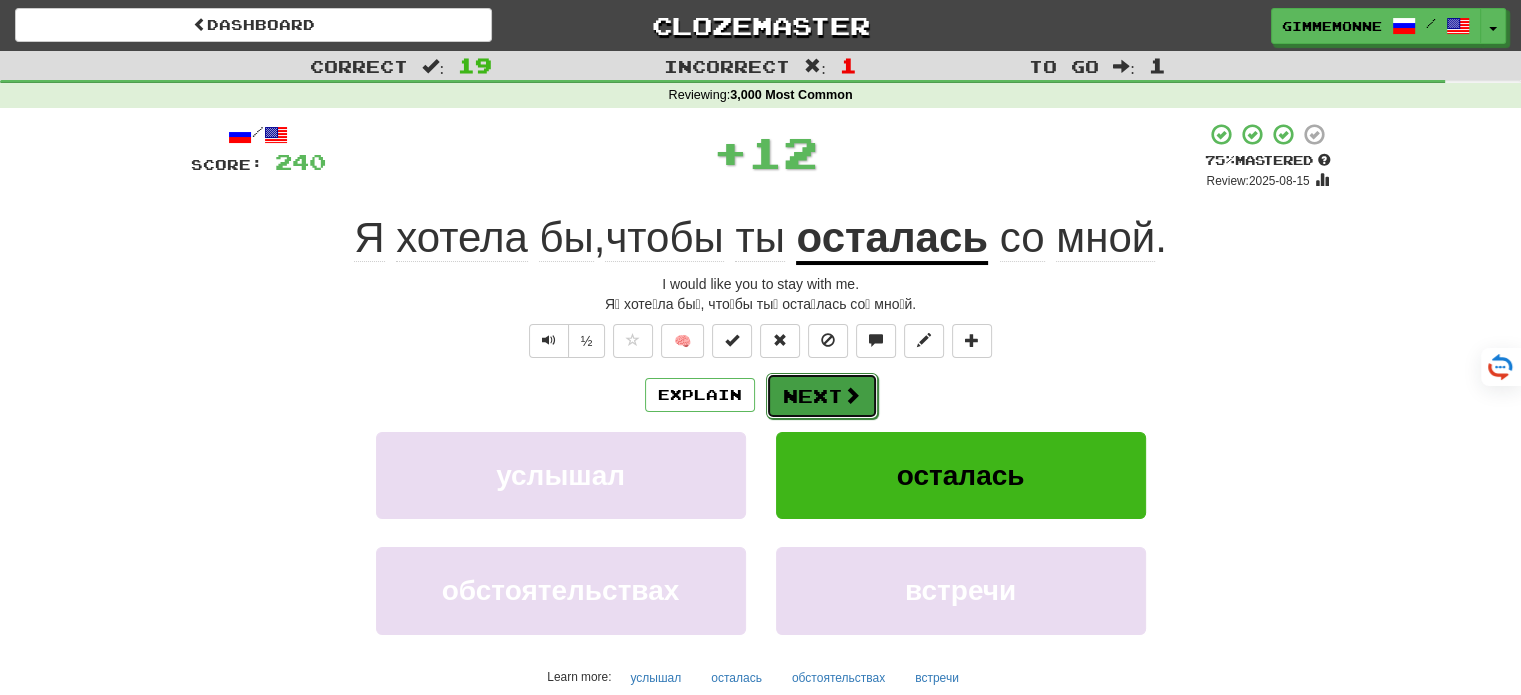 click on "Next" at bounding box center [822, 396] 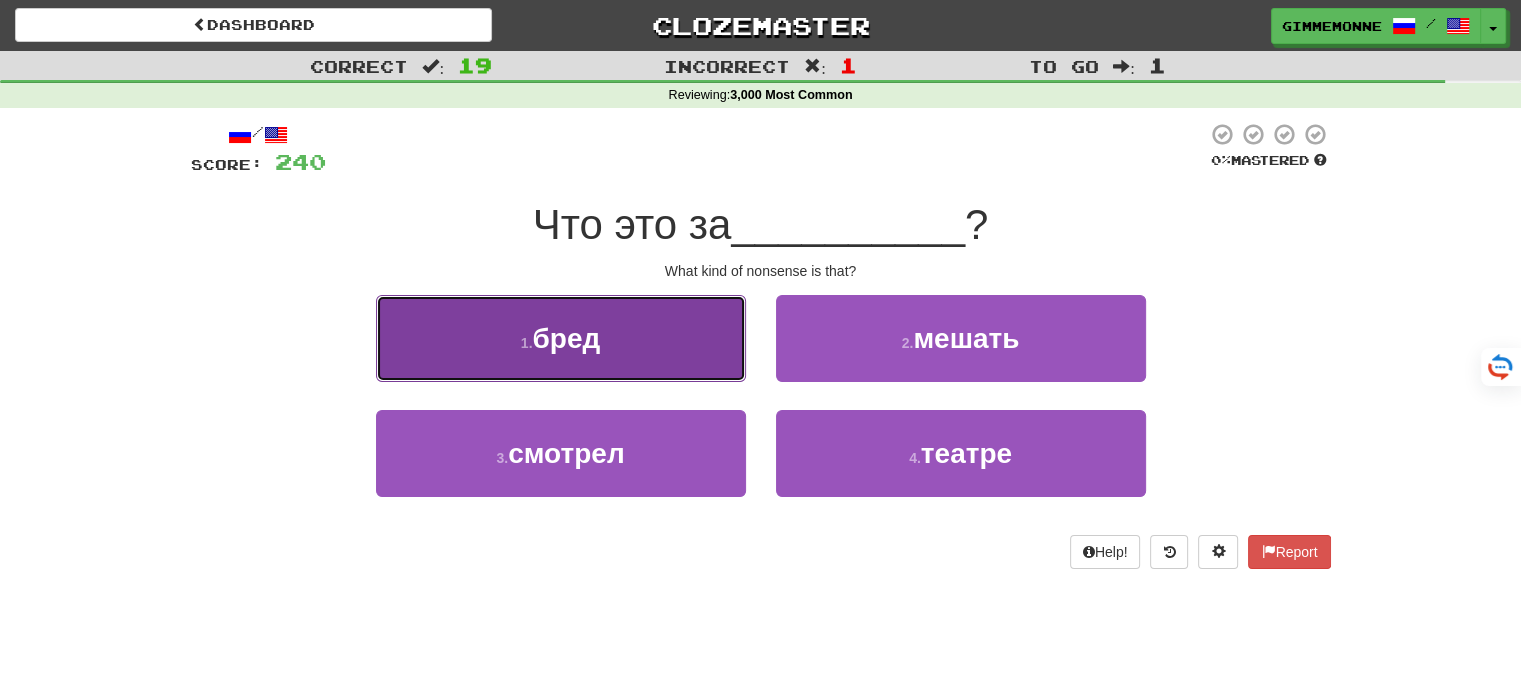 click on "1 .  бред" at bounding box center (561, 338) 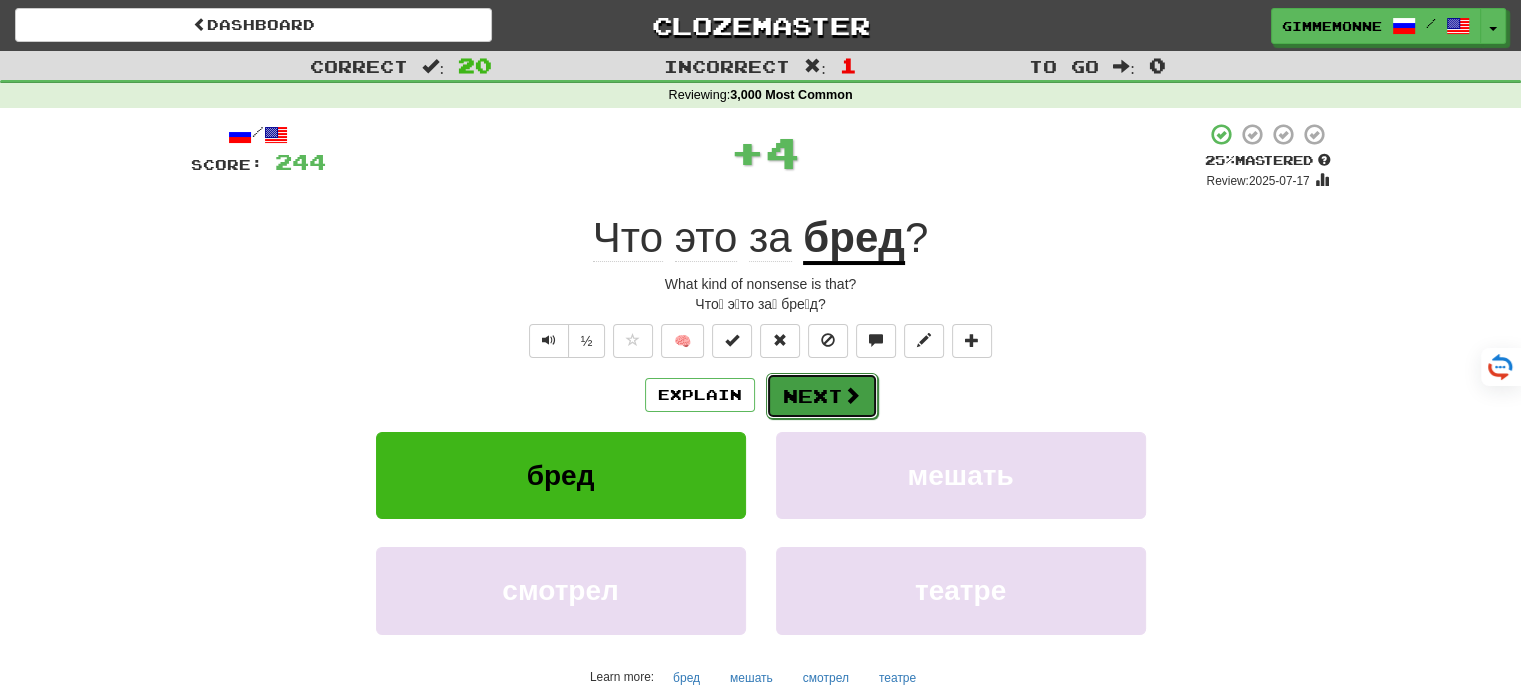 click on "Next" at bounding box center (822, 396) 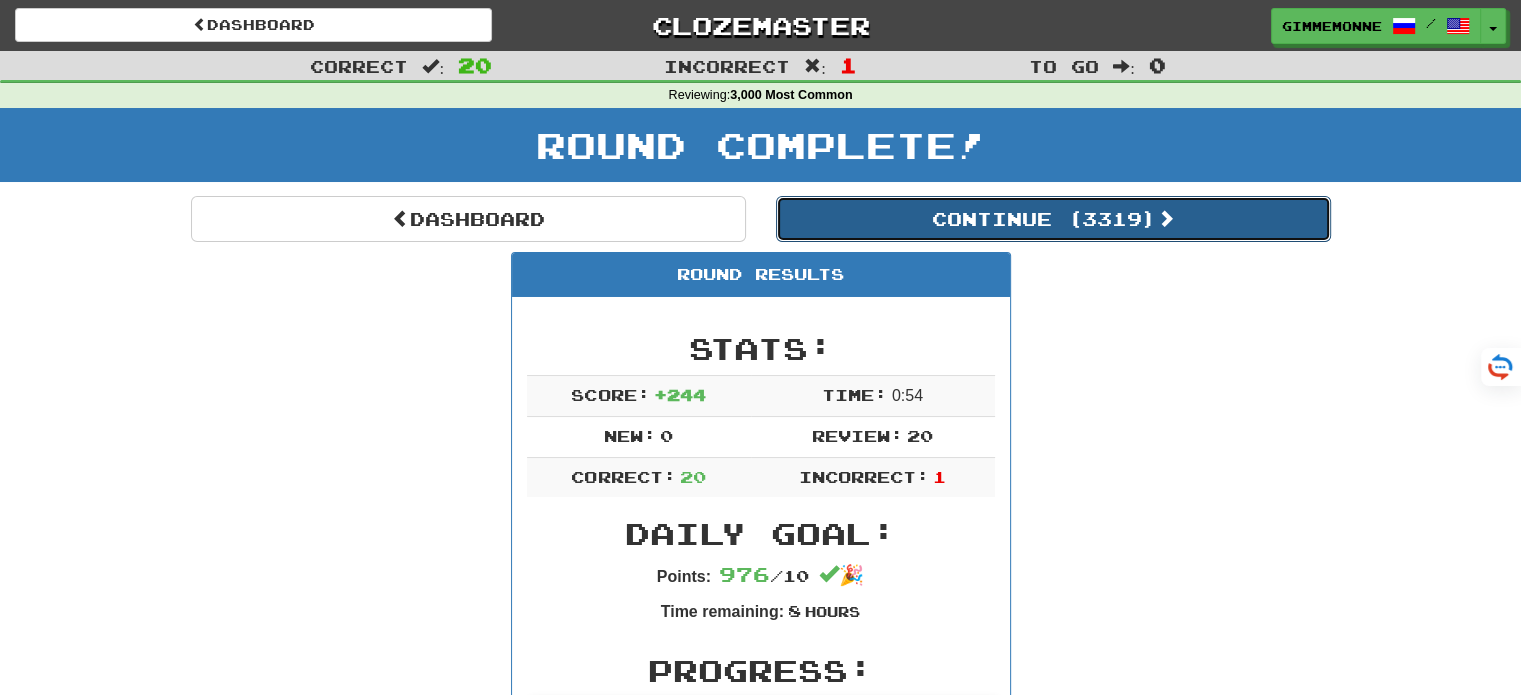 click on "Continue ( 3319 )" at bounding box center [1053, 219] 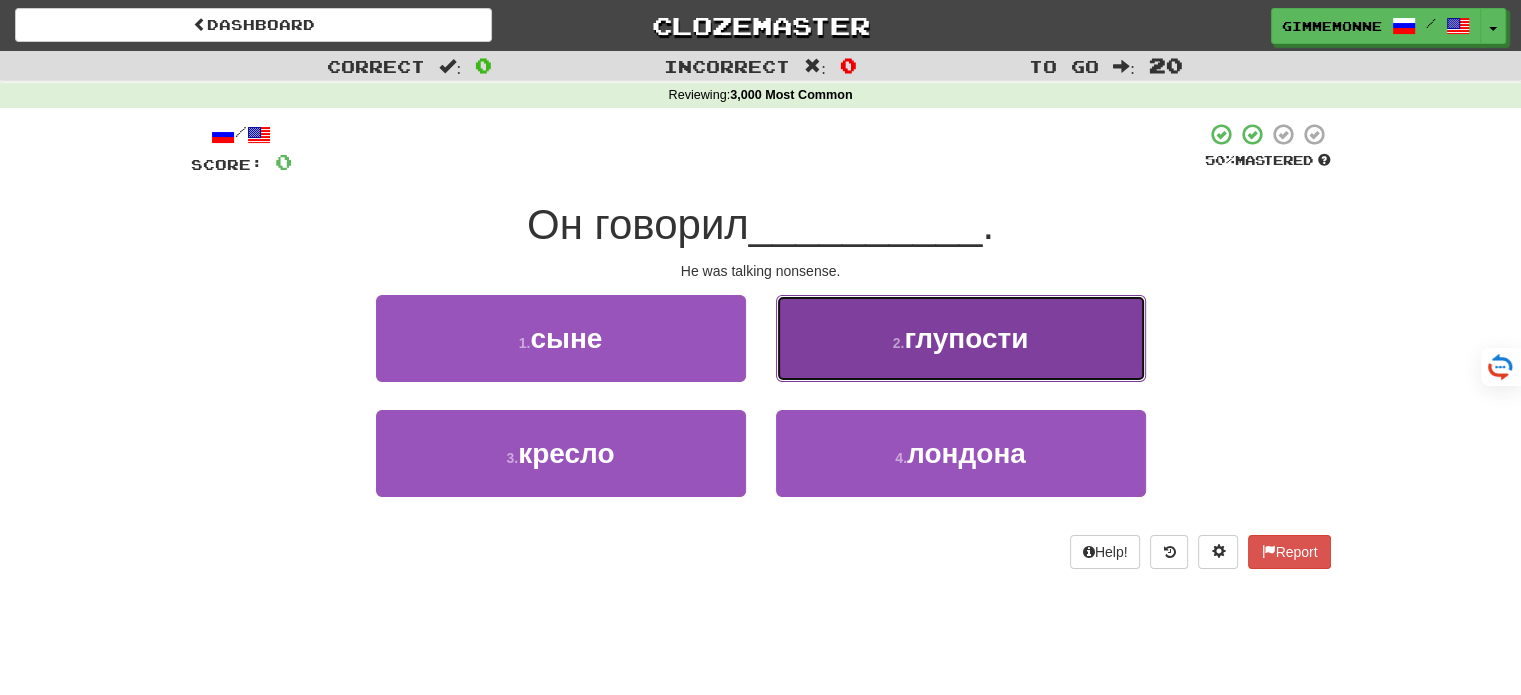 click on "2 .  глупости" at bounding box center [961, 338] 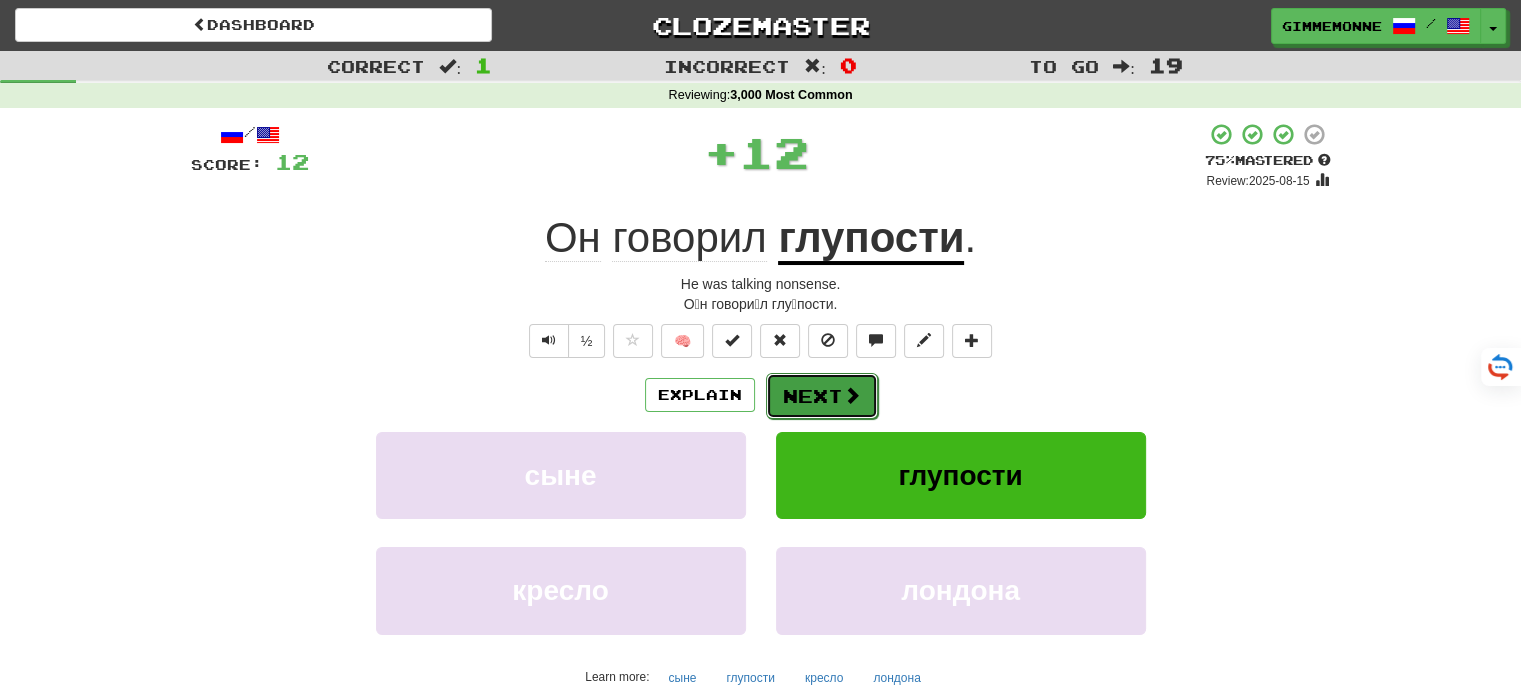 click on "Next" at bounding box center [822, 396] 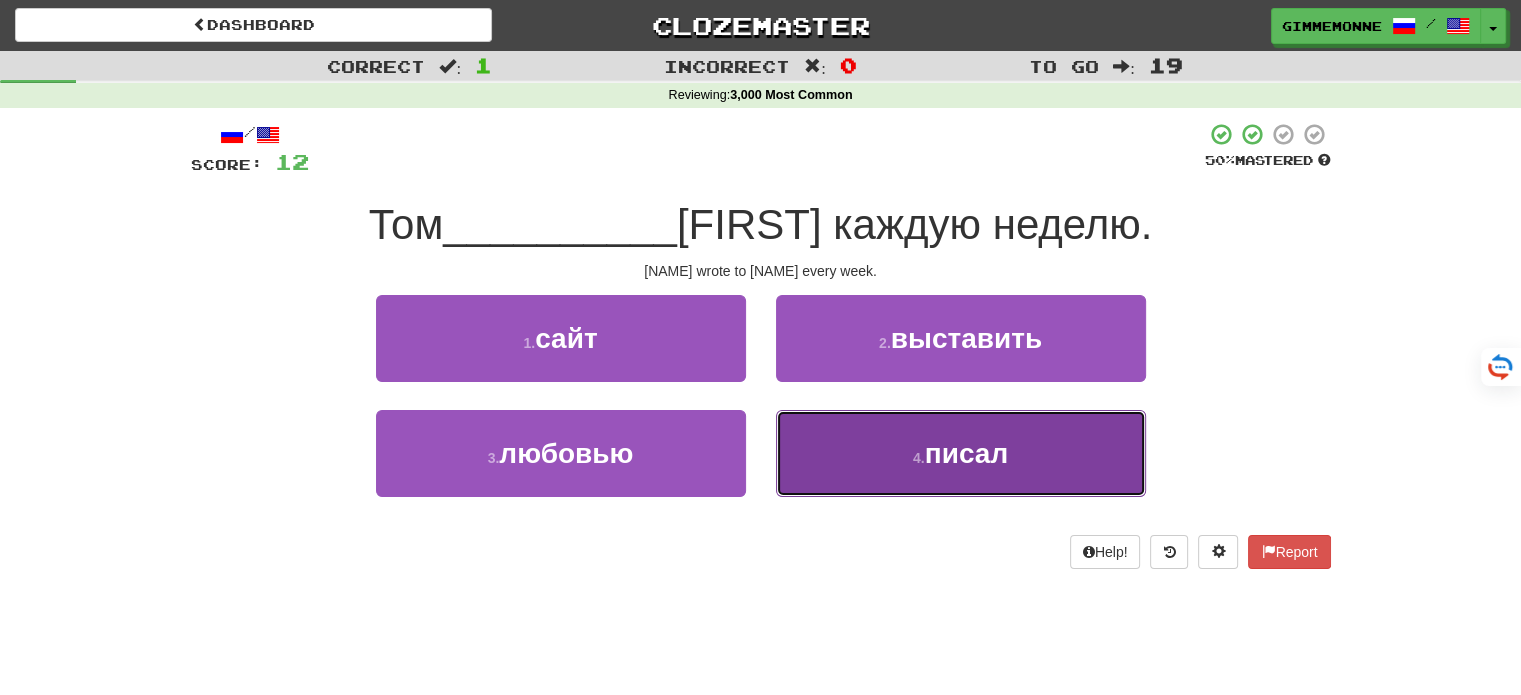 click on "4 .  писал" at bounding box center [961, 453] 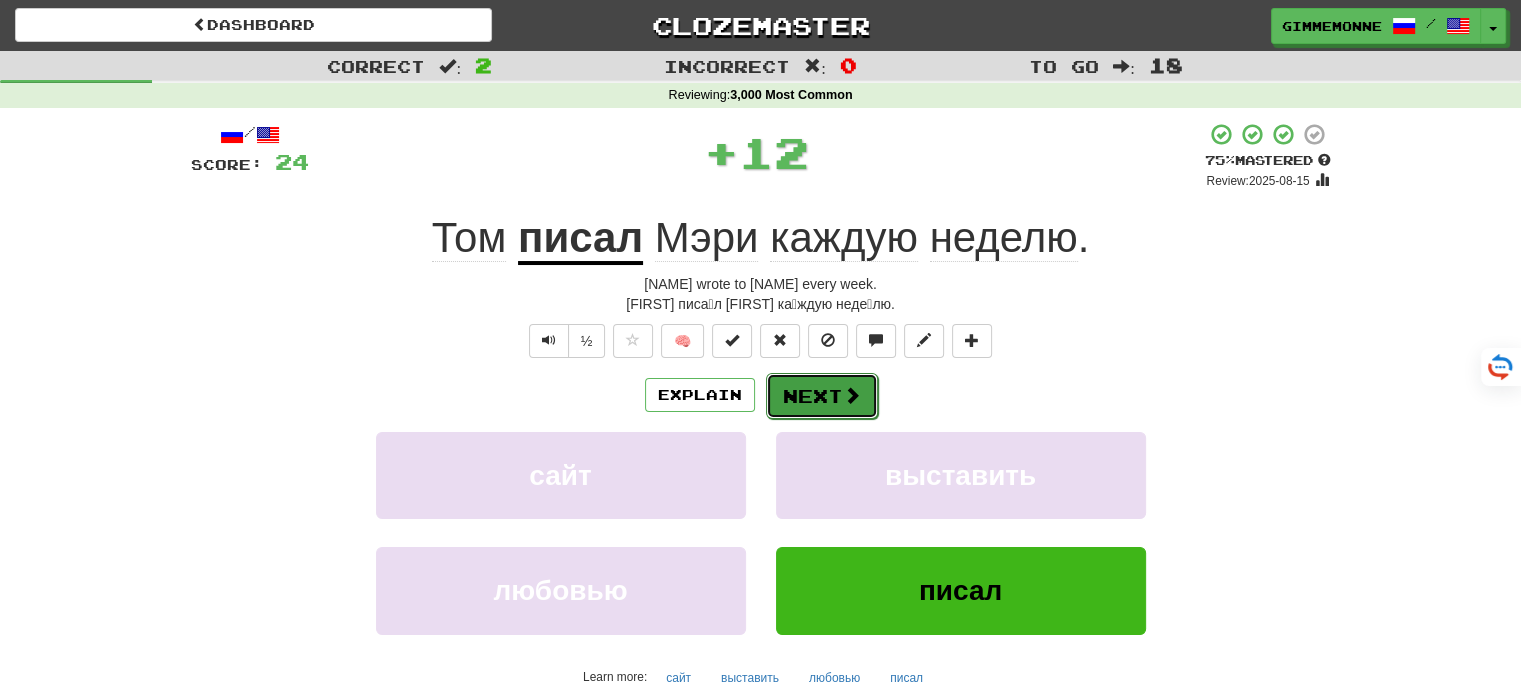 click on "Next" at bounding box center (822, 396) 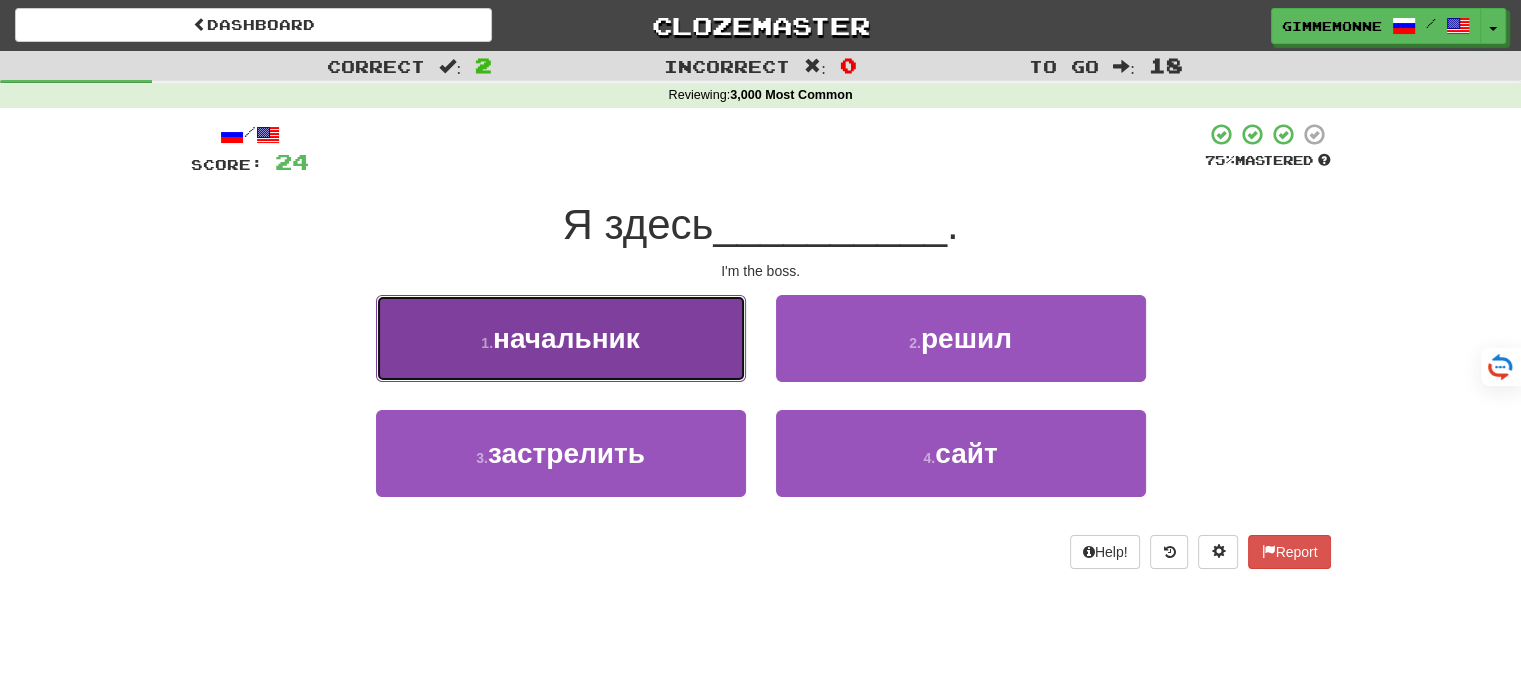 click on "1 .  начальник" at bounding box center (561, 338) 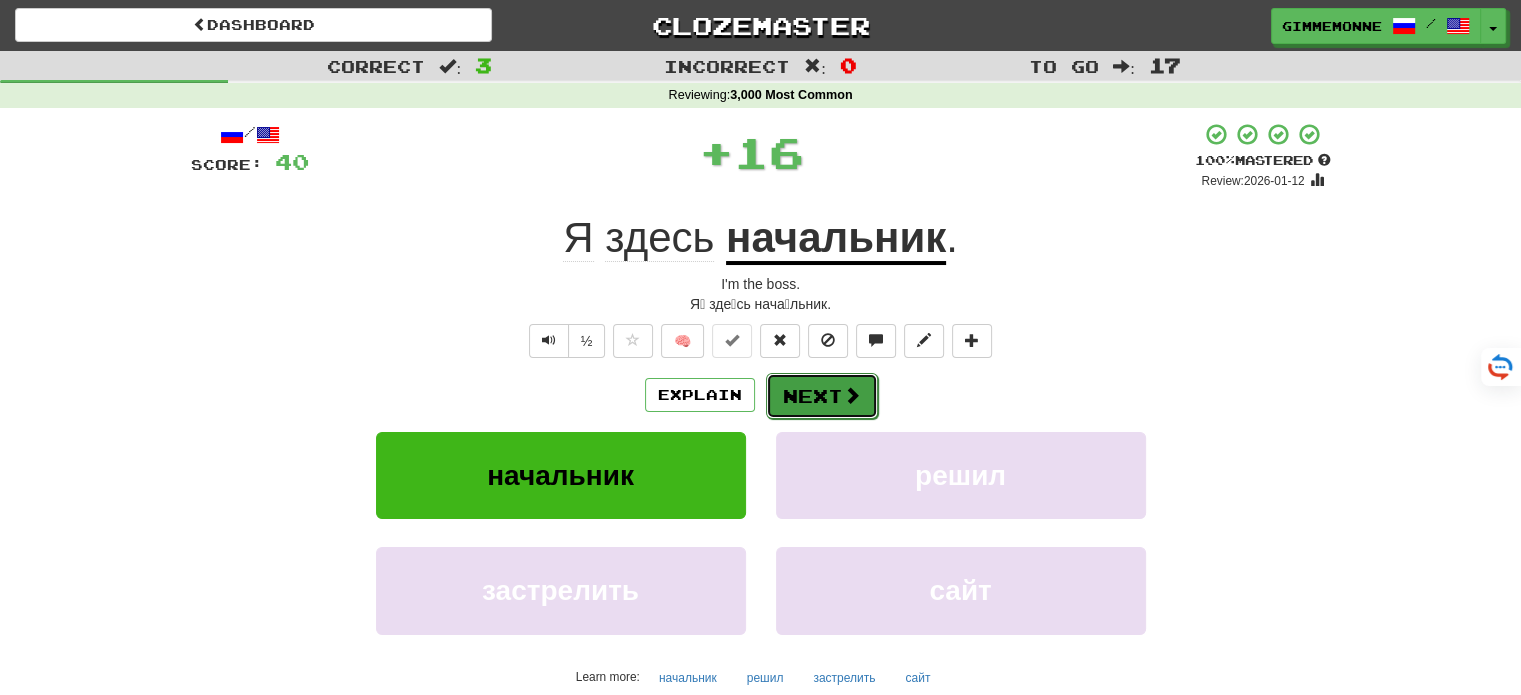 click on "Next" at bounding box center (822, 396) 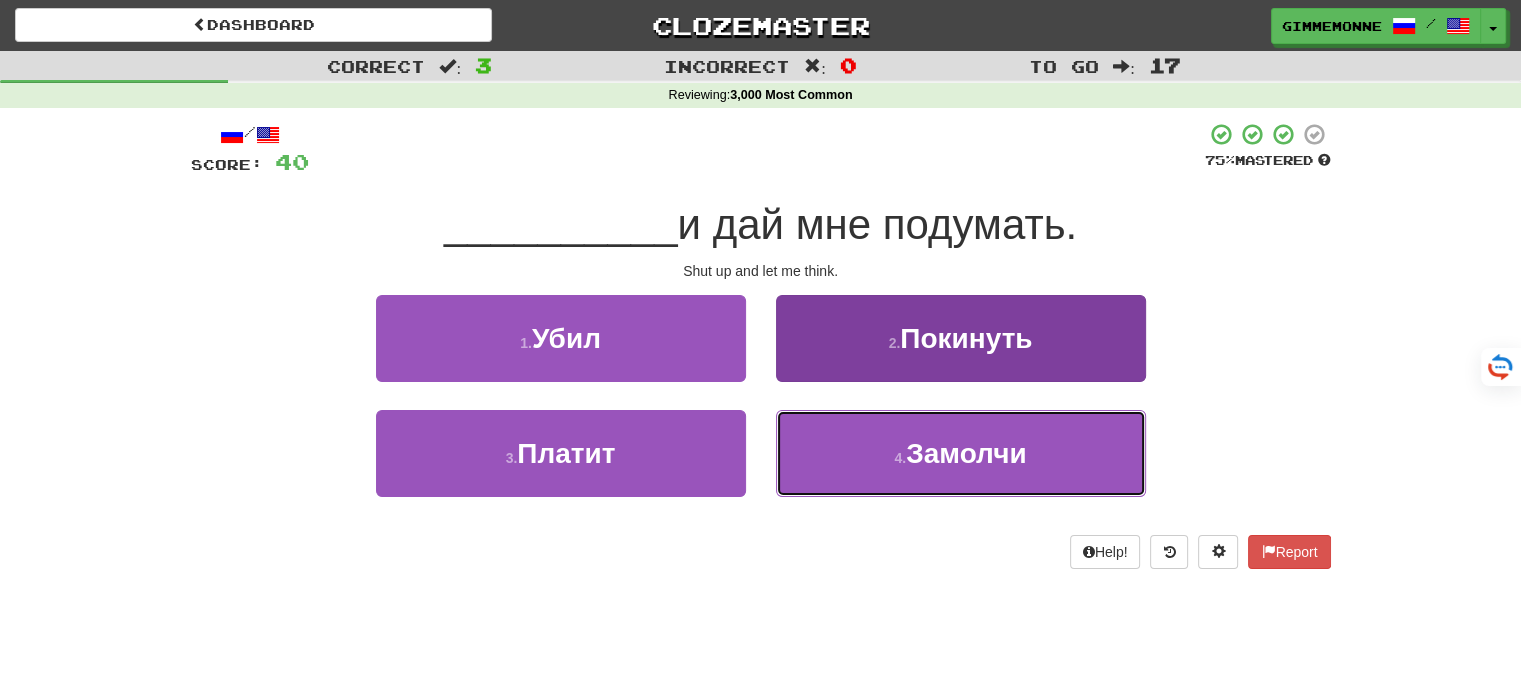 drag, startPoint x: 958, startPoint y: 453, endPoint x: 947, endPoint y: 454, distance: 11.045361 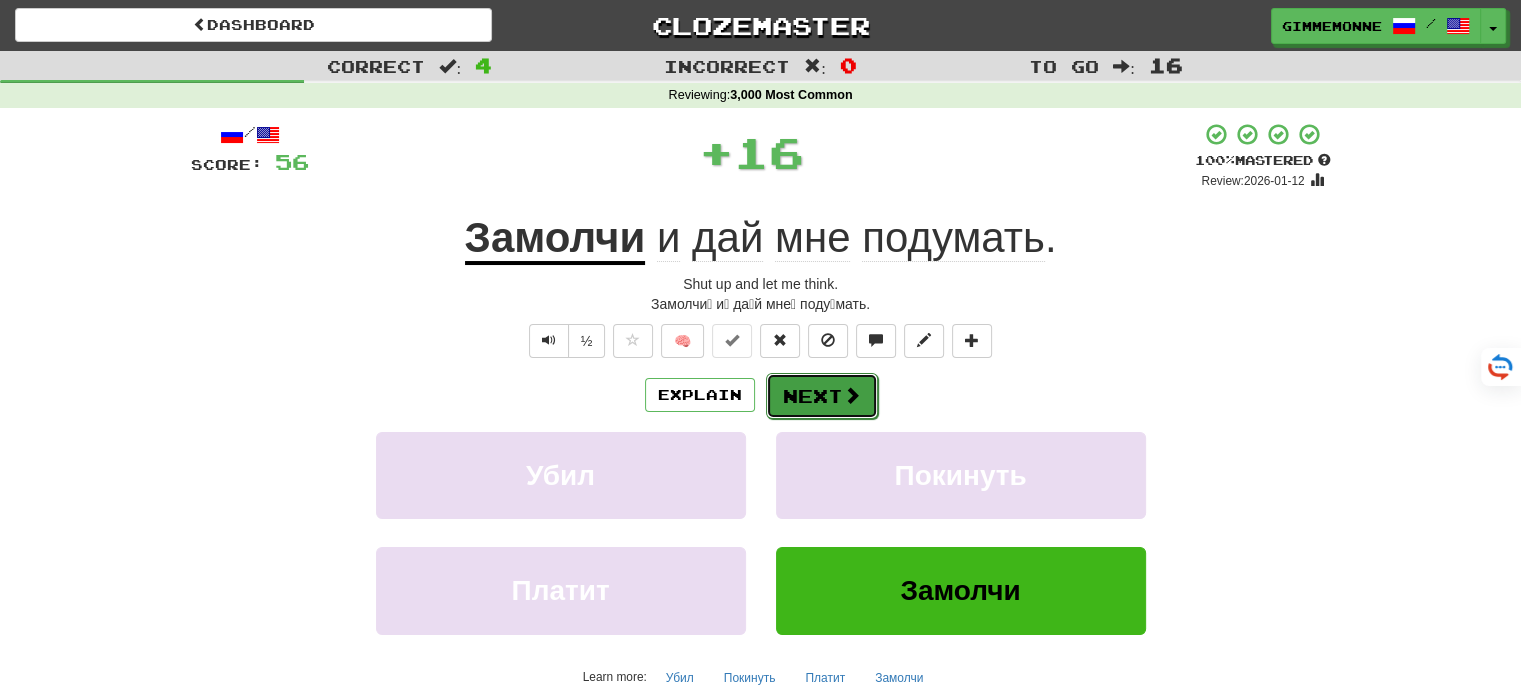 click on "Next" at bounding box center [822, 396] 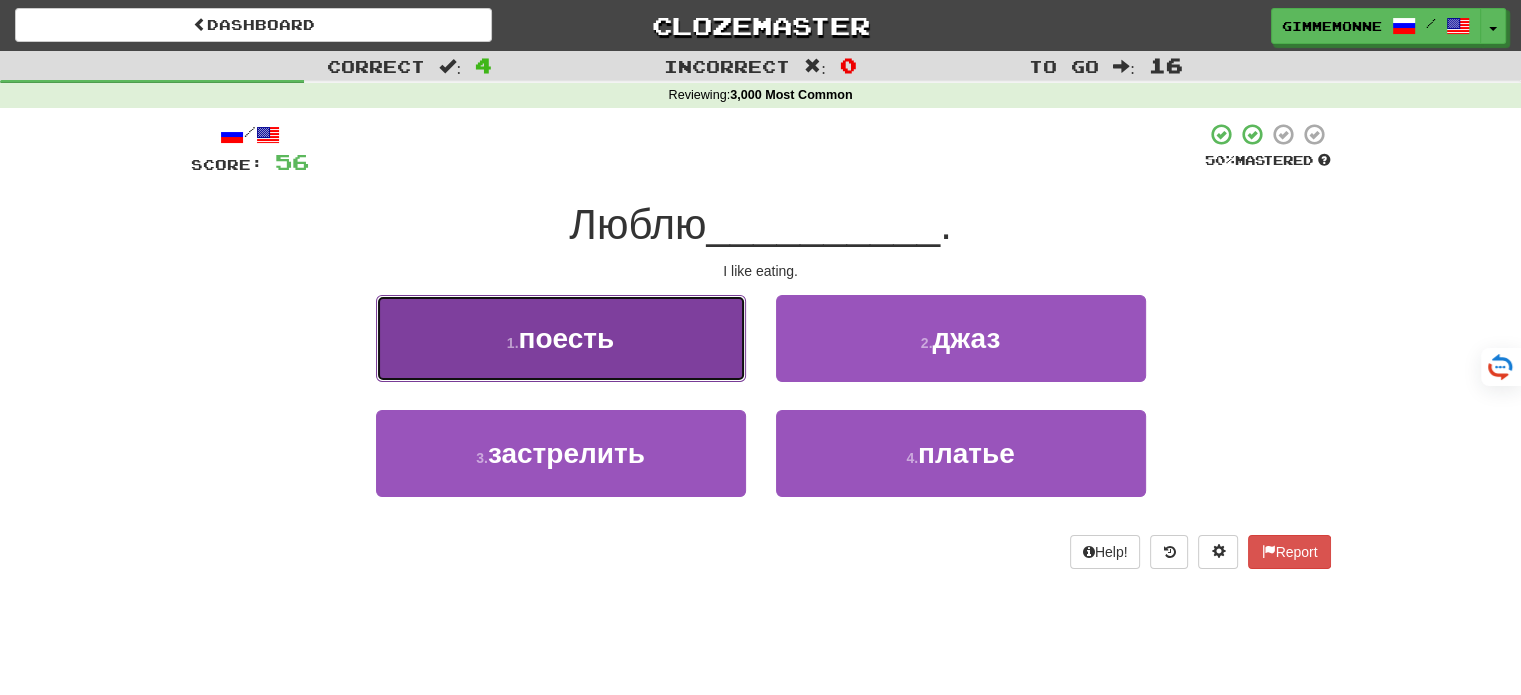 click on "1 .  поесть" at bounding box center (561, 338) 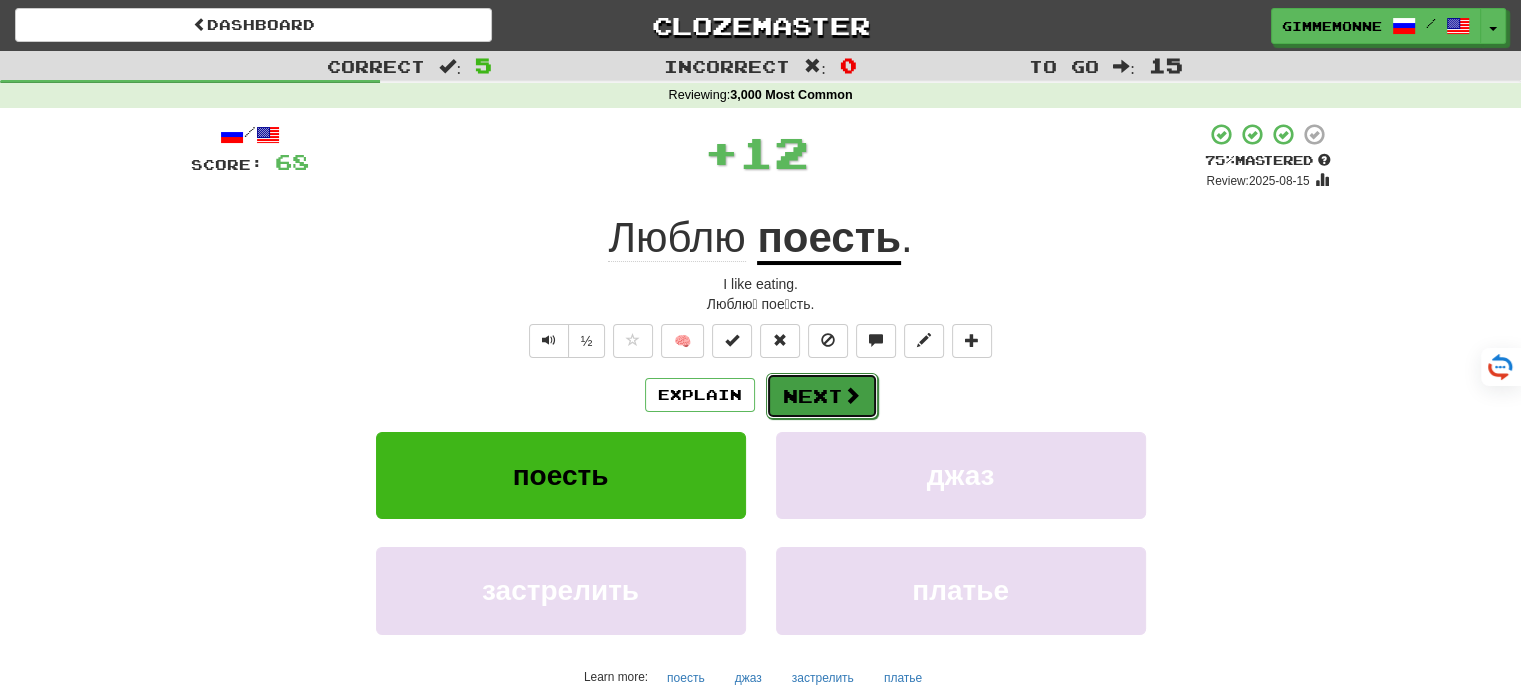 click on "Next" at bounding box center (822, 396) 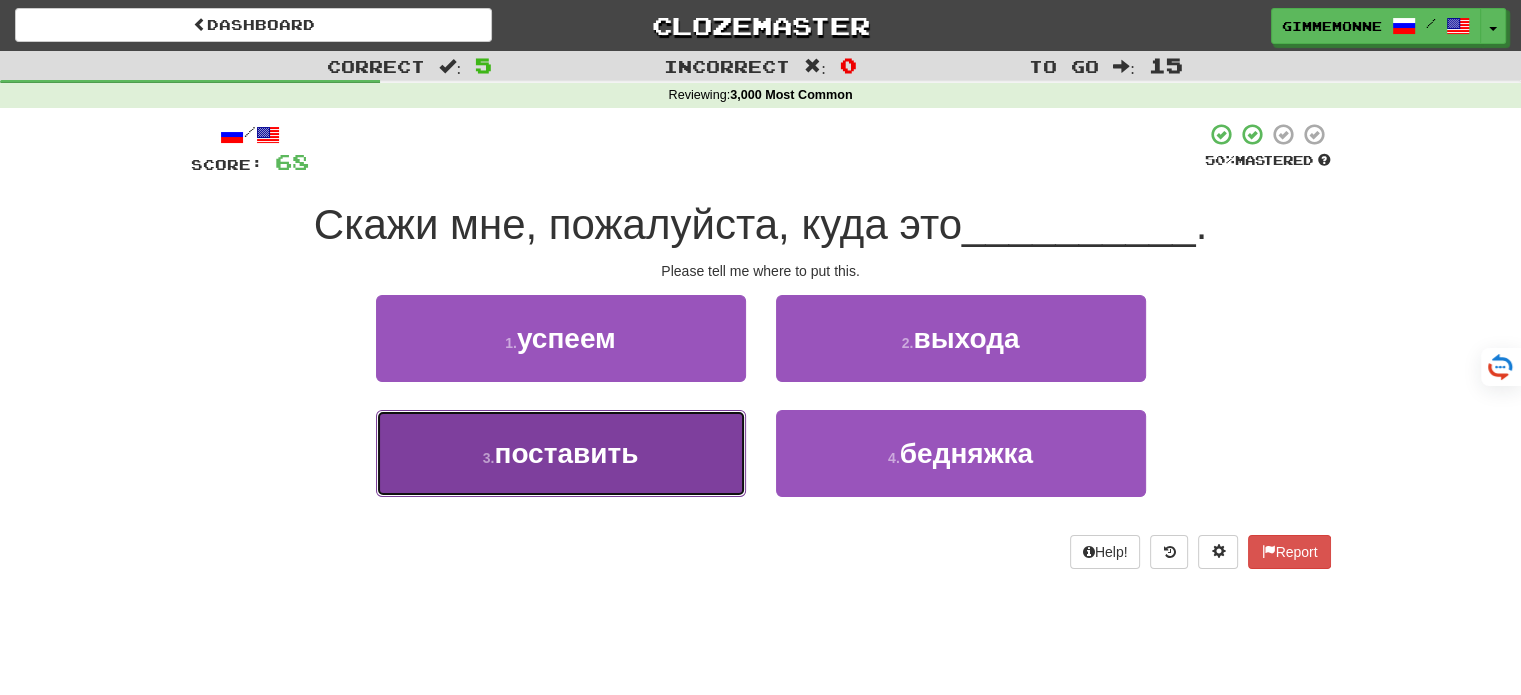 click on "3 .  поставить" at bounding box center [561, 453] 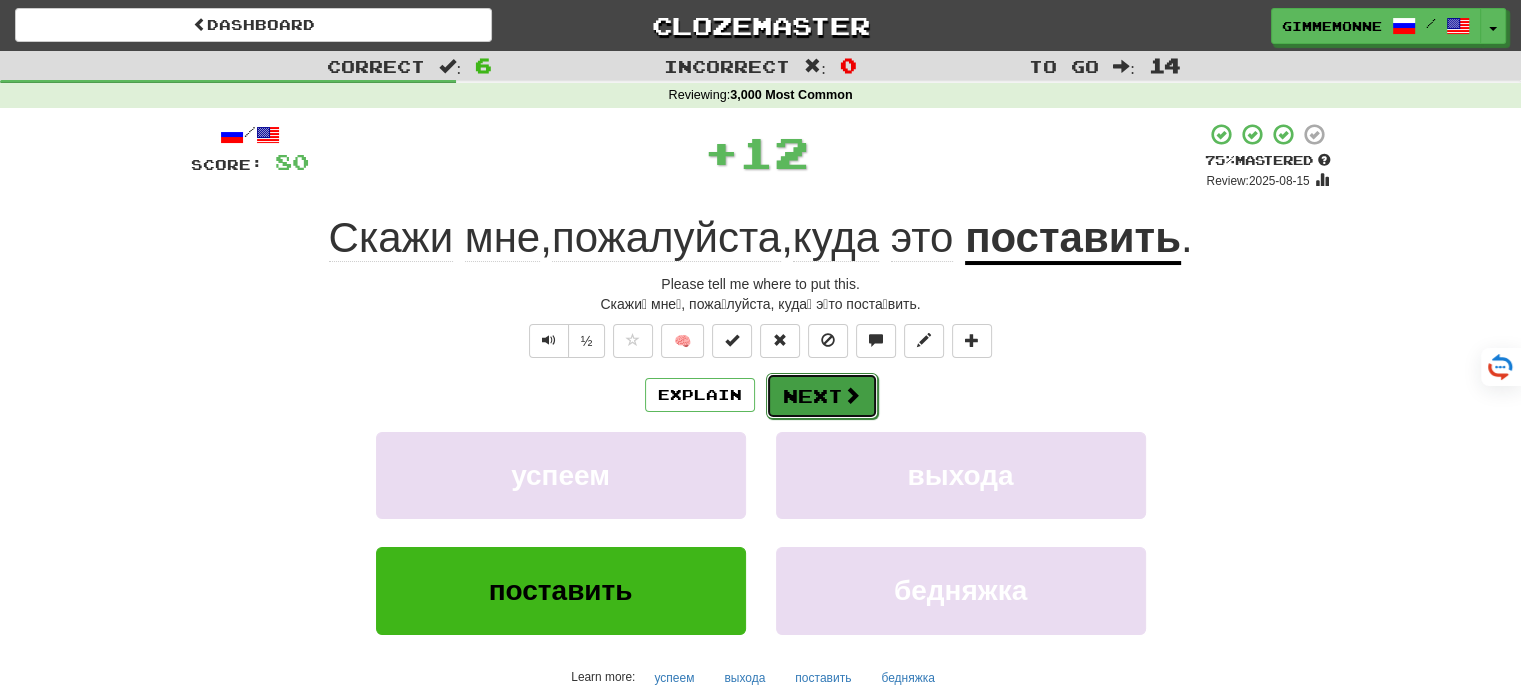click on "Next" at bounding box center (822, 396) 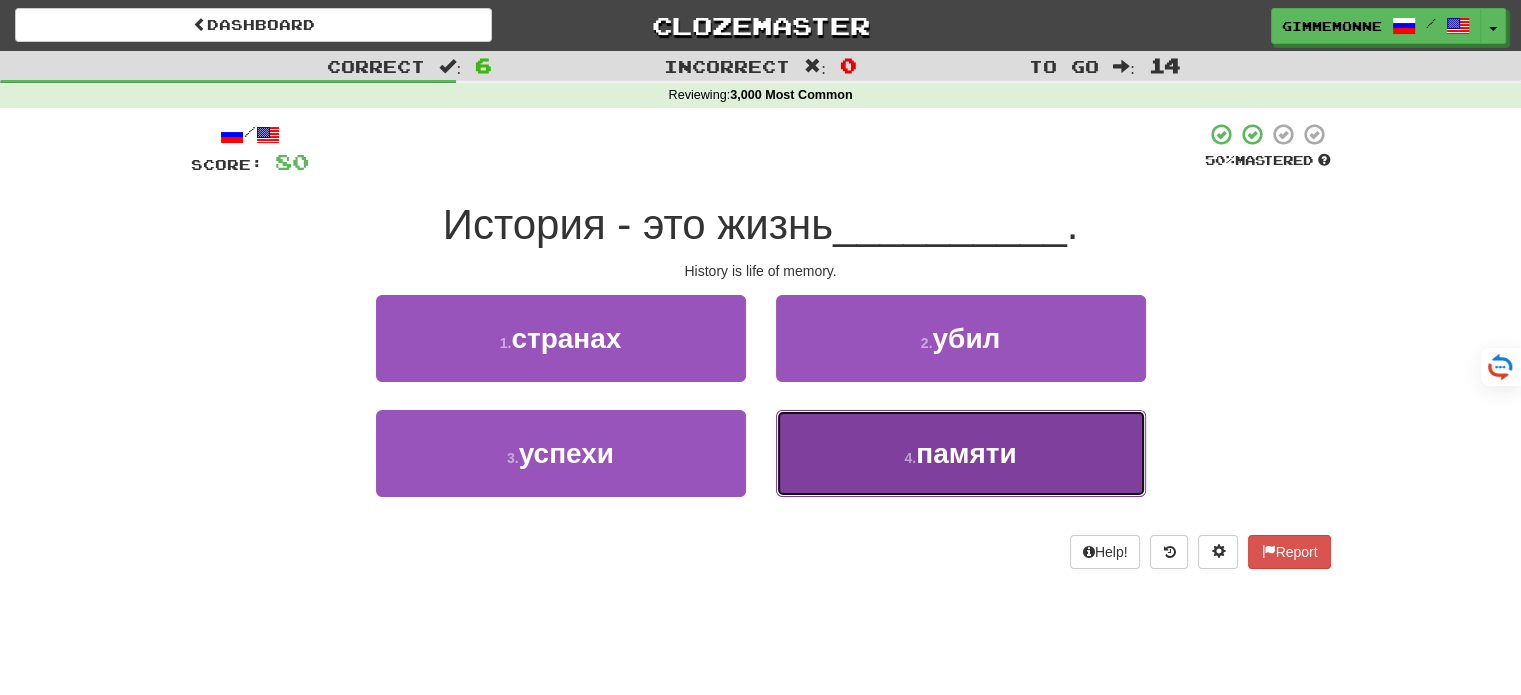 click on "4 .  памяти" at bounding box center [961, 453] 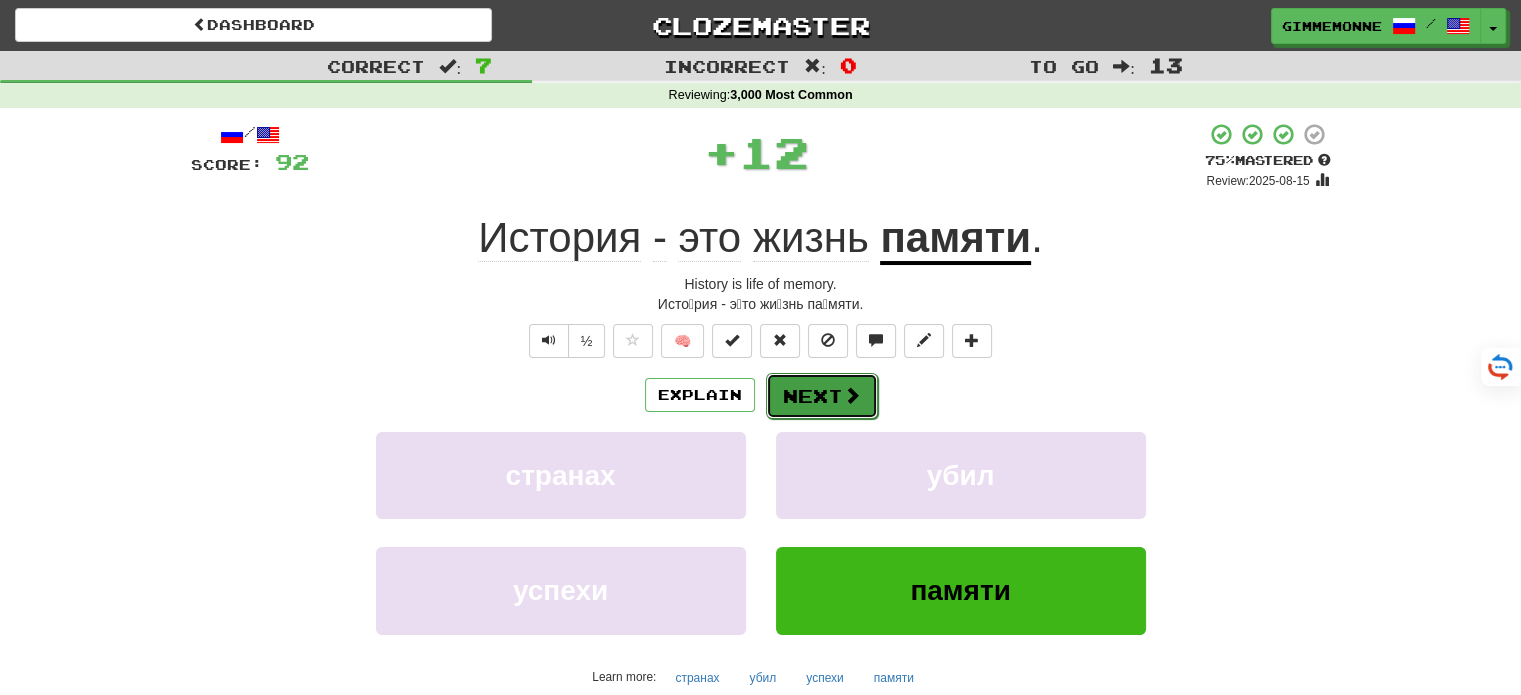 click on "Next" at bounding box center (822, 396) 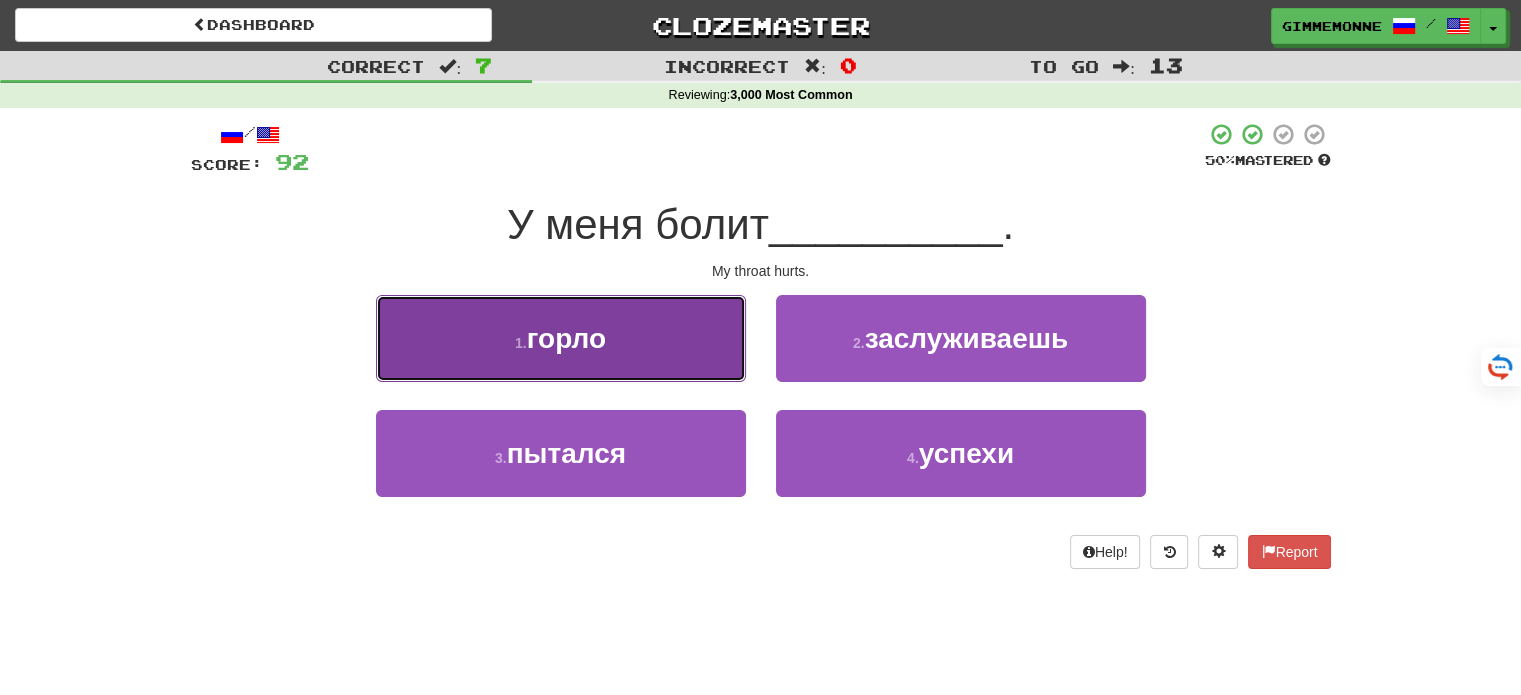 click on "1 .  горло" at bounding box center (561, 338) 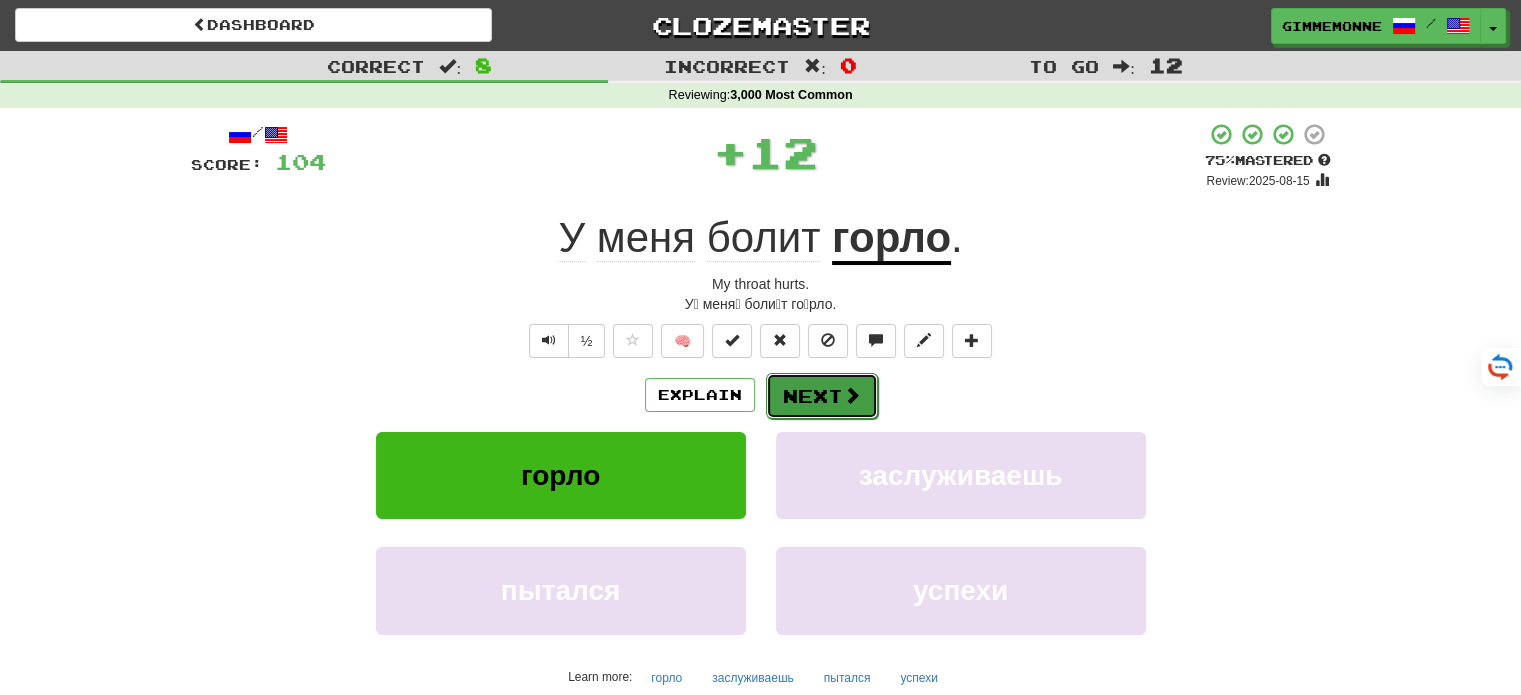 click at bounding box center [852, 395] 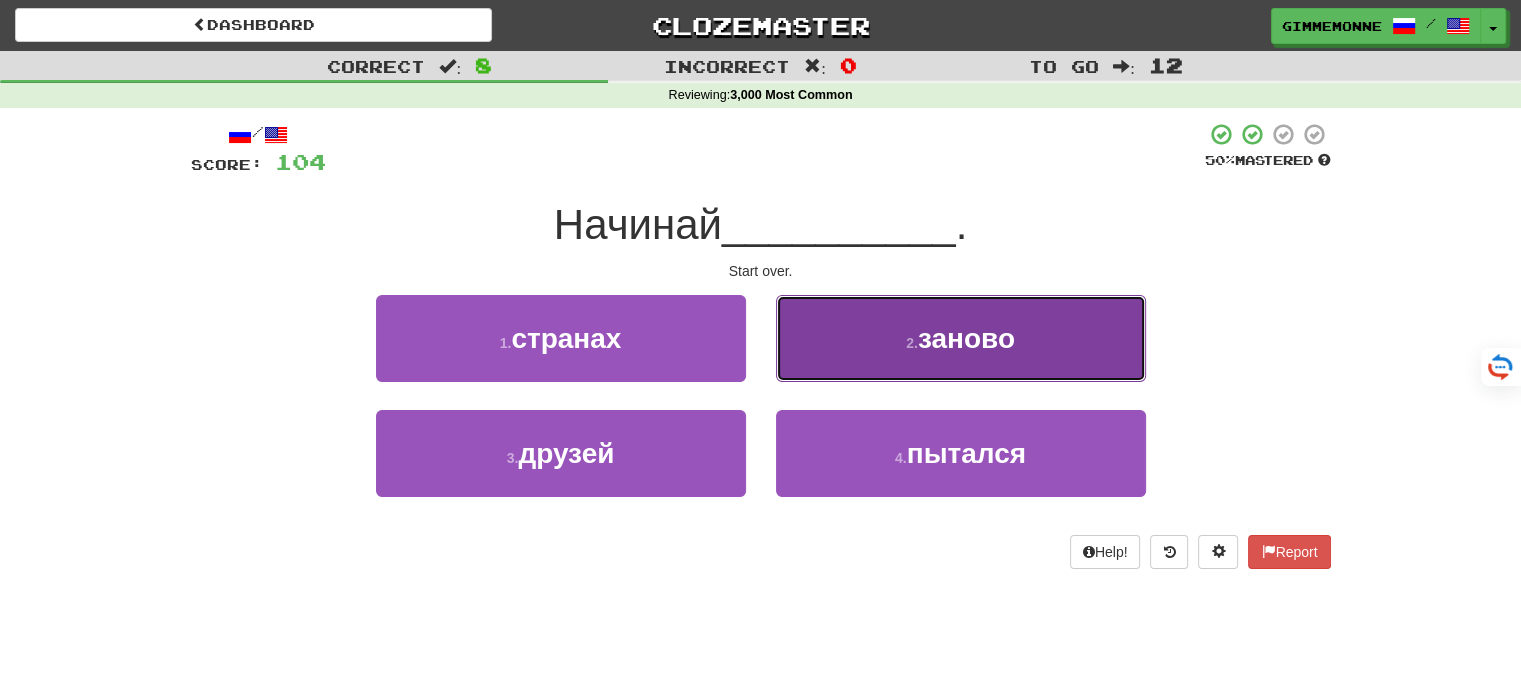 click on "2 .  заново" at bounding box center [961, 338] 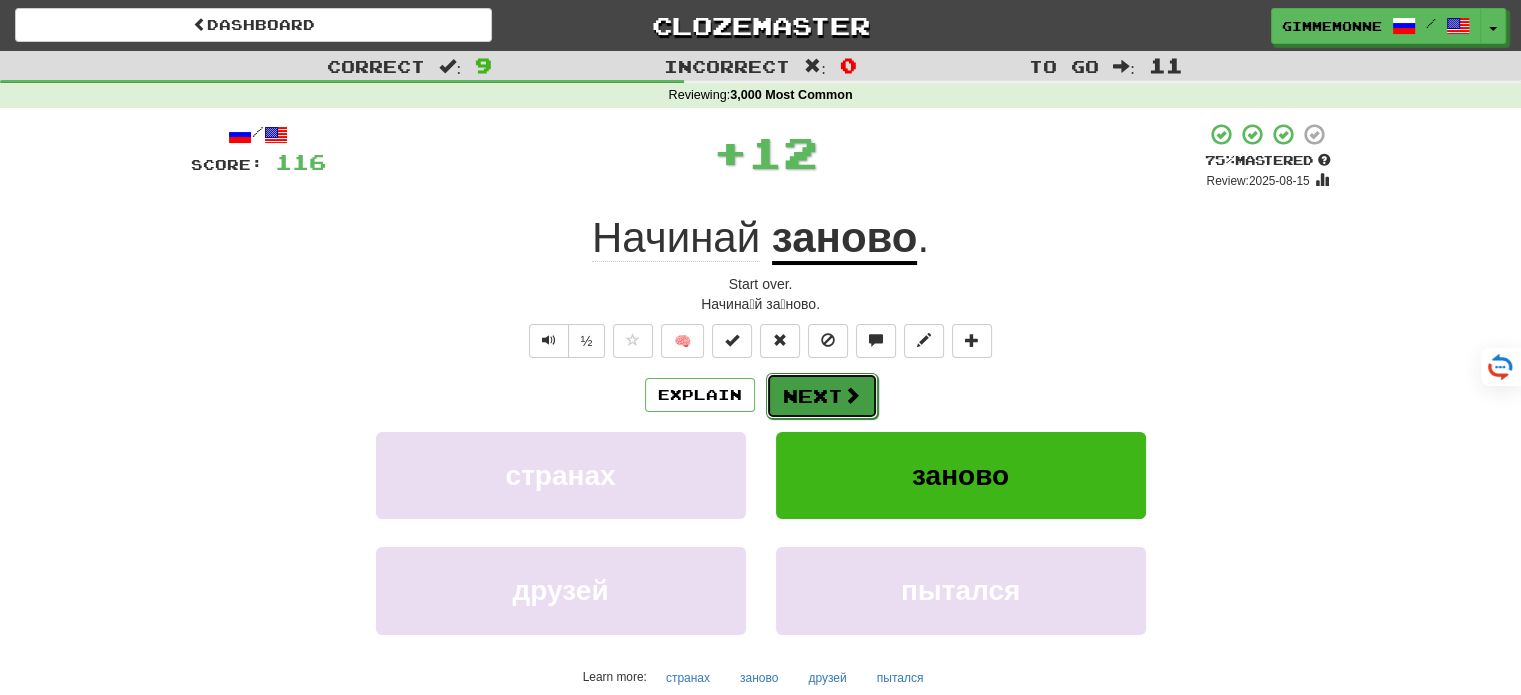 click on "Next" at bounding box center (822, 396) 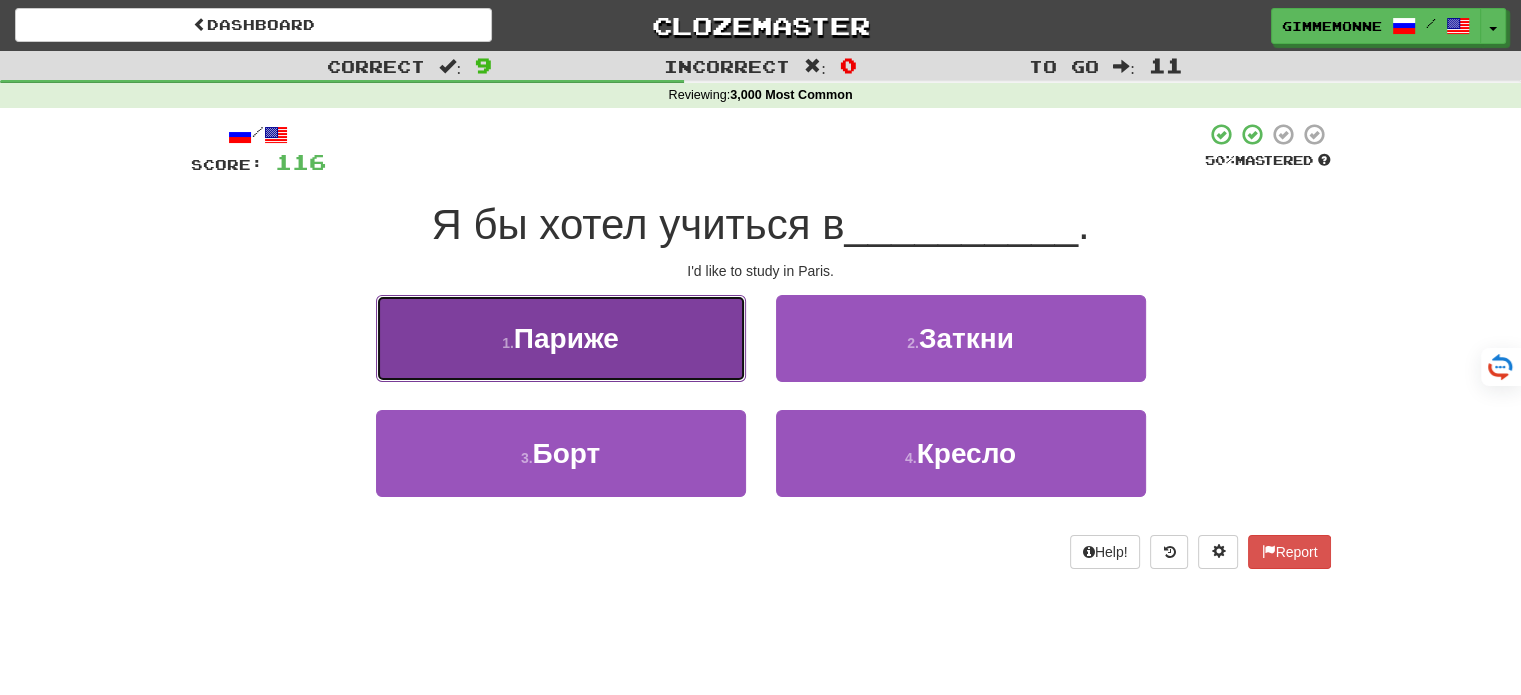 click on "1 .  [CITY]" at bounding box center [561, 338] 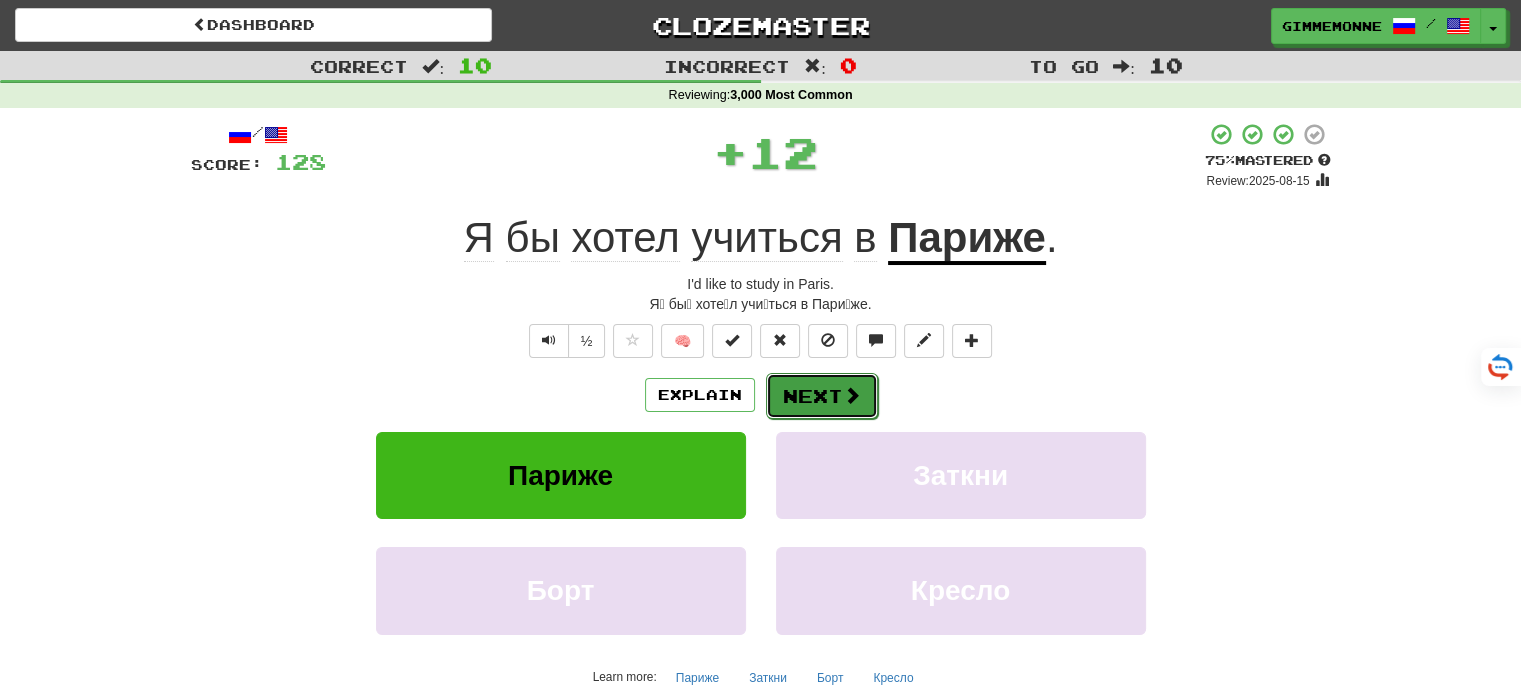 click on "Next" at bounding box center [822, 396] 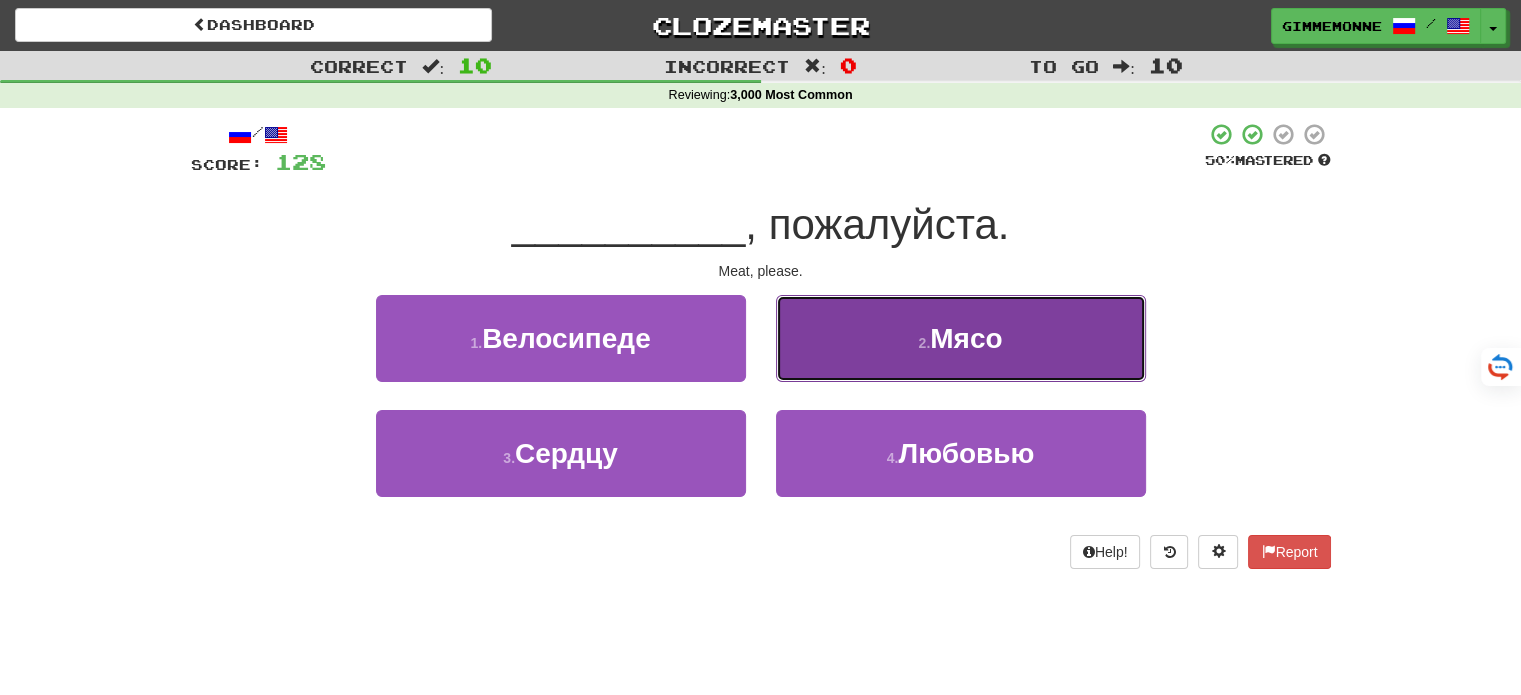 click on "2 .  Мясо" at bounding box center (961, 338) 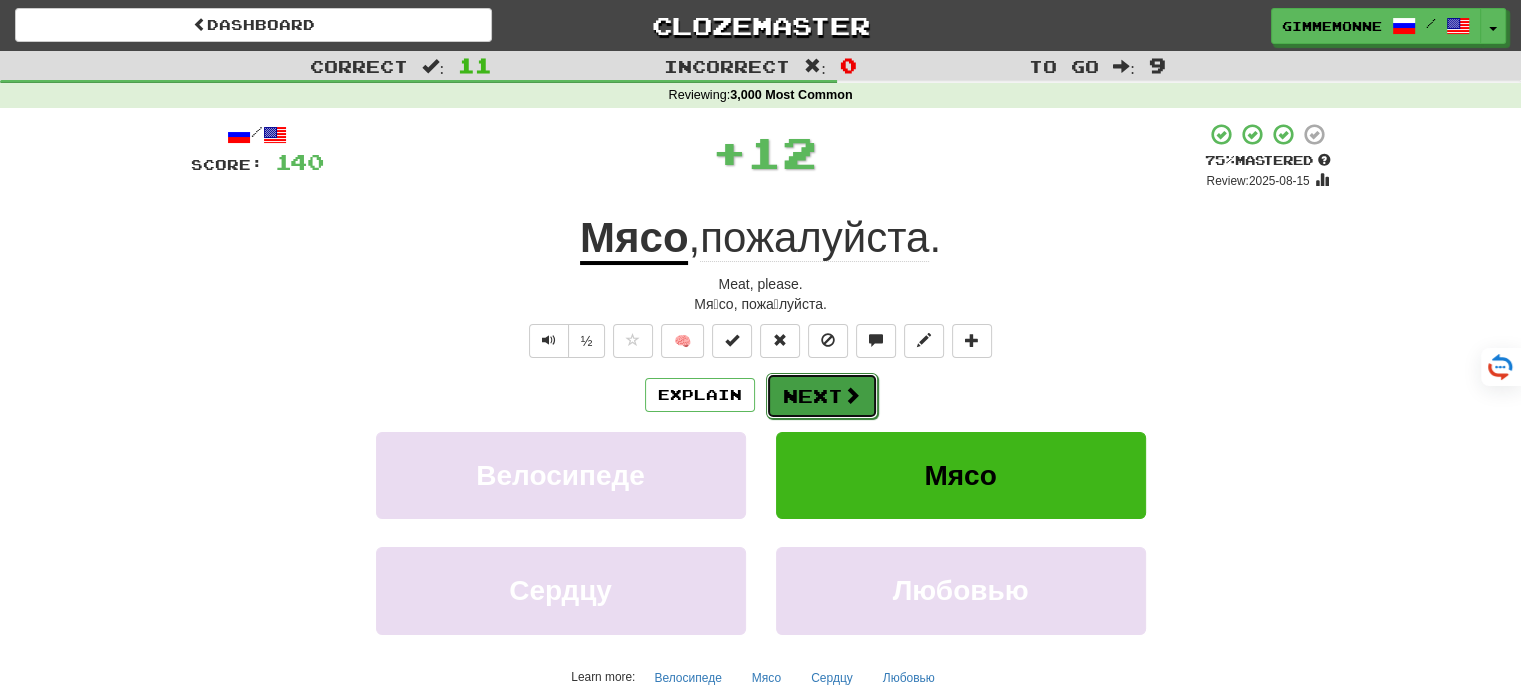 click on "Next" at bounding box center (822, 396) 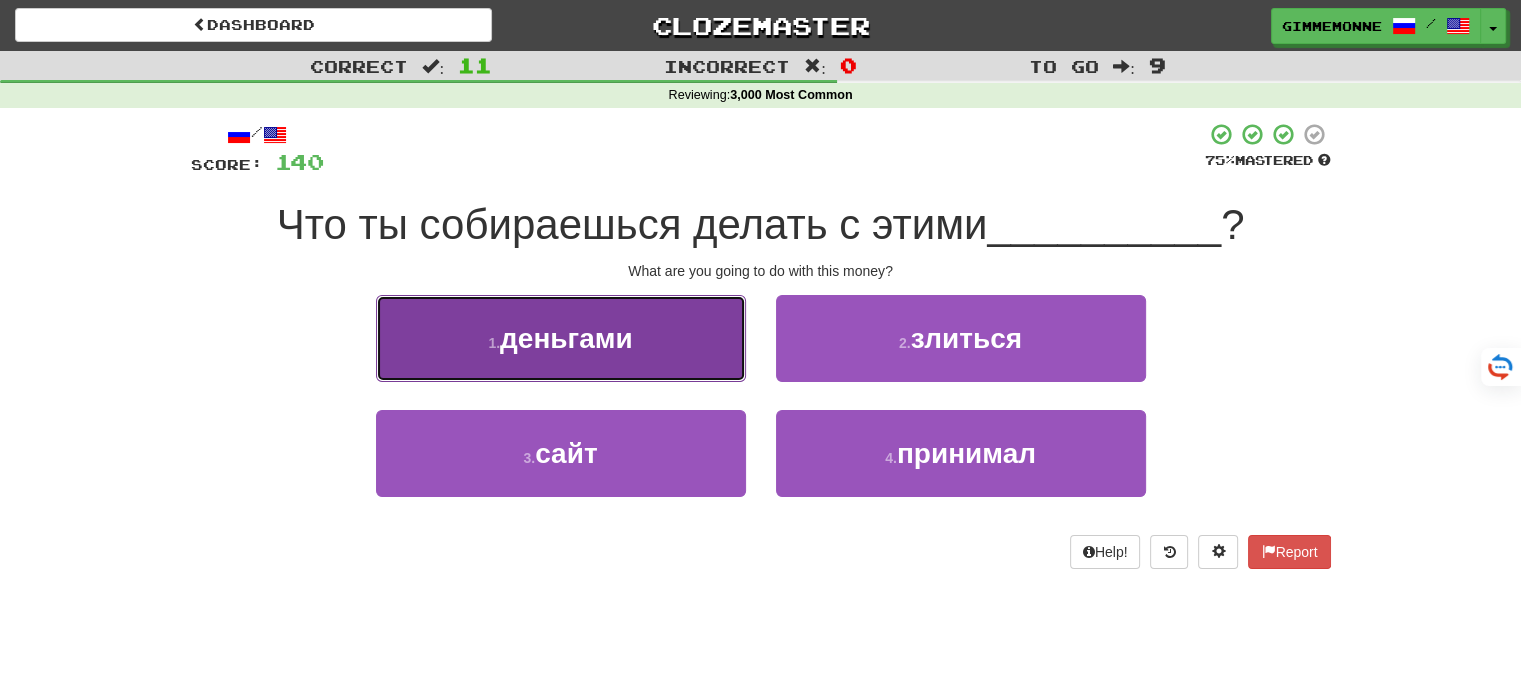 click on "1 .  деньгами" at bounding box center [561, 338] 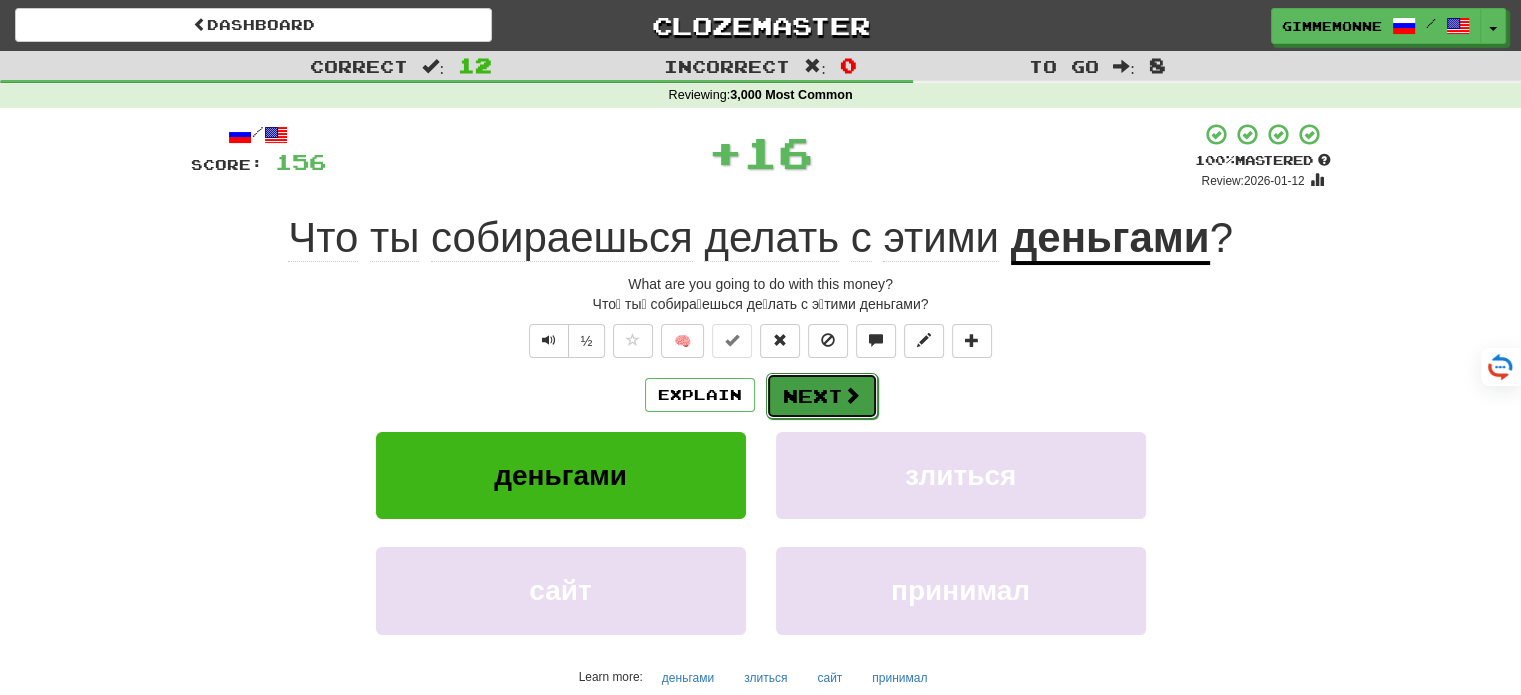 click on "Next" at bounding box center (822, 396) 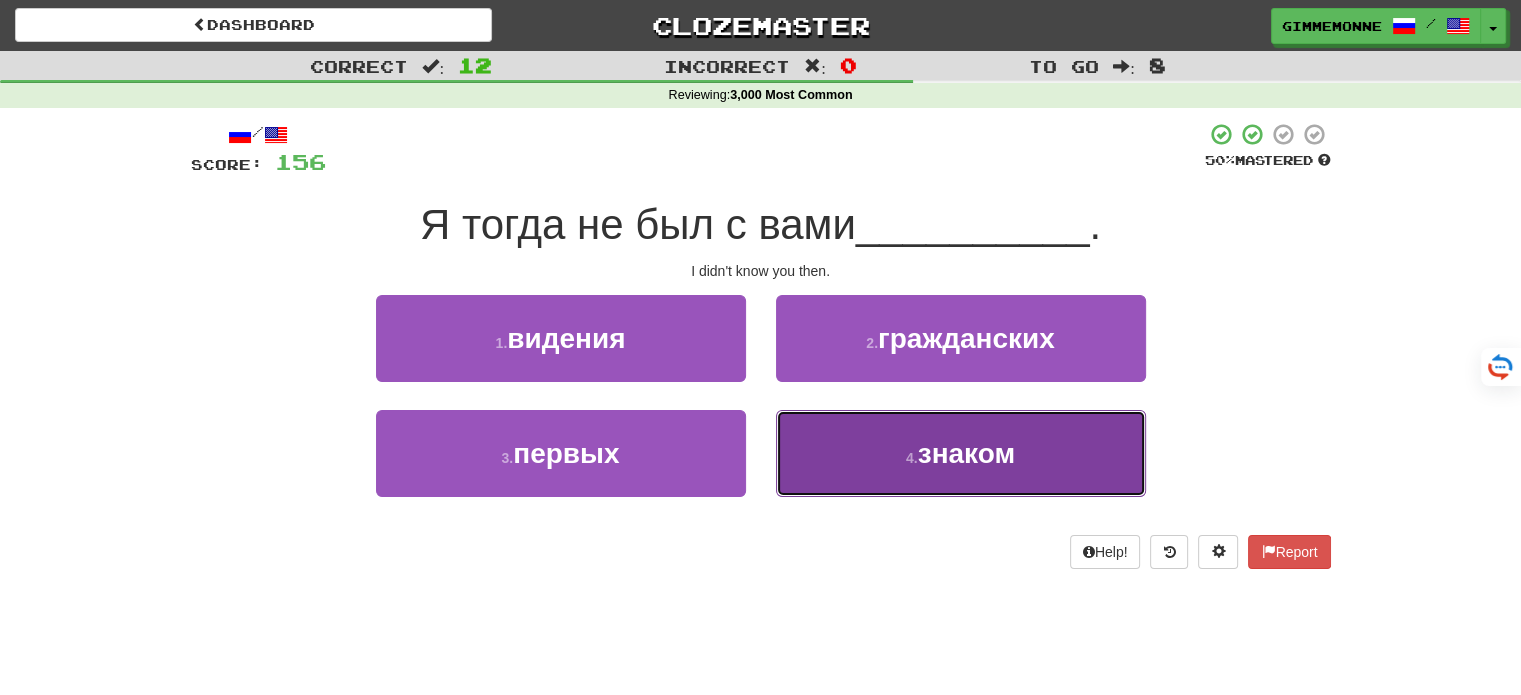 click on "4 .  знаком" at bounding box center (961, 453) 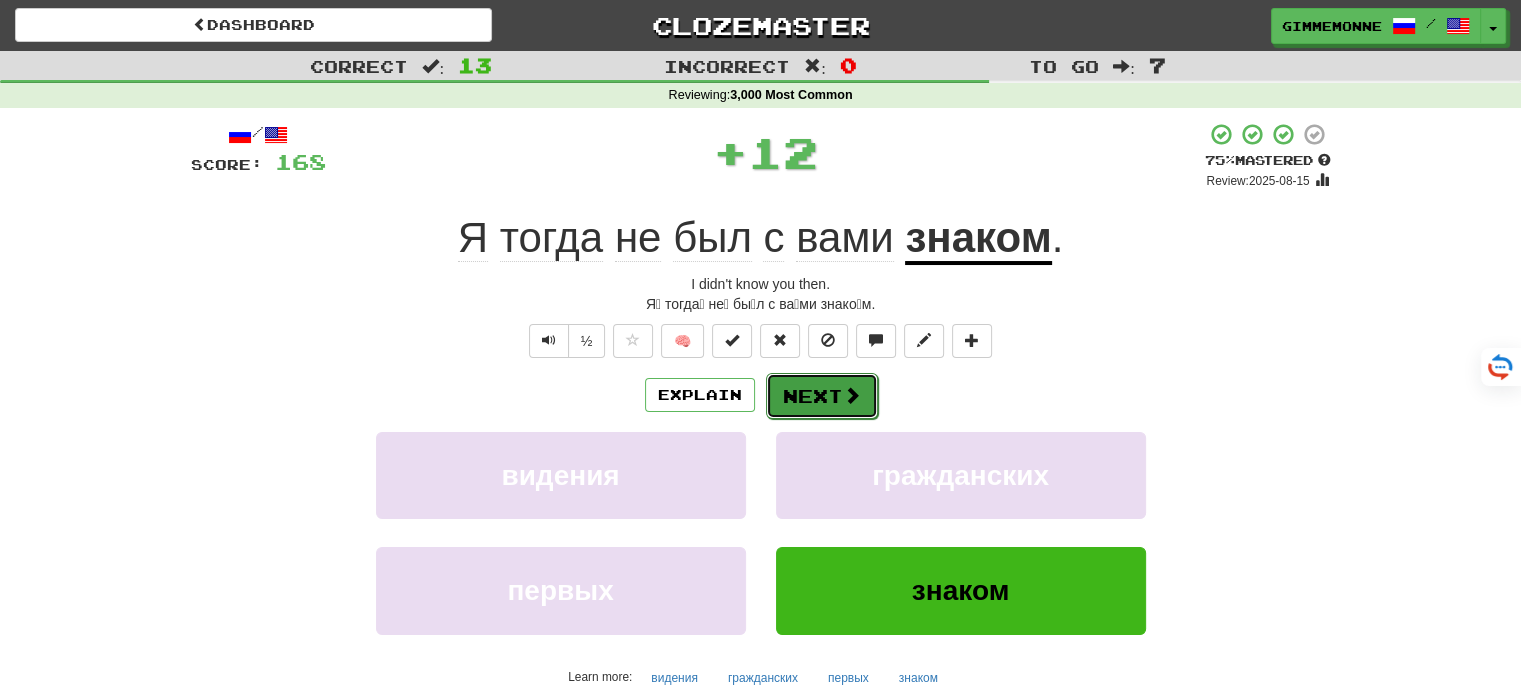 click on "Next" at bounding box center (822, 396) 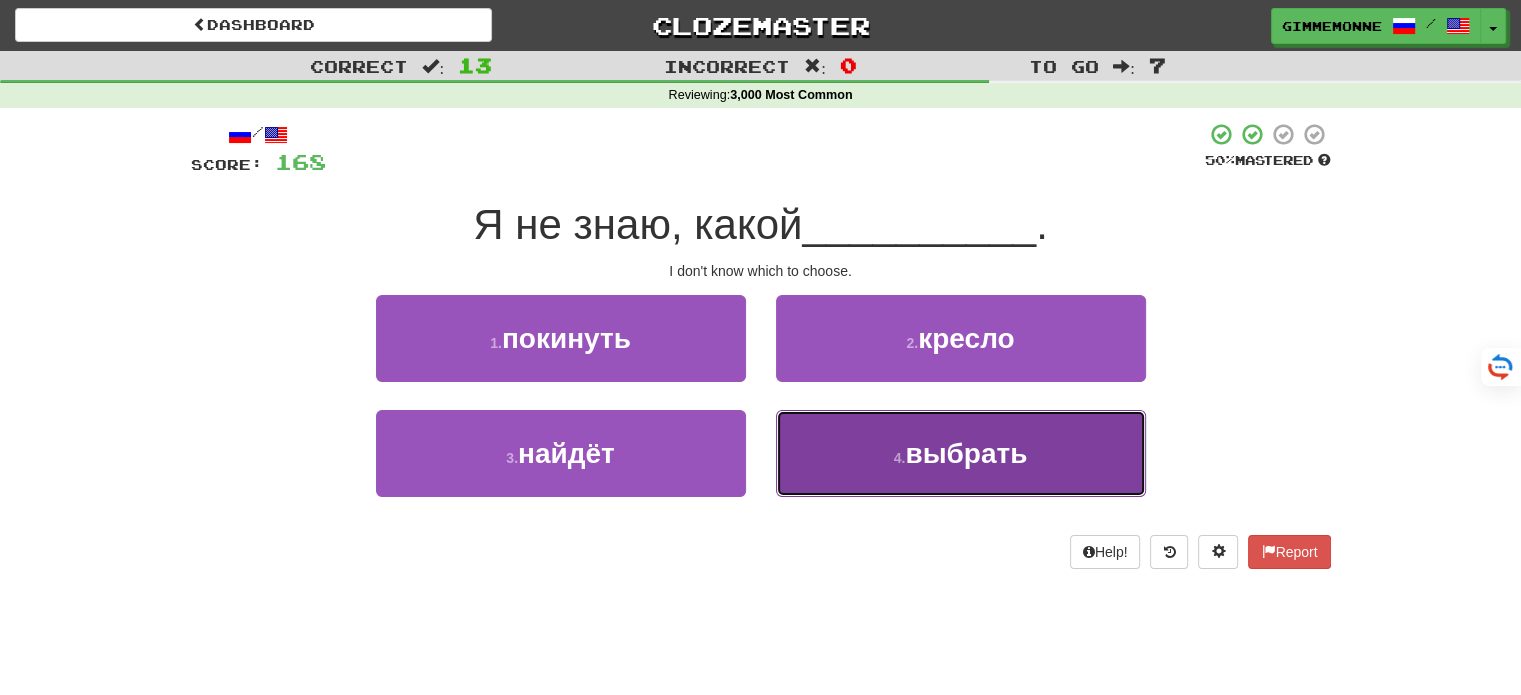 click on "4 .  выбрать" at bounding box center (961, 453) 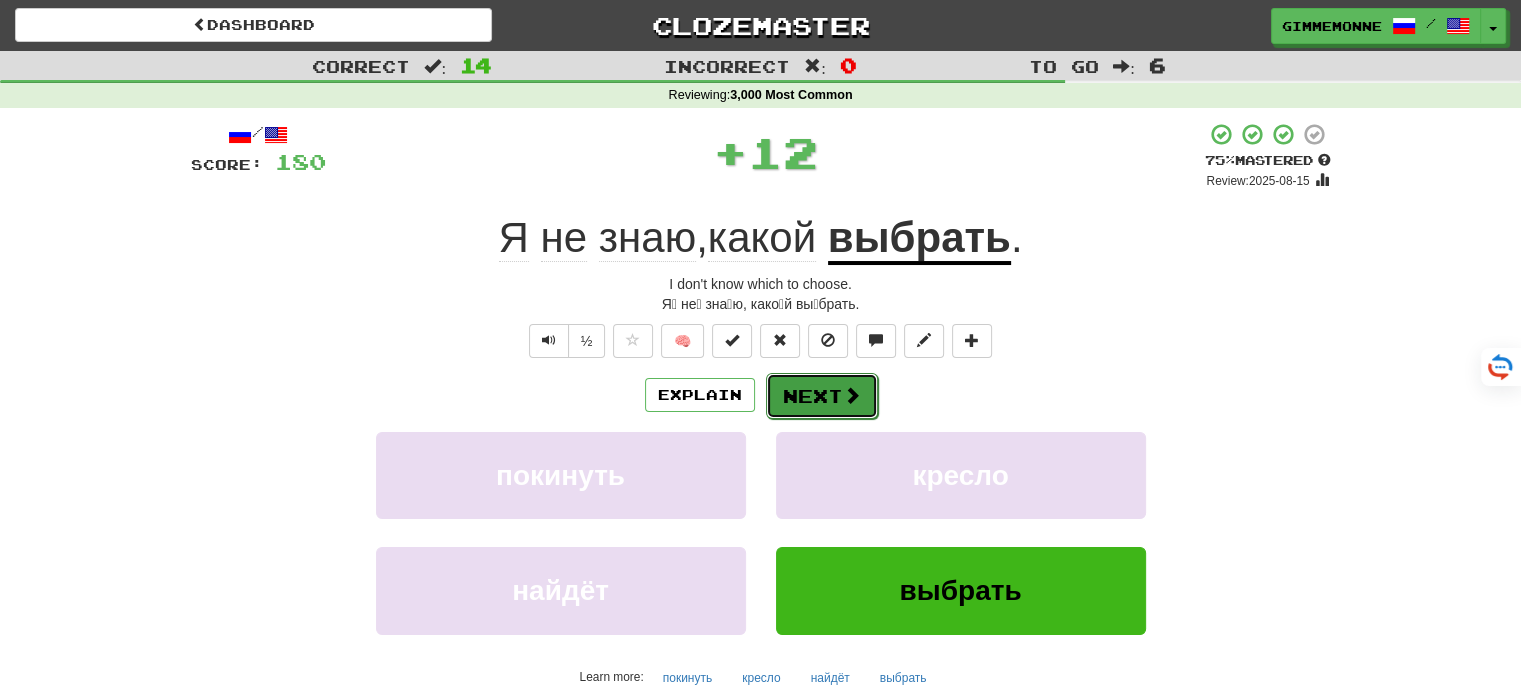 click on "Next" at bounding box center (822, 396) 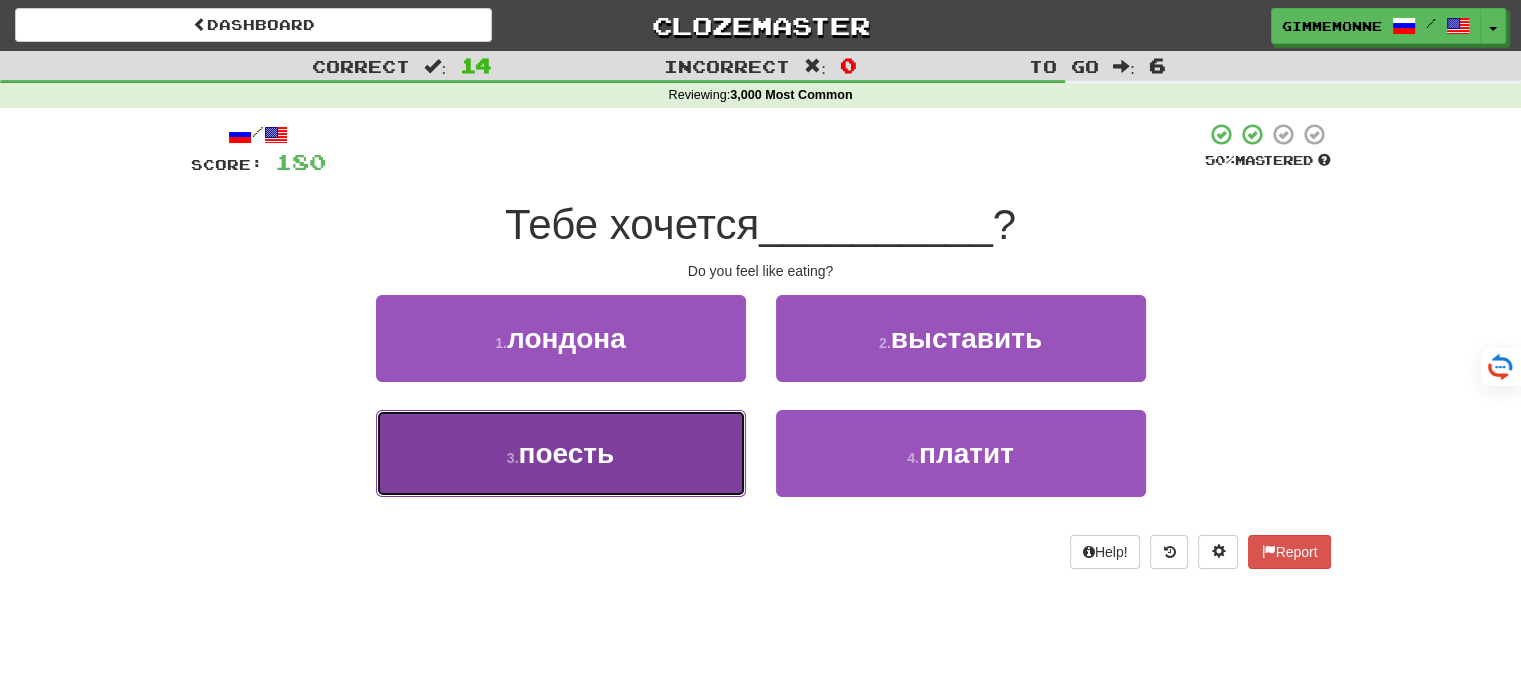 click on "3 .  поесть" at bounding box center (561, 453) 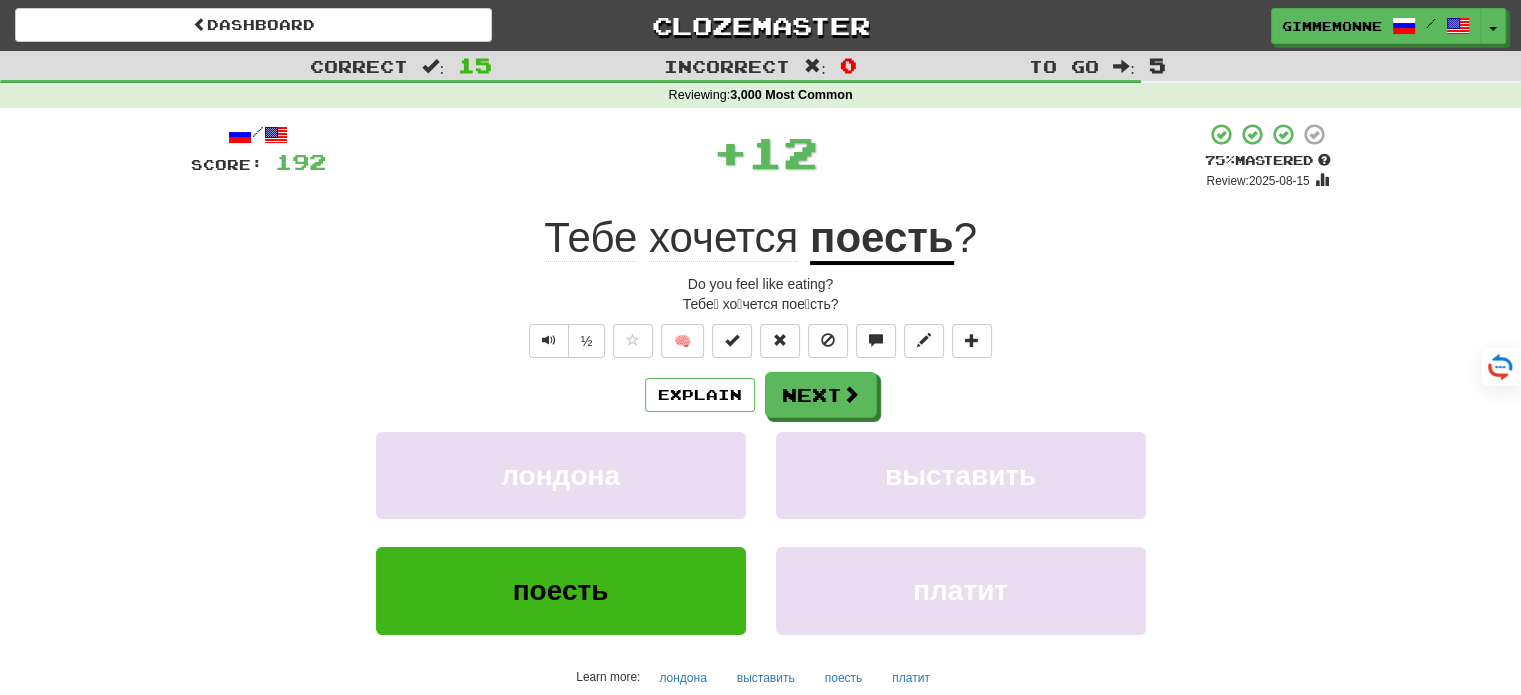 click on "/  Score:   192 + 12 75 %  Mastered Review:  2025-08-15 Тебе   хочется   поесть ? Do you feel like eating? Тебе́ хо́чется пое́сть? ½ 🧠 Explain Next лондона выставить поесть платит Learn more: лондона выставить поесть платит  Help!  Report Sentence Source" at bounding box center (761, 445) 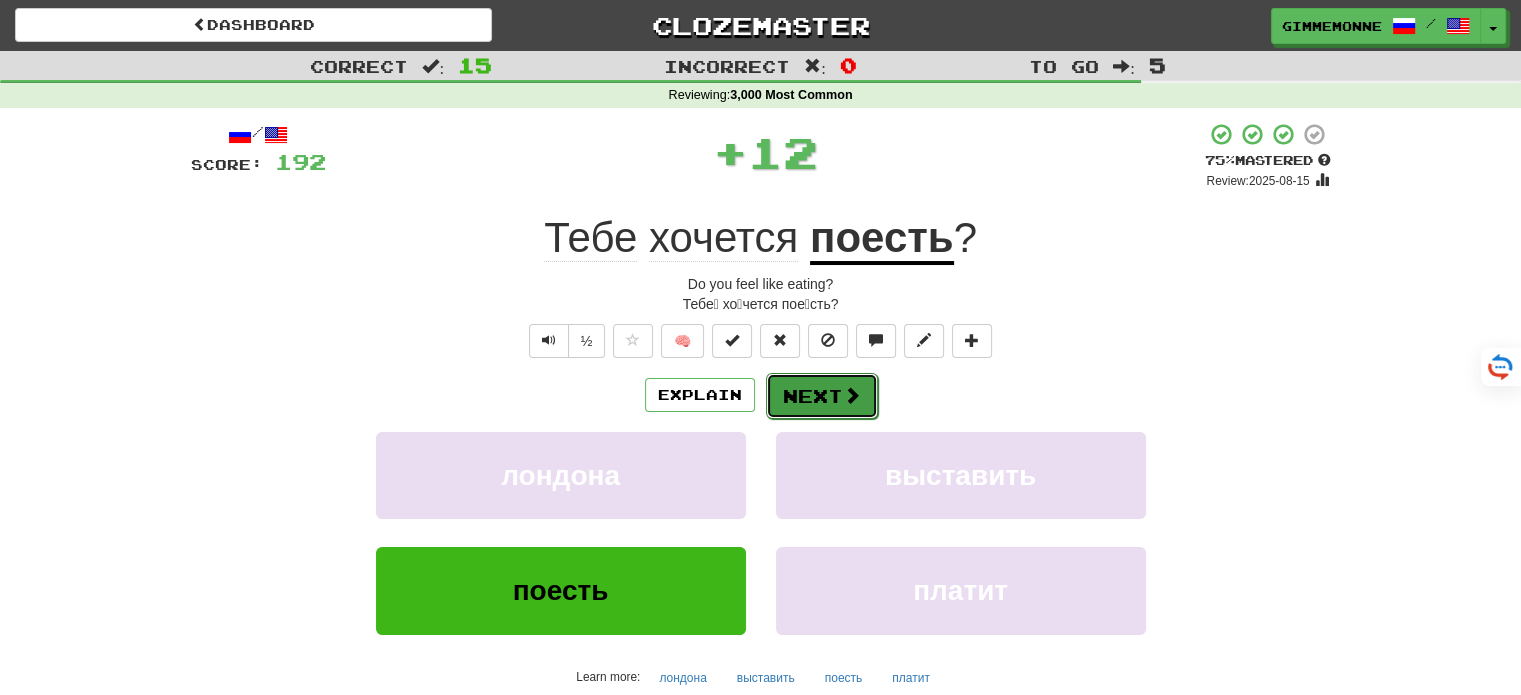 click on "Next" at bounding box center [822, 396] 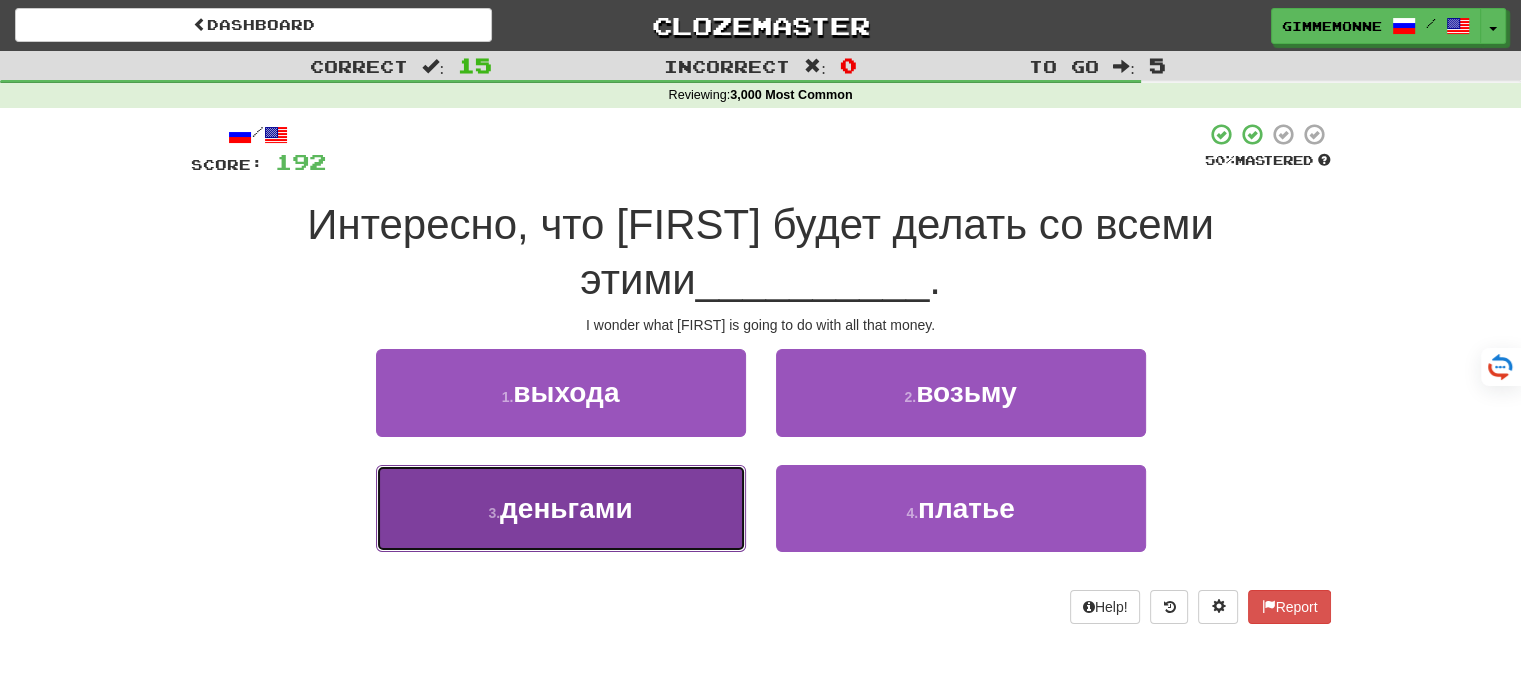 click on "3 .  деньгами" at bounding box center [561, 508] 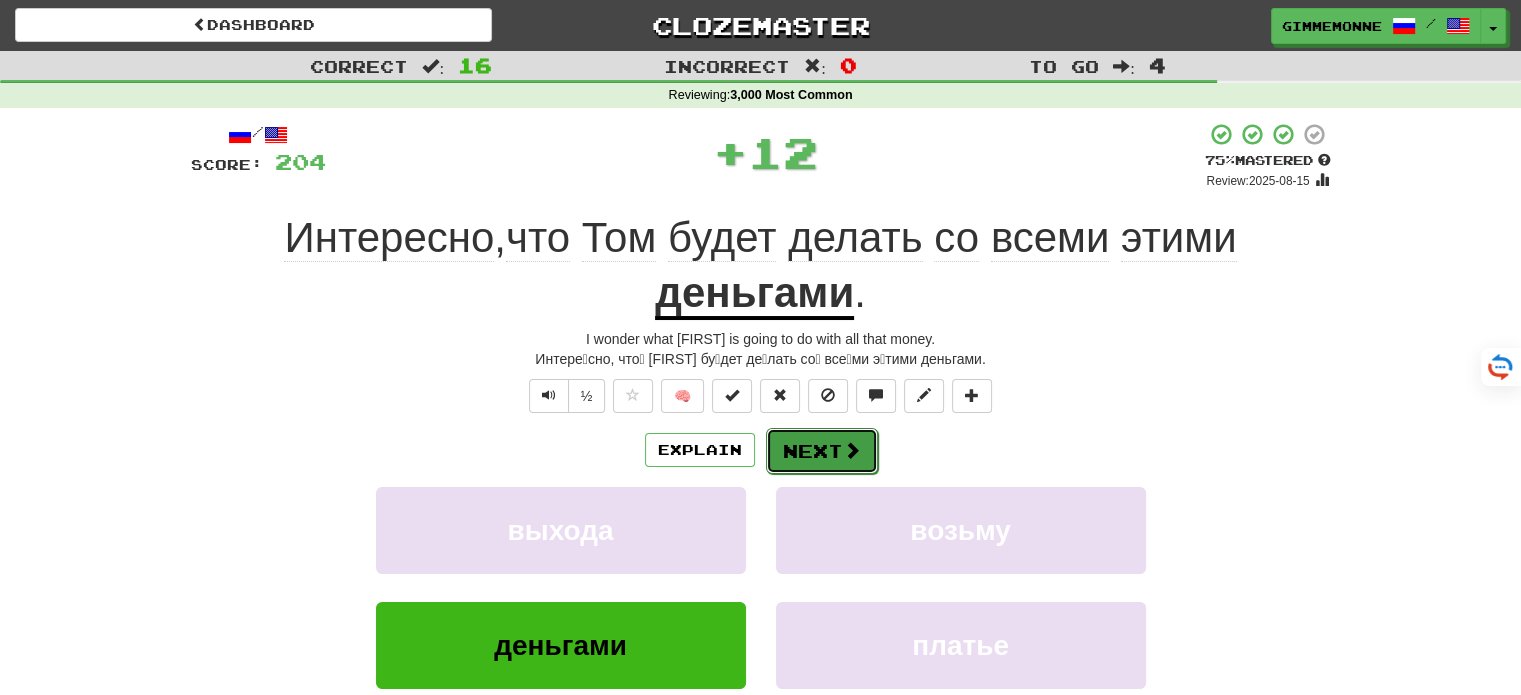 click on "Next" at bounding box center (822, 451) 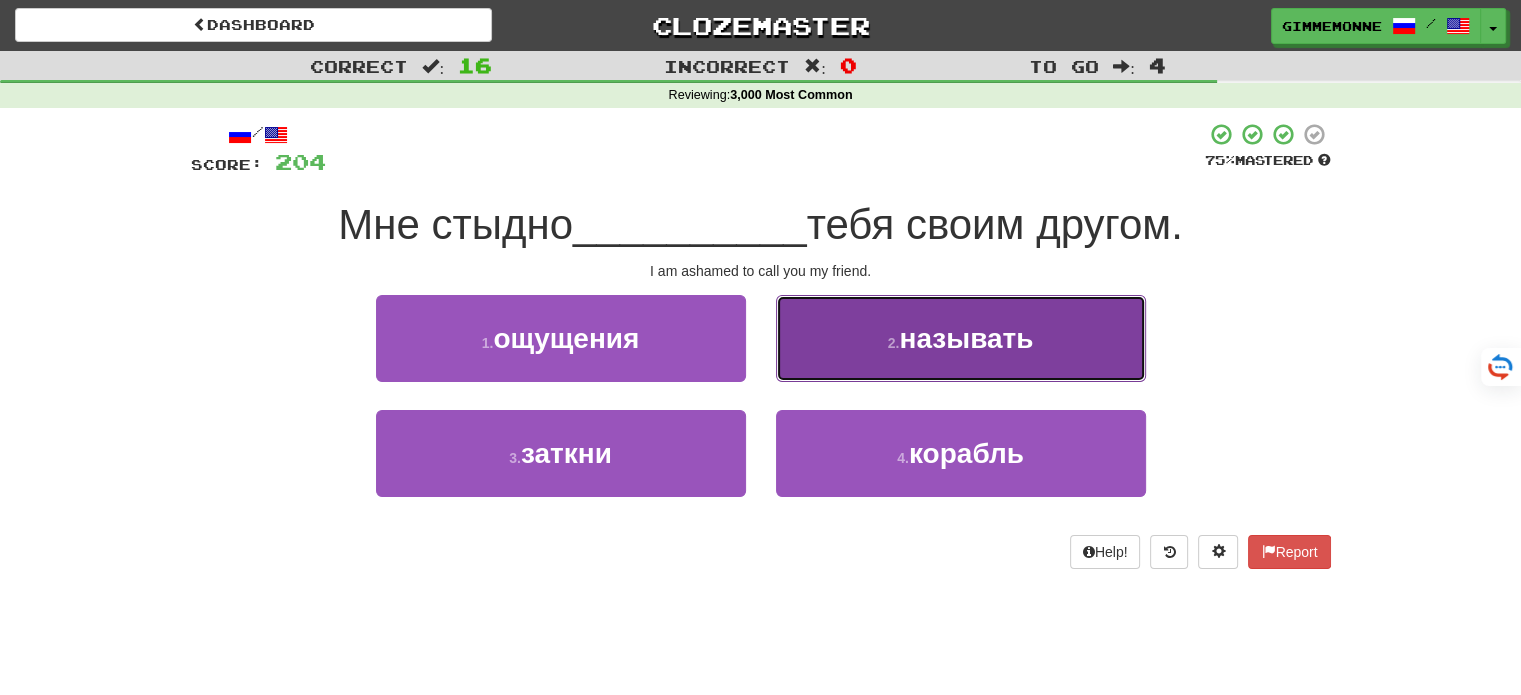 click on "2 .  называть" at bounding box center [961, 338] 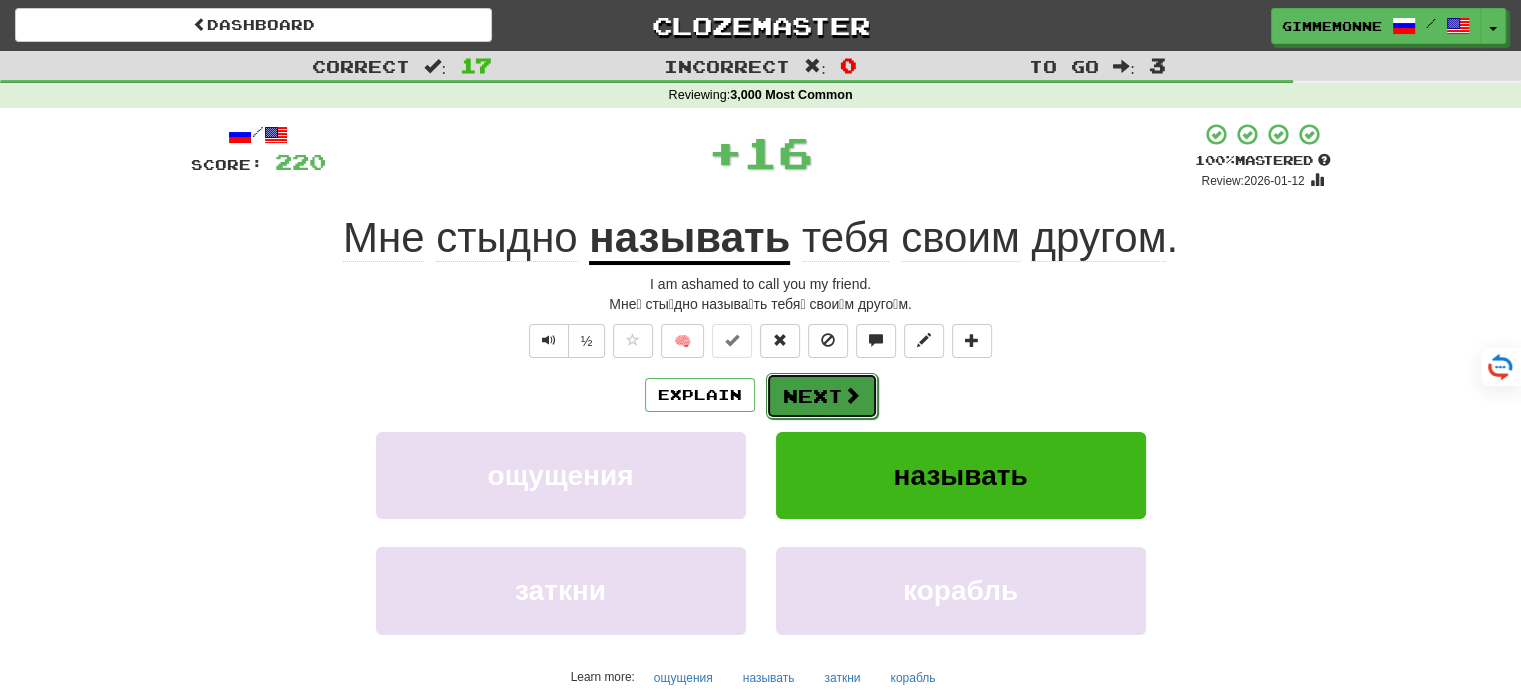 click on "Next" at bounding box center (822, 396) 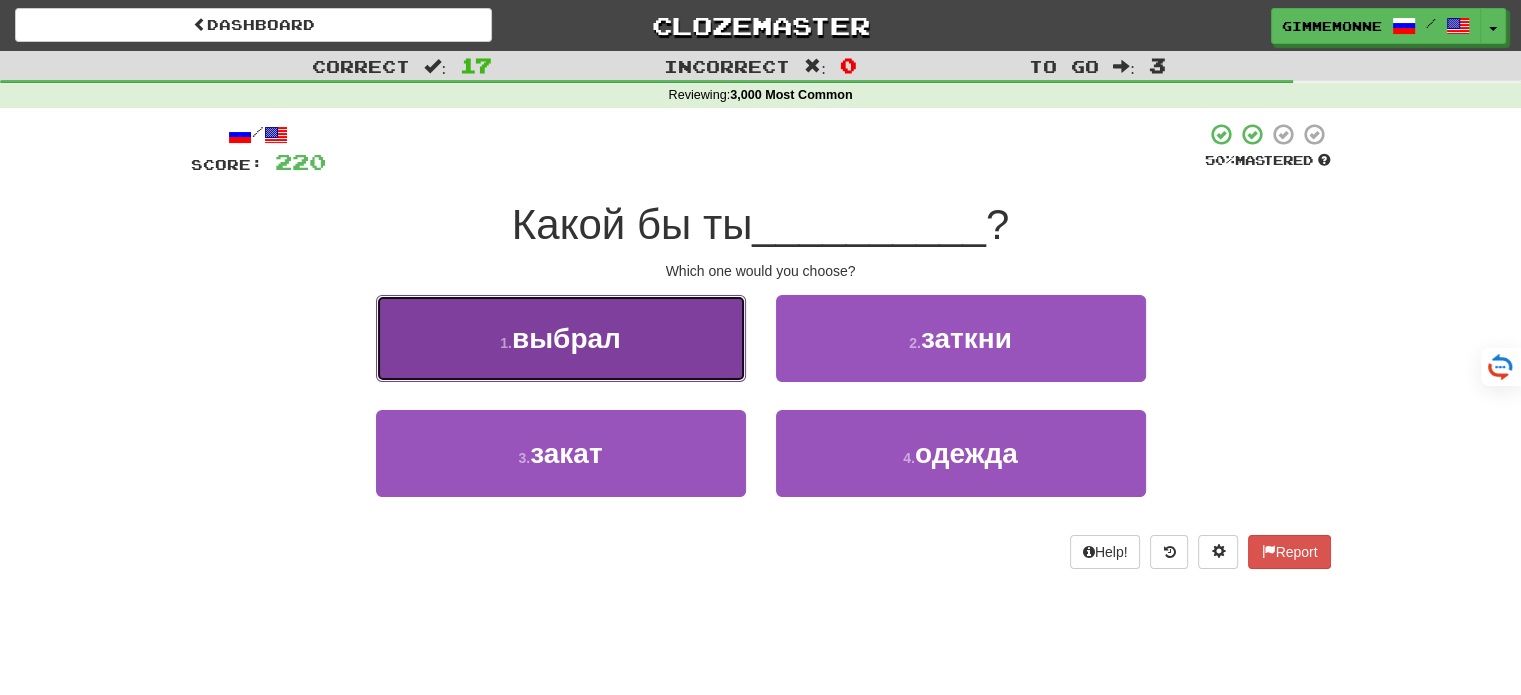 click on "1 .  выбрал" at bounding box center [561, 338] 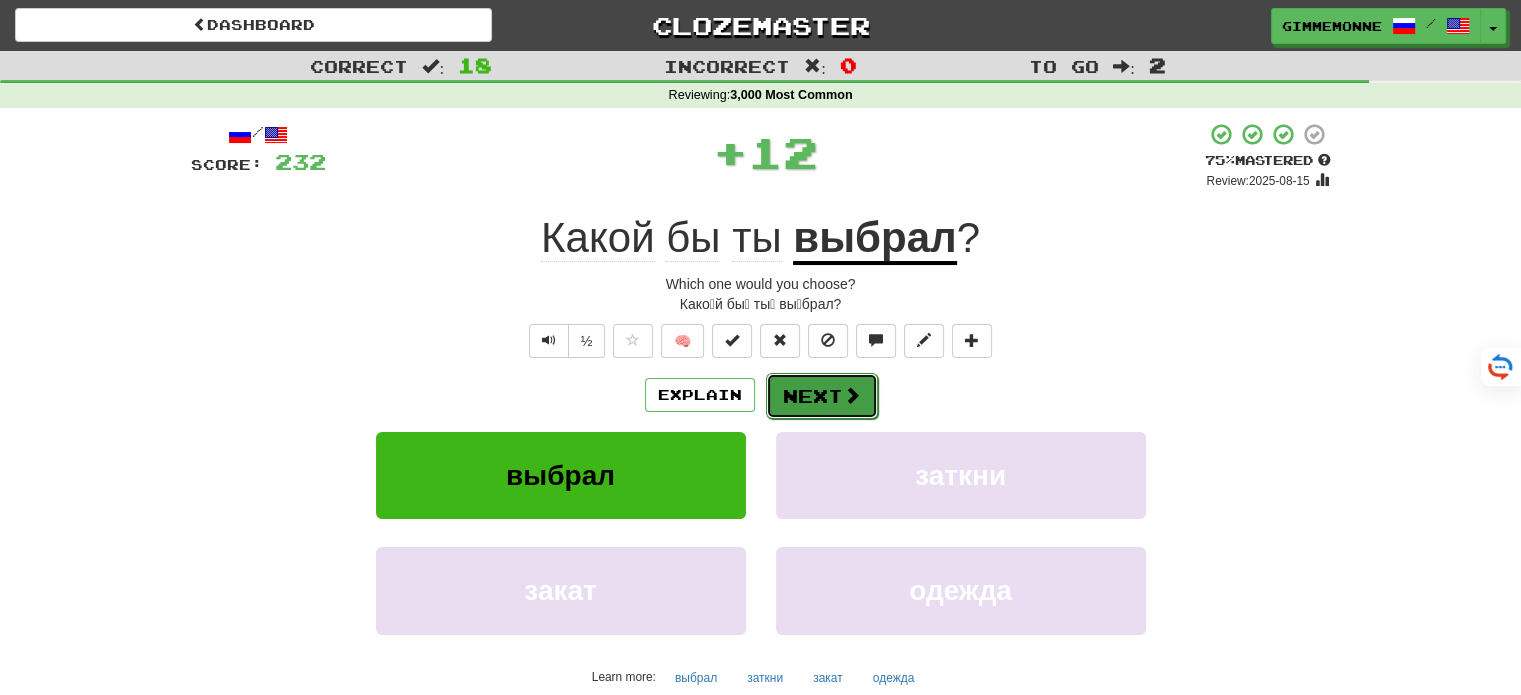 click on "Next" at bounding box center (822, 396) 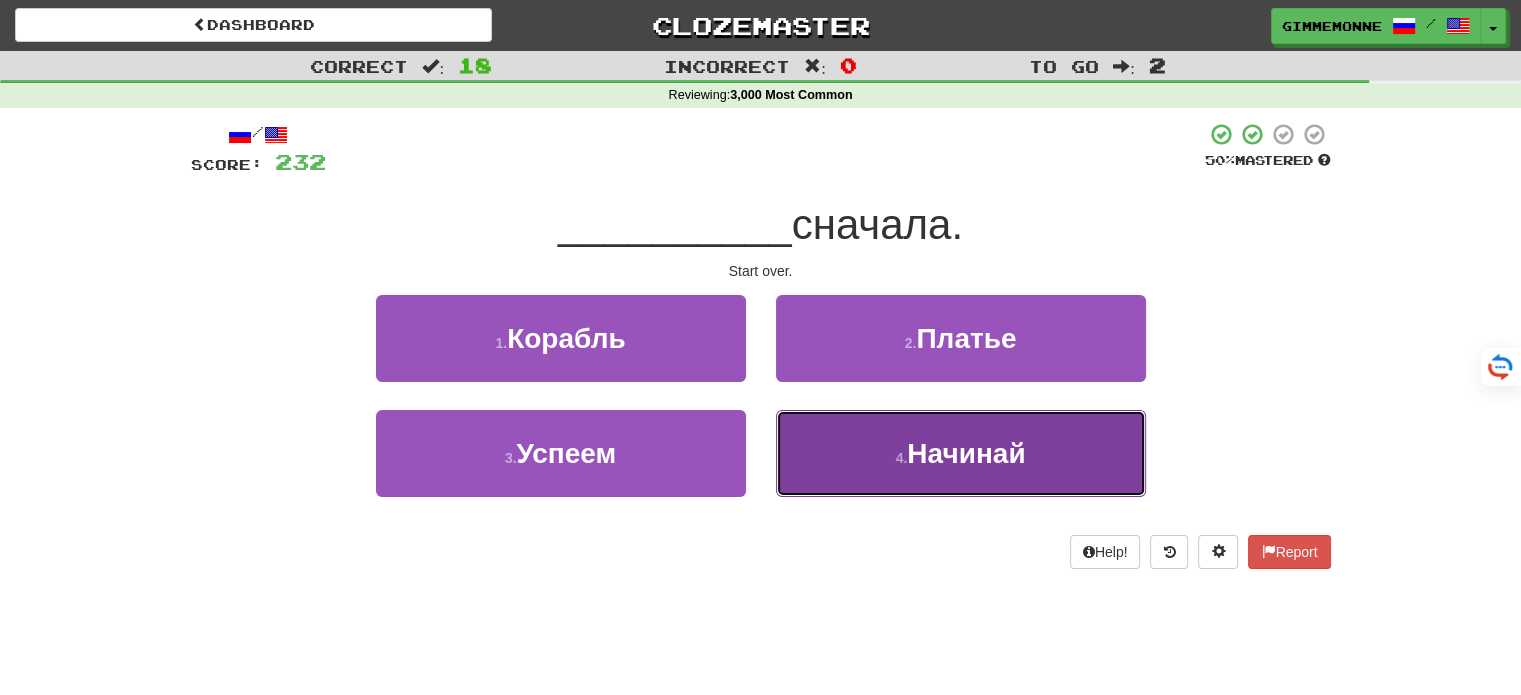 click on "Начинай" at bounding box center (966, 453) 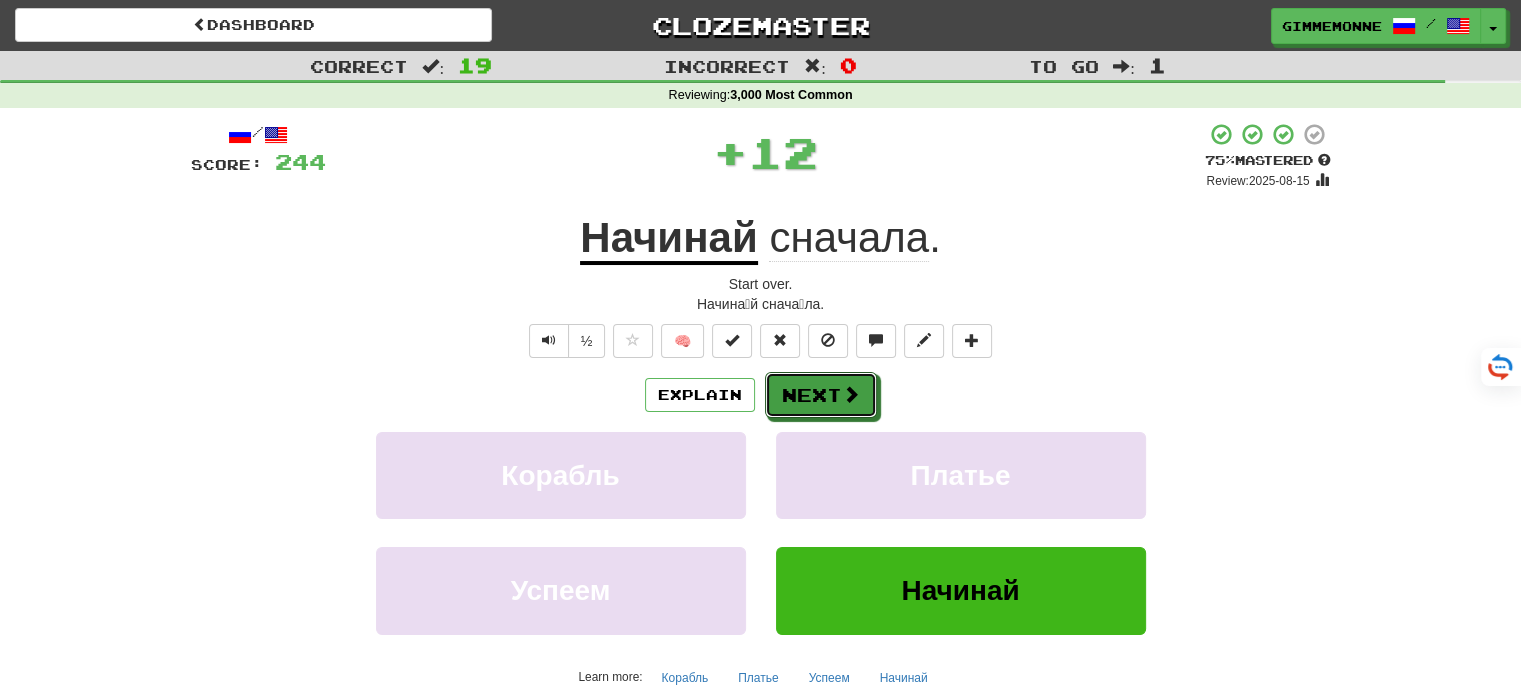 click on "Next" at bounding box center (821, 395) 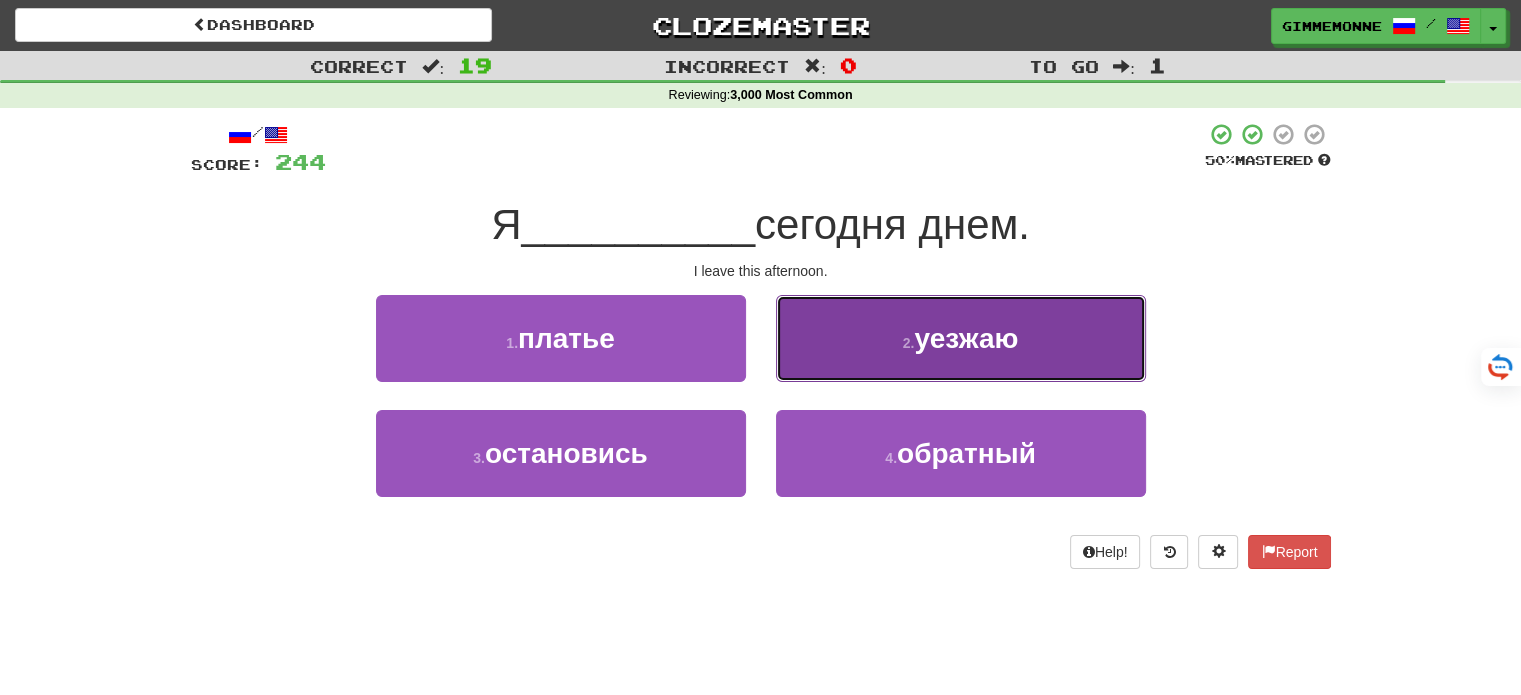 click on "2 .  уезжаю" at bounding box center (961, 338) 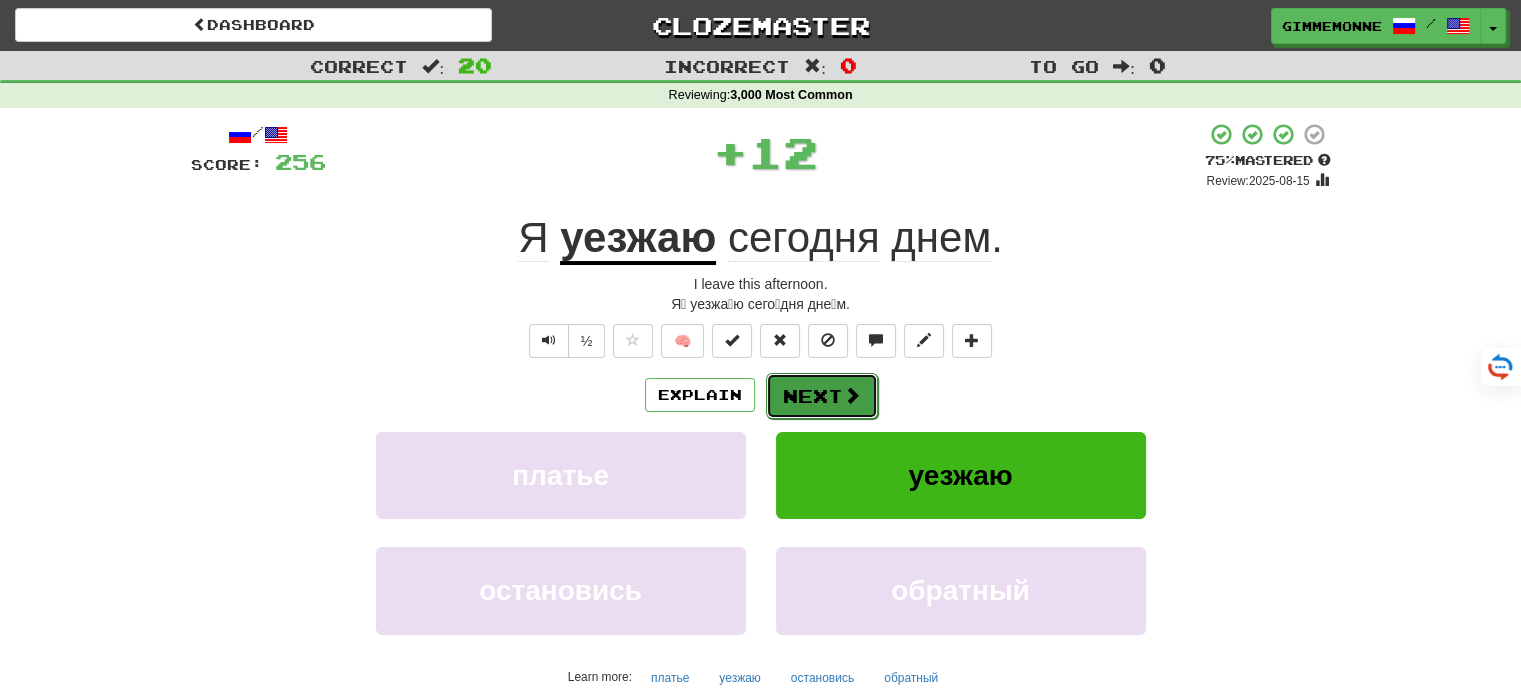 click on "Next" at bounding box center (822, 396) 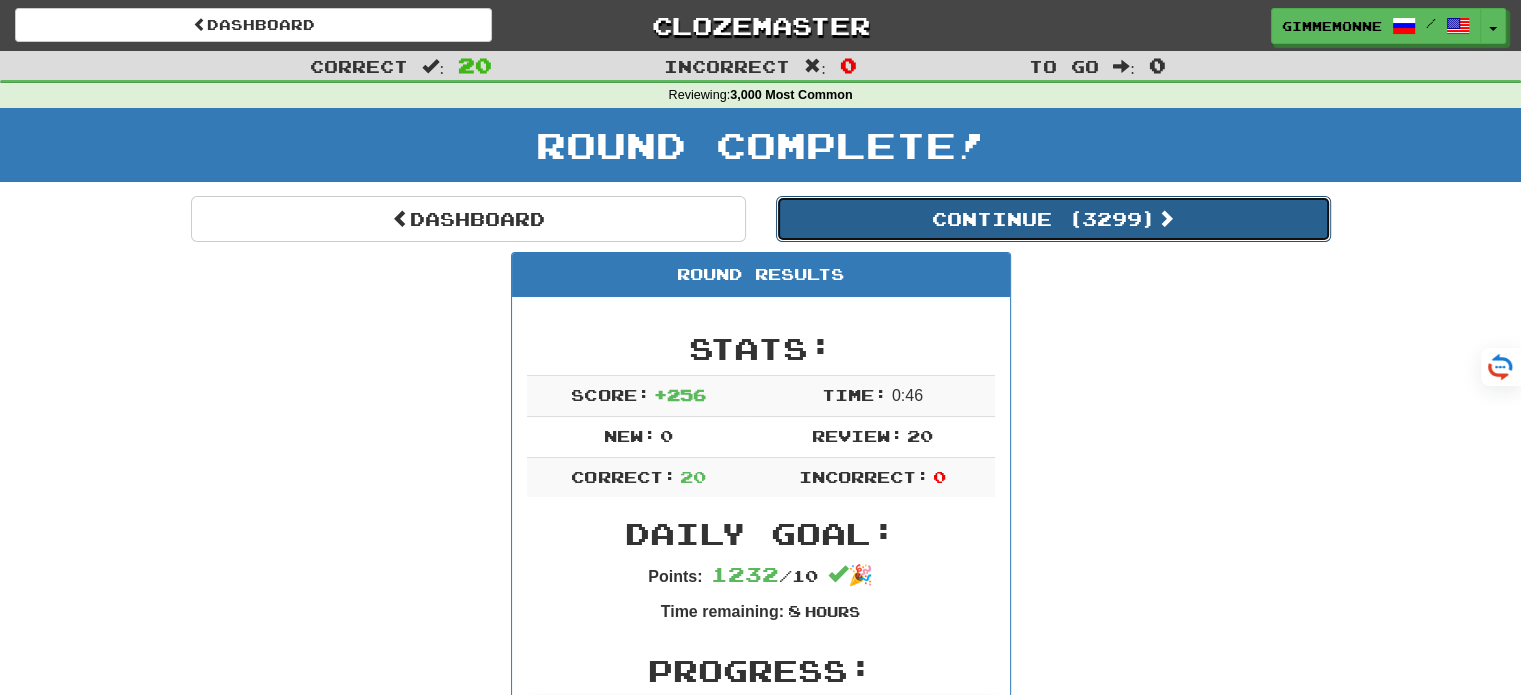 click on "Continue ( 3299 )" at bounding box center [1053, 219] 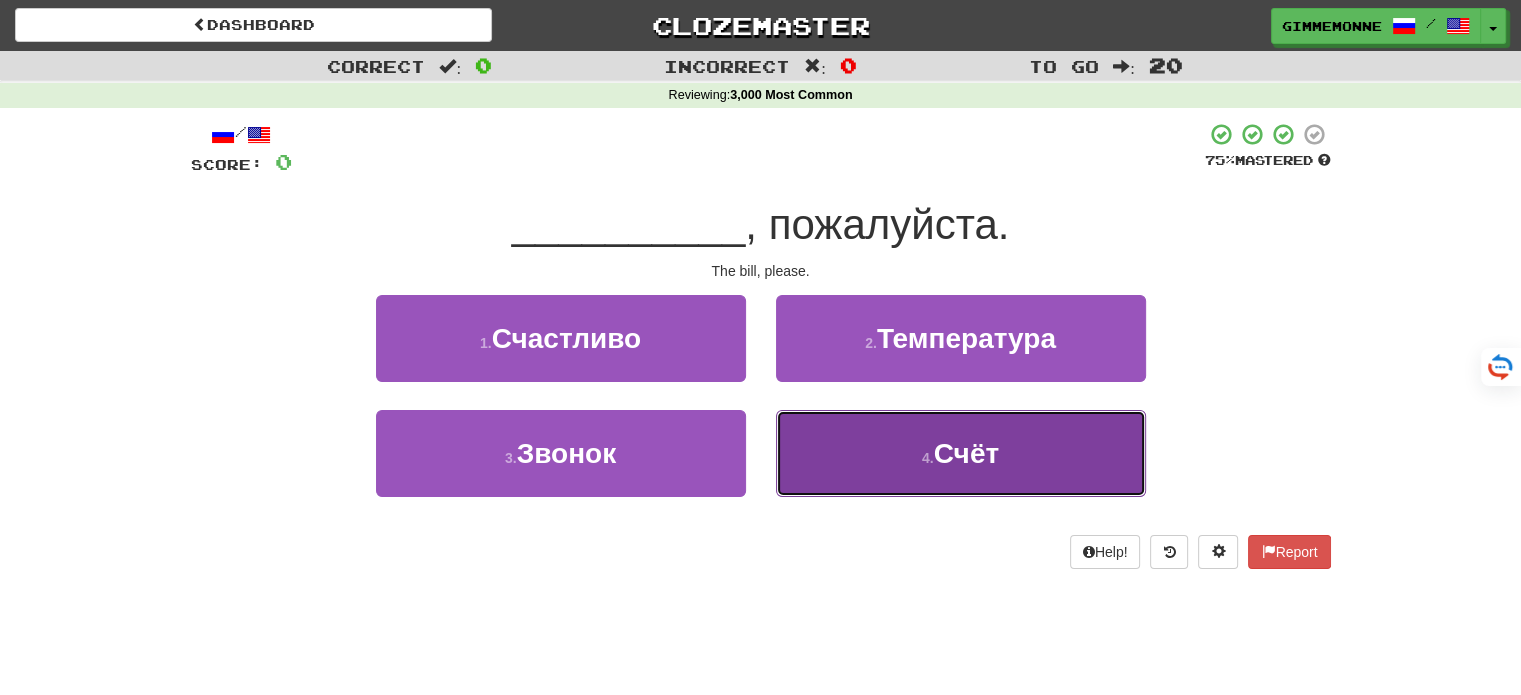click on "4 .  Счёт" at bounding box center (961, 453) 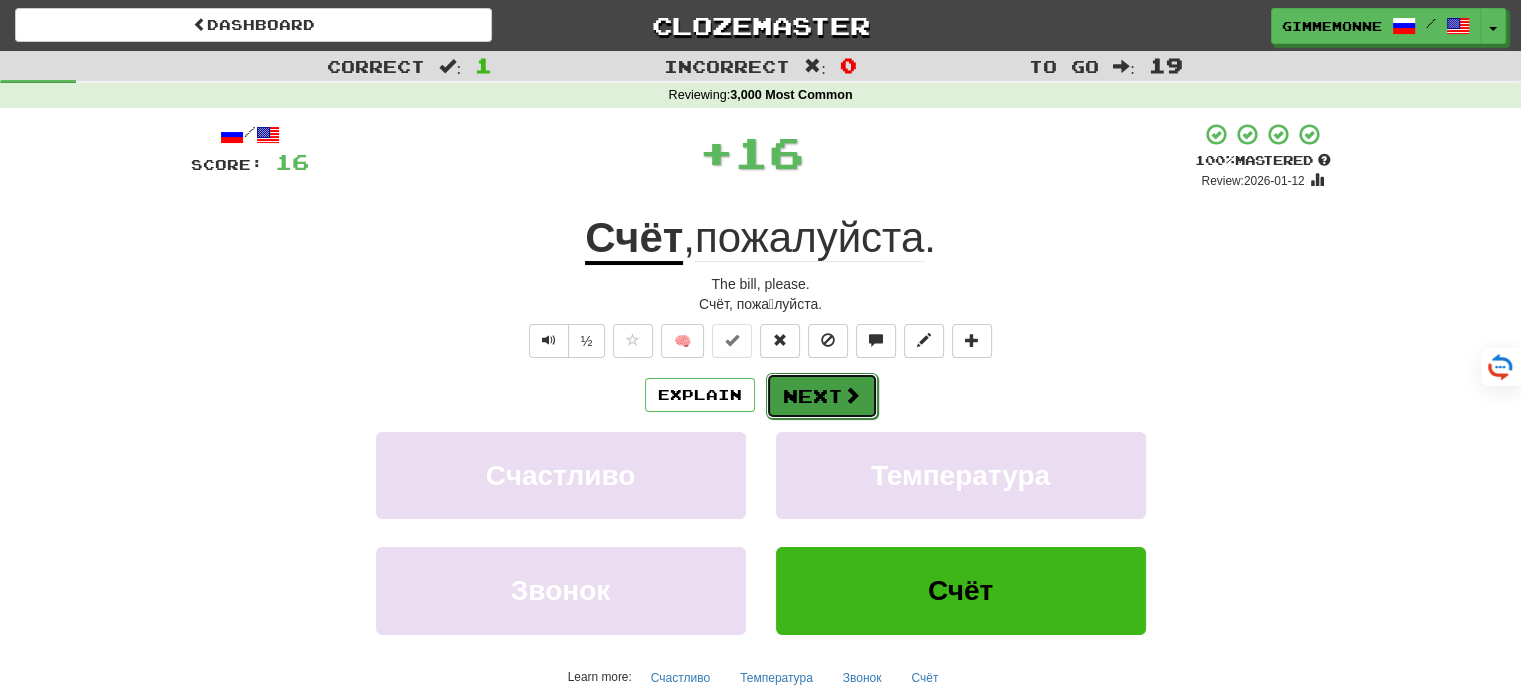 click on "Next" at bounding box center [822, 396] 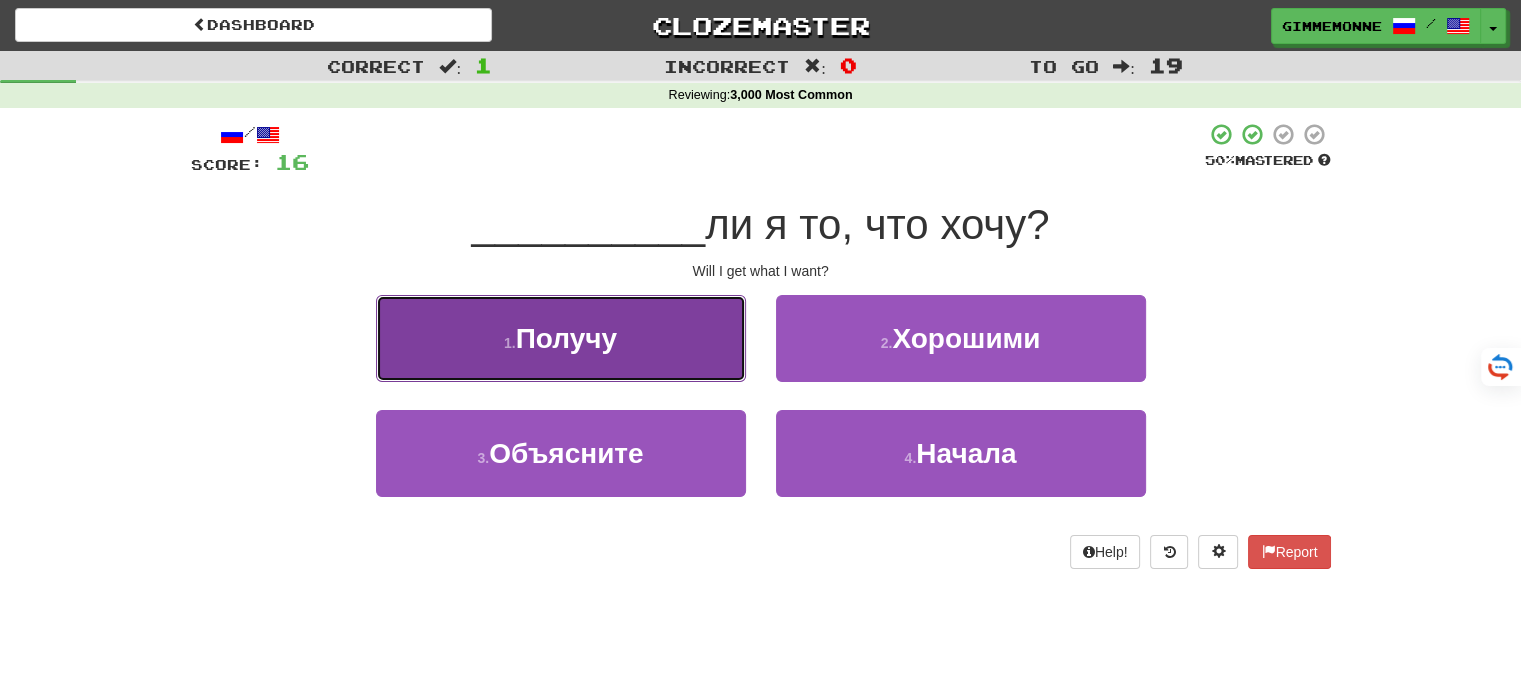 click on "1 .  Получу" at bounding box center (561, 338) 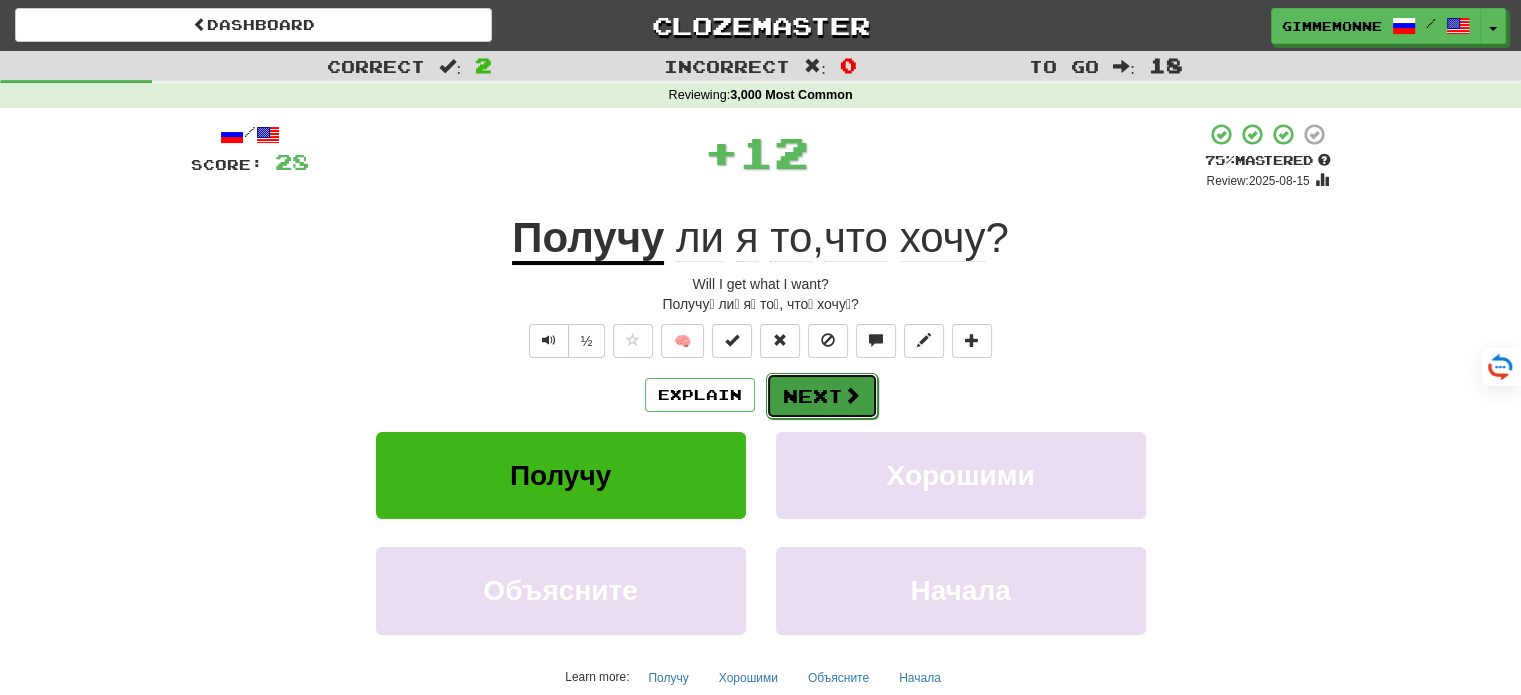 click on "Next" at bounding box center (822, 396) 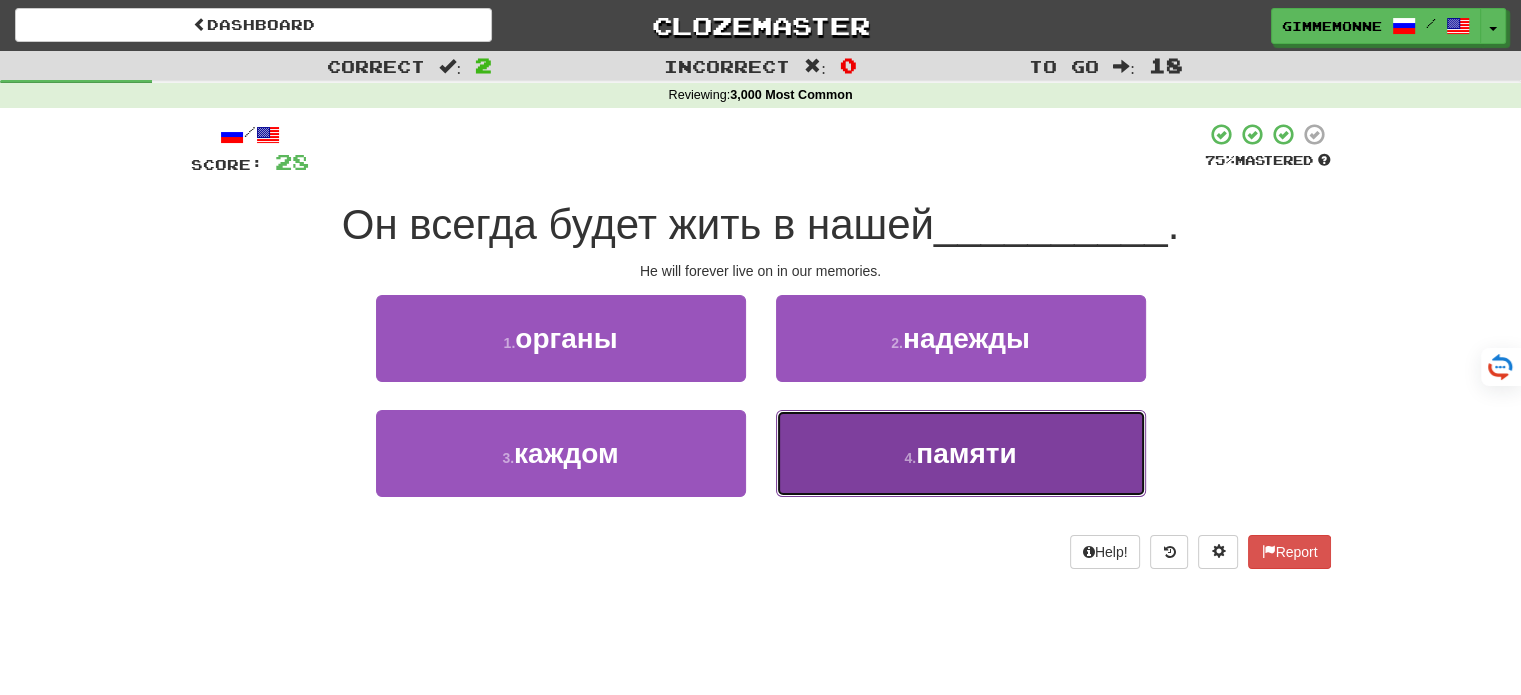 click on "4 .  памяти" at bounding box center [961, 453] 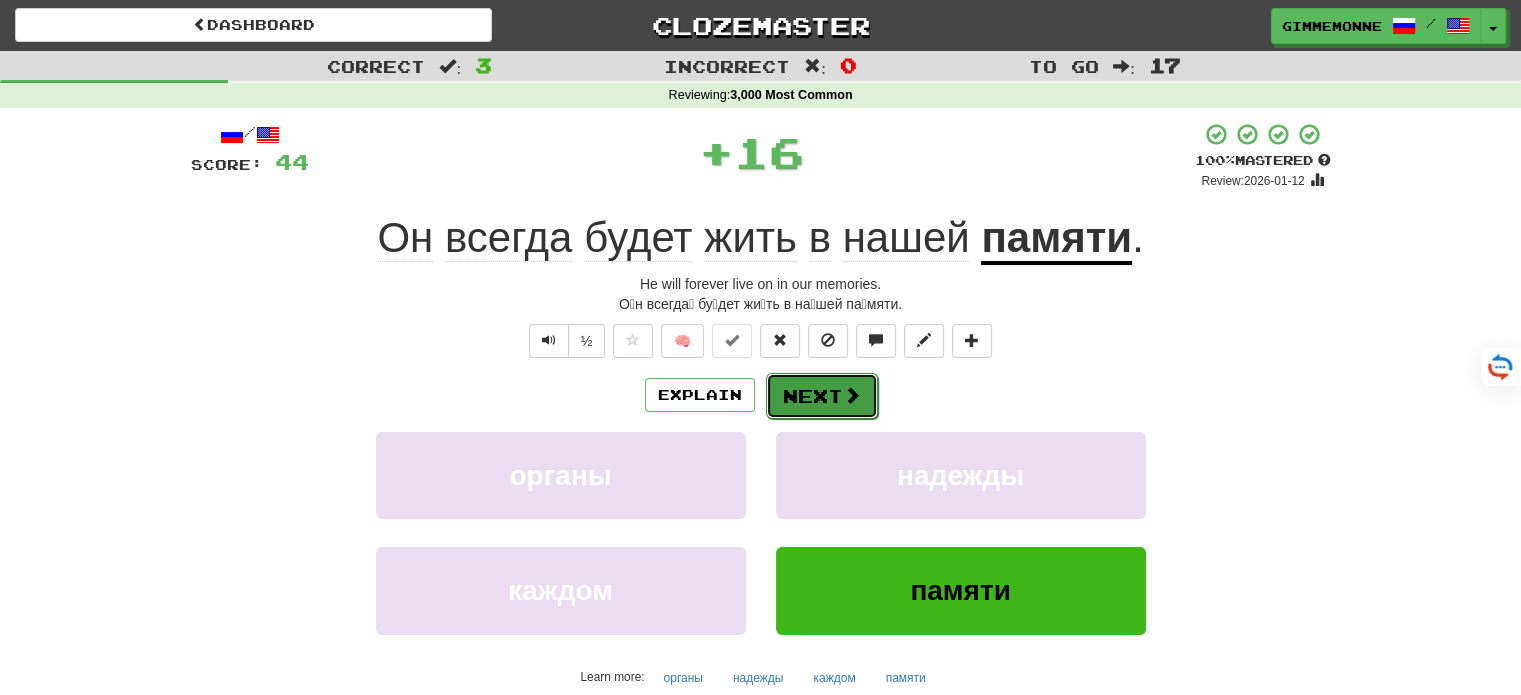 click on "Next" at bounding box center [822, 396] 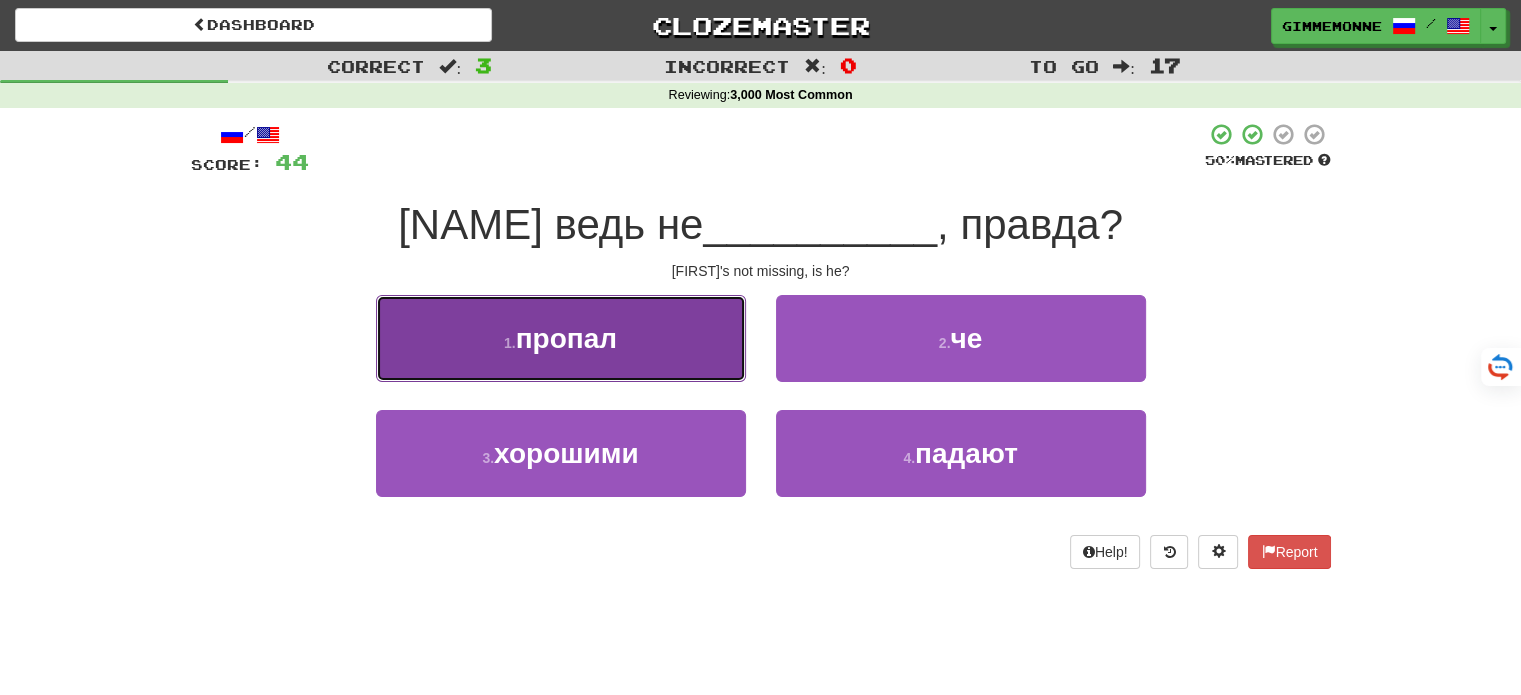 click on "1 .  пропал" at bounding box center [561, 338] 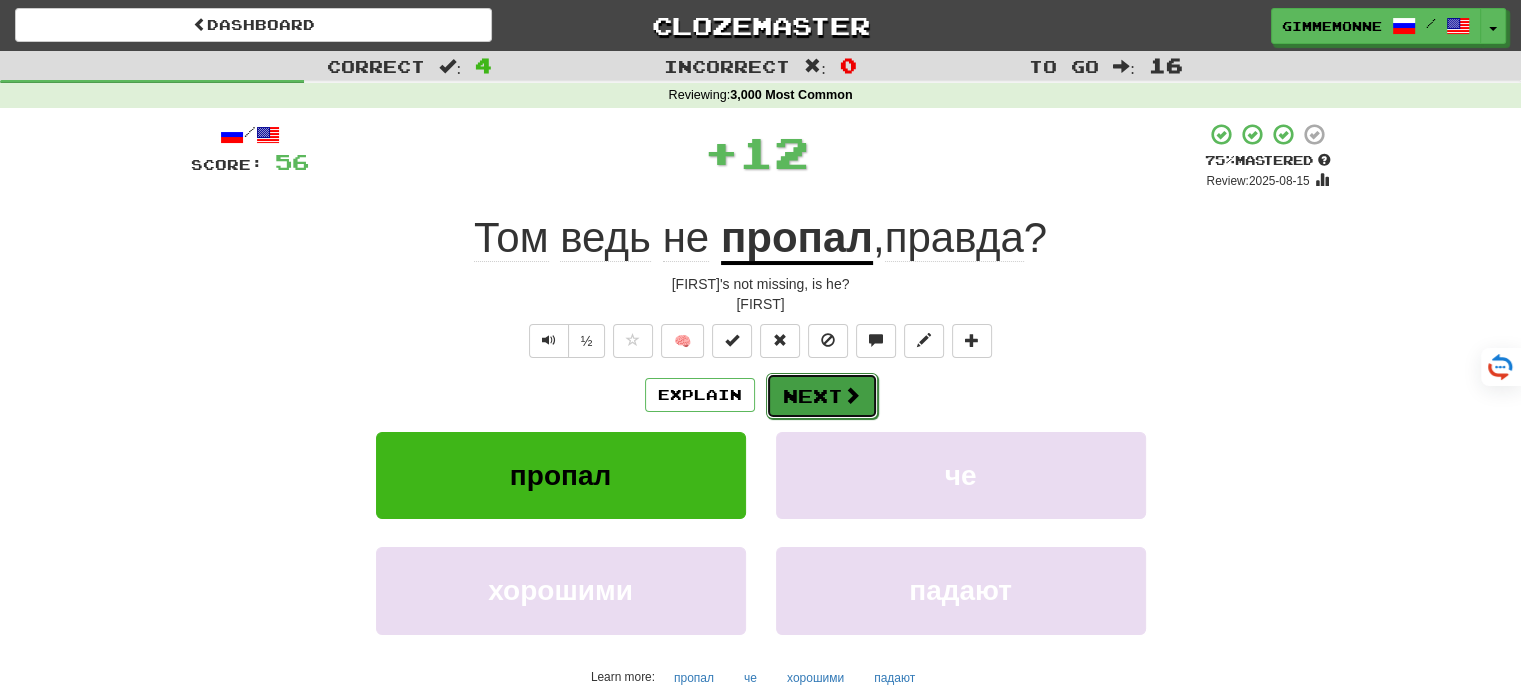 click on "Next" at bounding box center [822, 396] 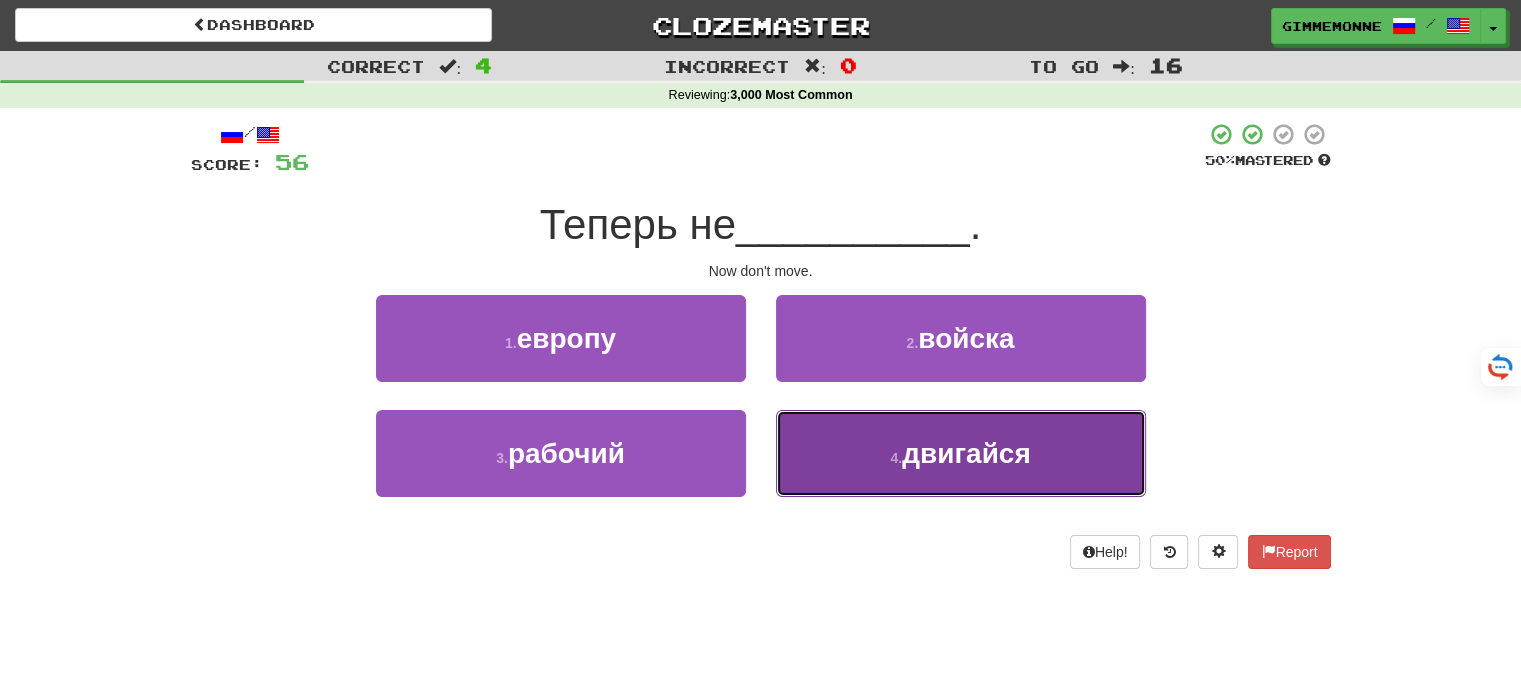 click on "4 ." at bounding box center (896, 458) 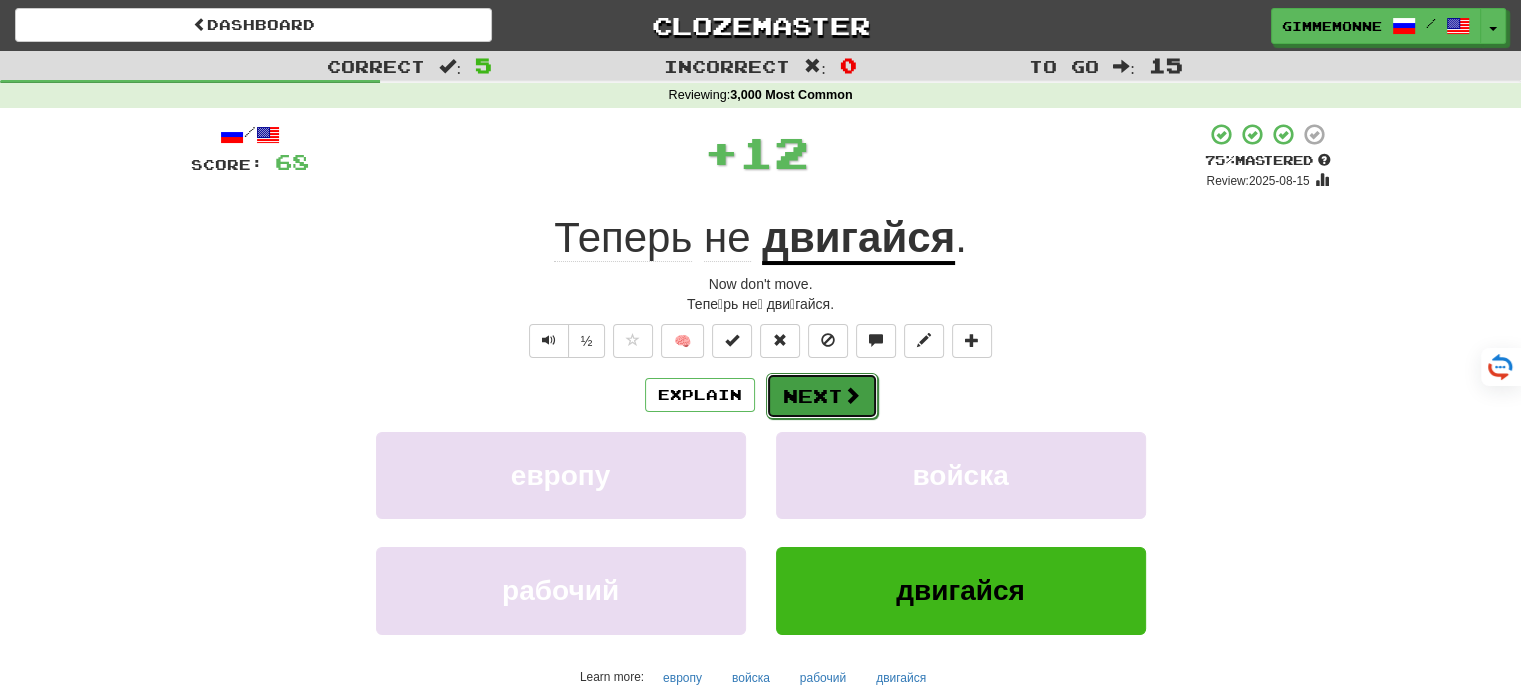 click on "Next" at bounding box center [822, 396] 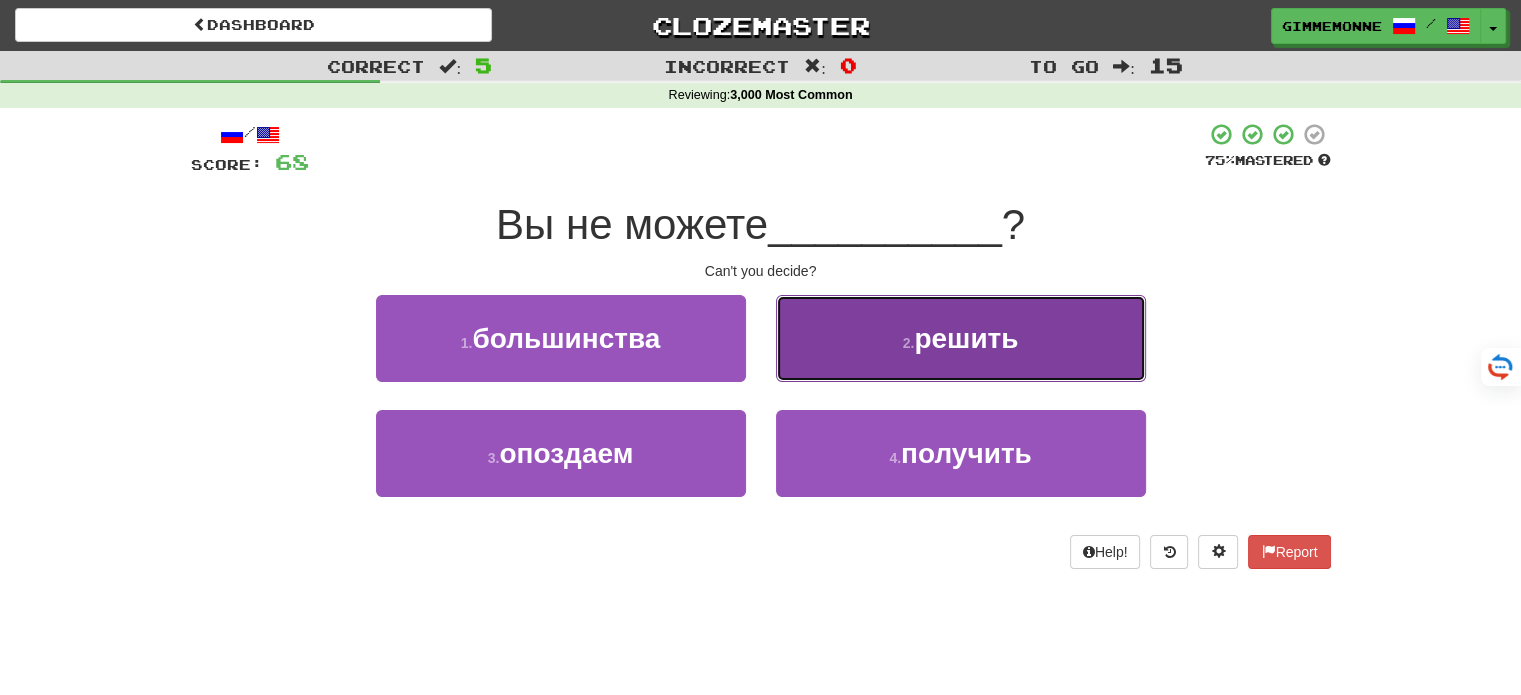 click on "2 .  решить" at bounding box center [961, 338] 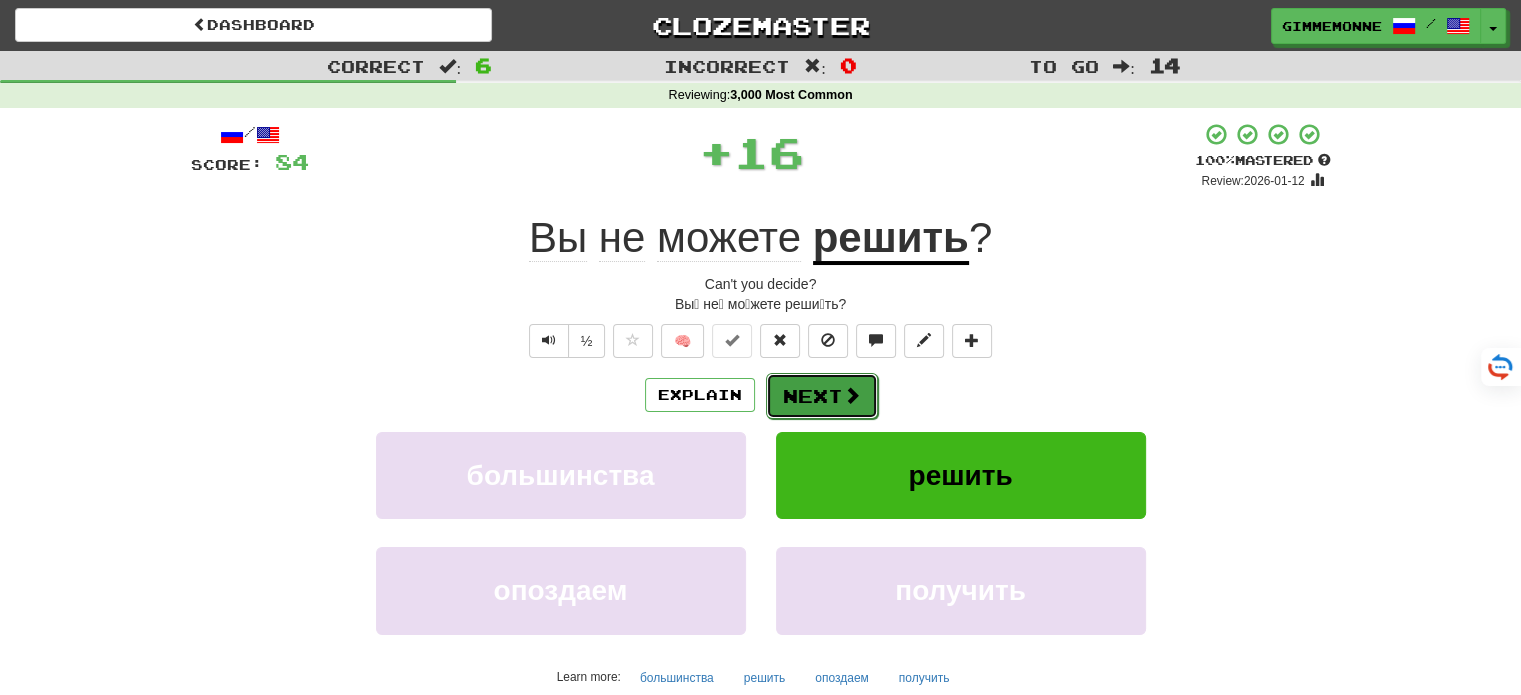 click on "Next" at bounding box center [822, 396] 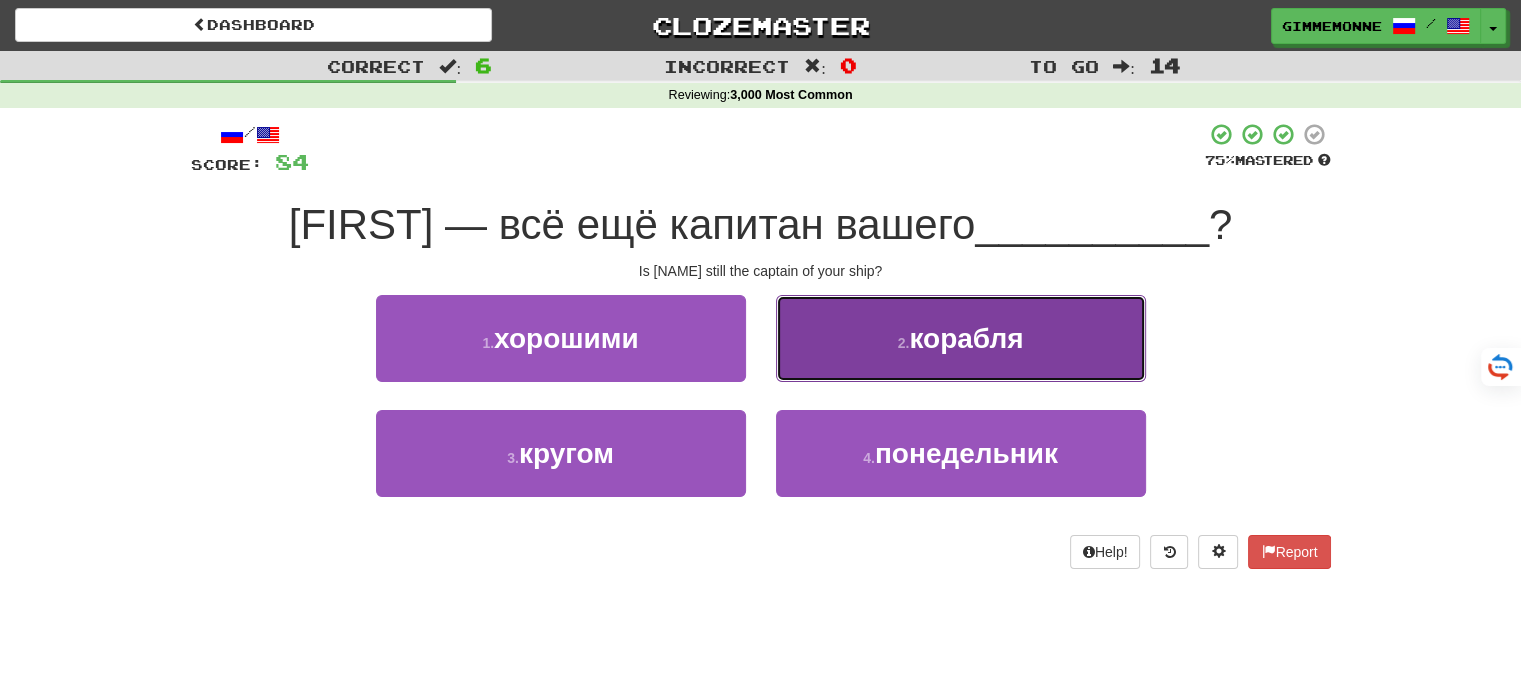click on "2 .  корабля" at bounding box center [961, 338] 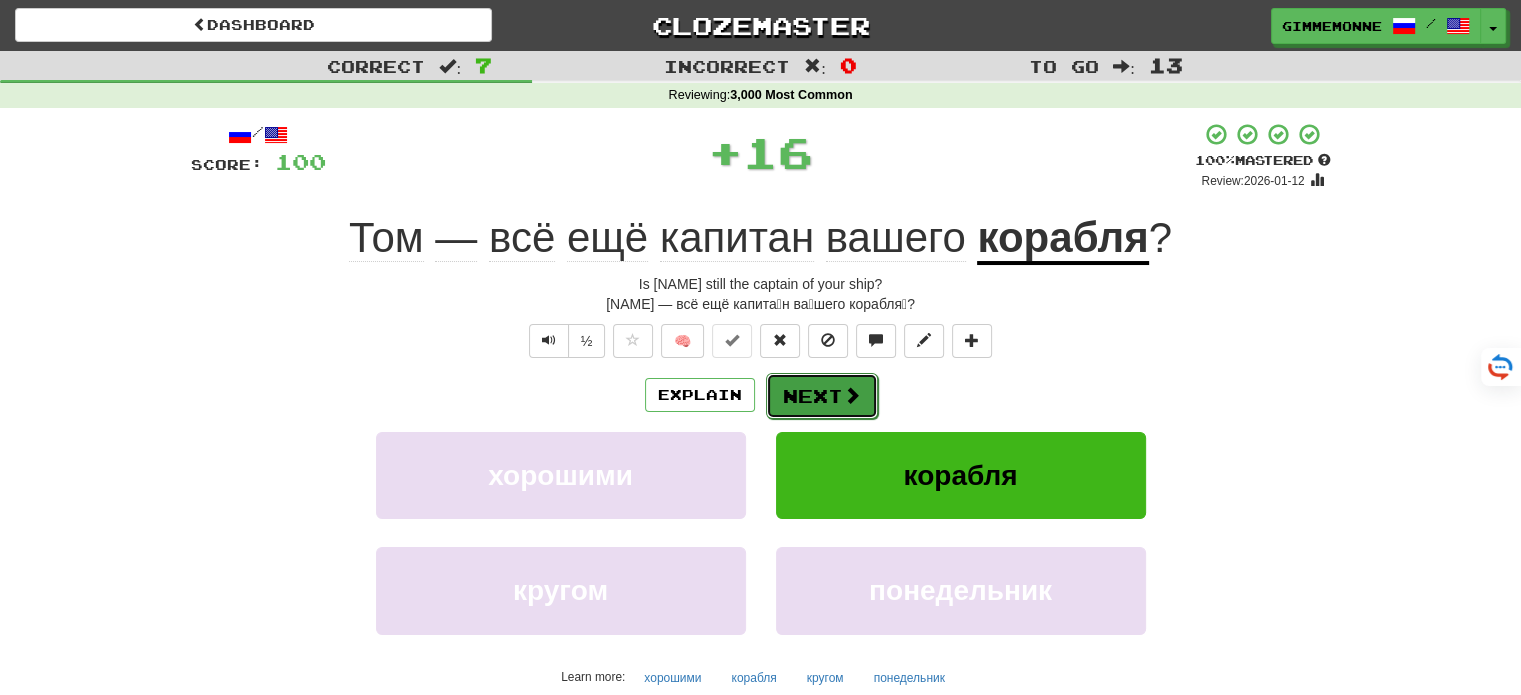 click on "Next" at bounding box center (822, 396) 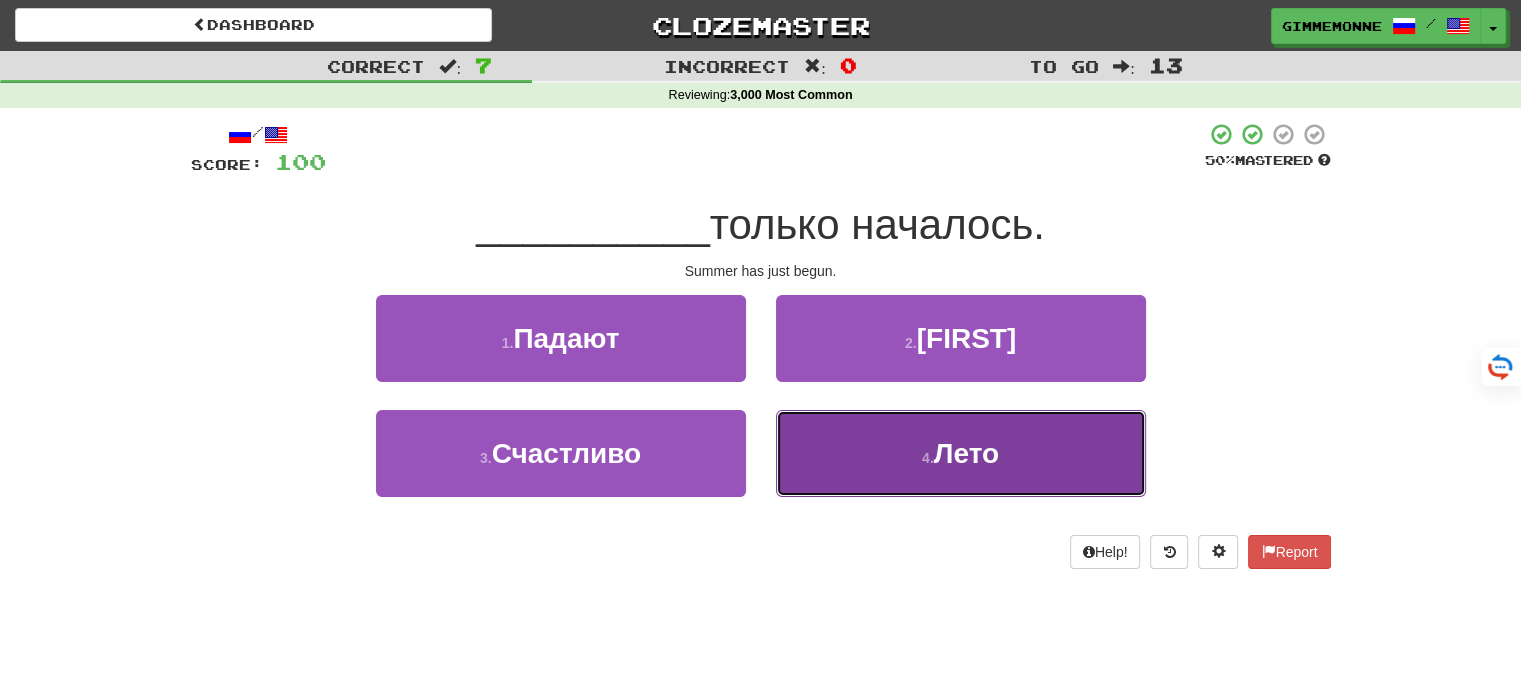 click on "4 .  Лето" at bounding box center [961, 453] 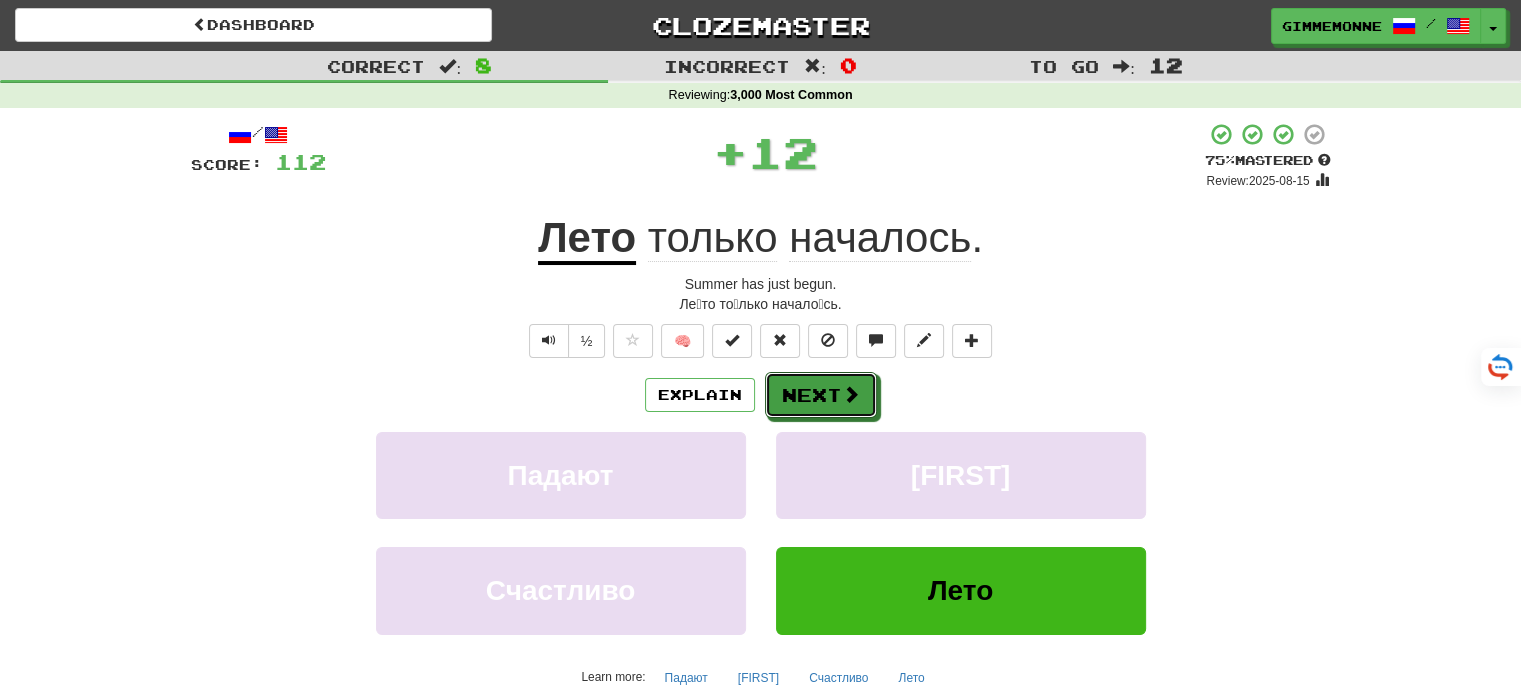 click on "Next" at bounding box center (821, 395) 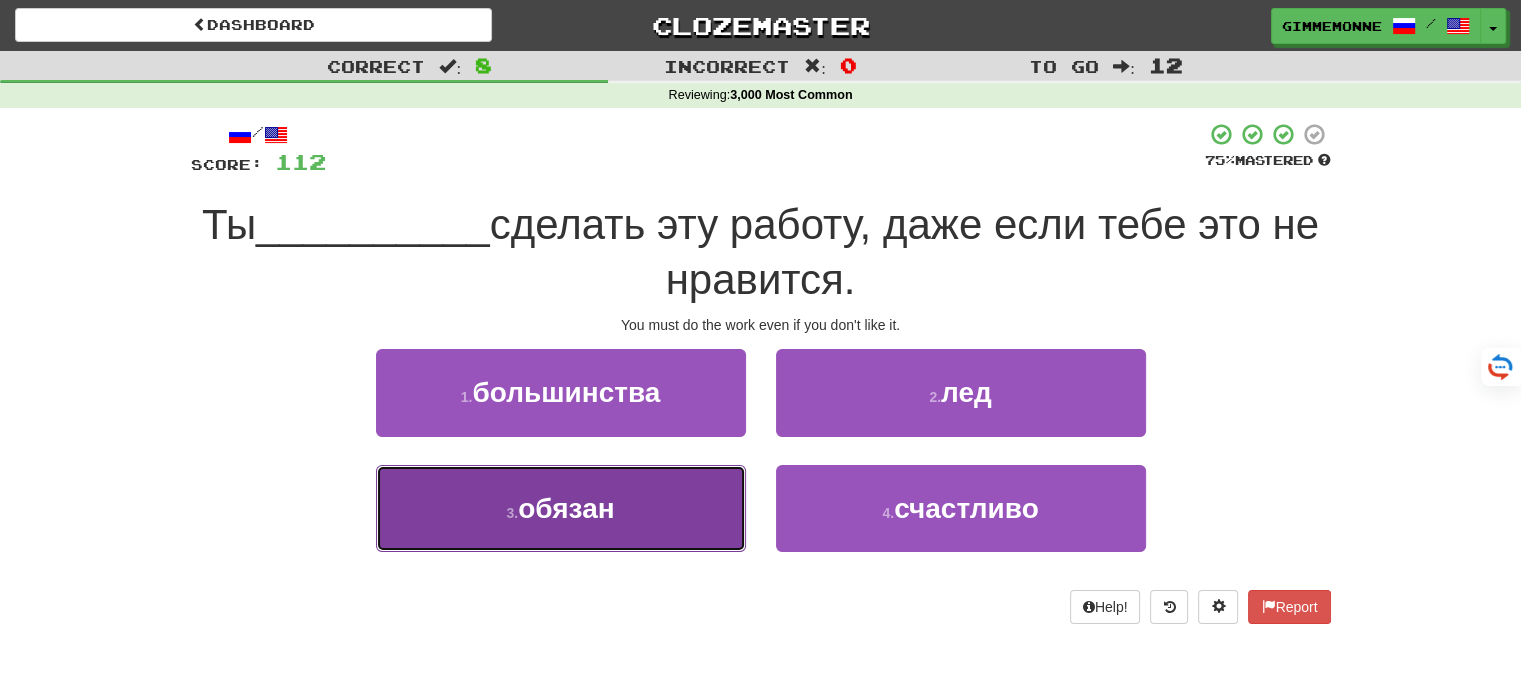 click on "3 .  обязан" at bounding box center (561, 508) 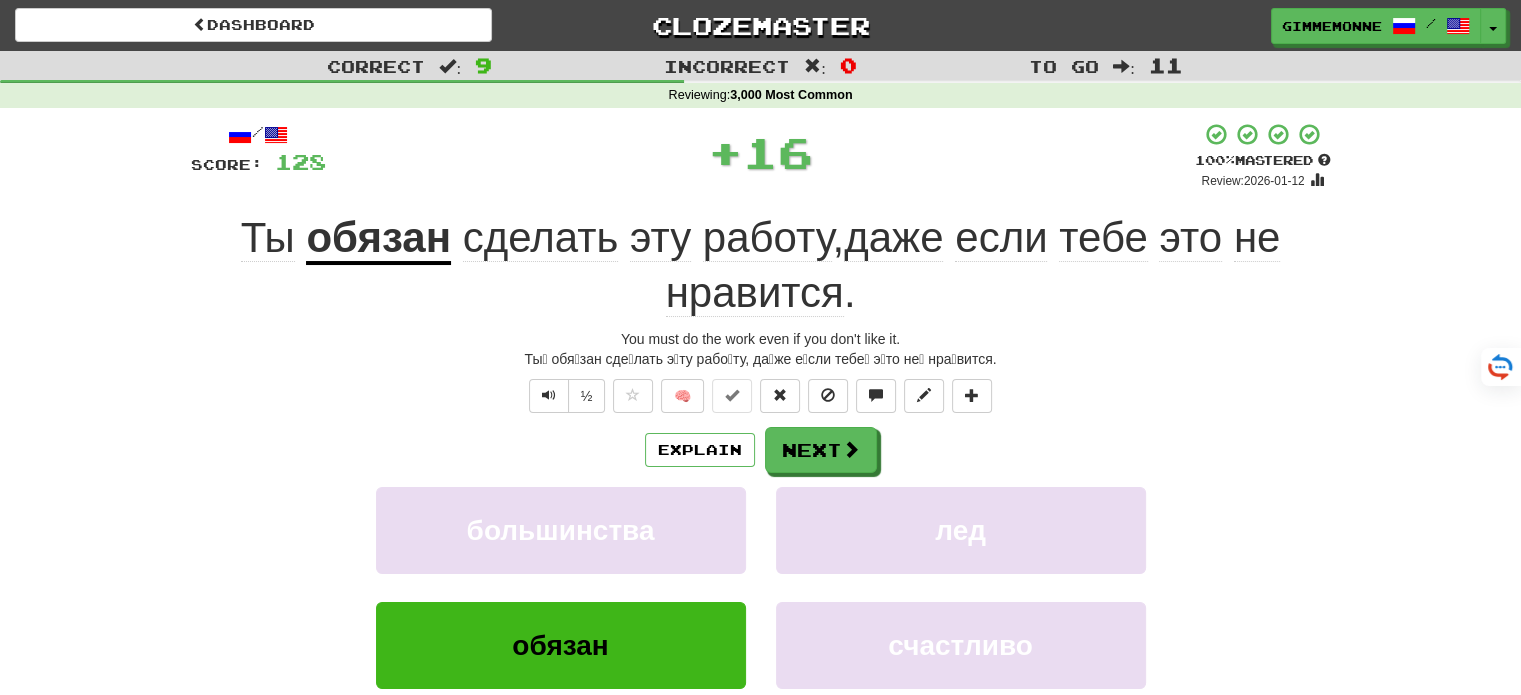 click on "/  Score:   128 + 16 100 %  Mastered Review:  2026-01-12 Ты   обязан   сделать   эту   работу ,  даже   если   тебе   это   не   нравится . You must do the work even if you don't like it. Ты́ обя́зан сде́лать э́ту рабо́ту, да́же е́сли тебе́ э́то не́ нра́вится. ½ 🧠 Explain Next большинства лед обязан счастливо Learn more: большинства лед обязан счастливо  Help!  Report Sentence Source" at bounding box center [761, 472] 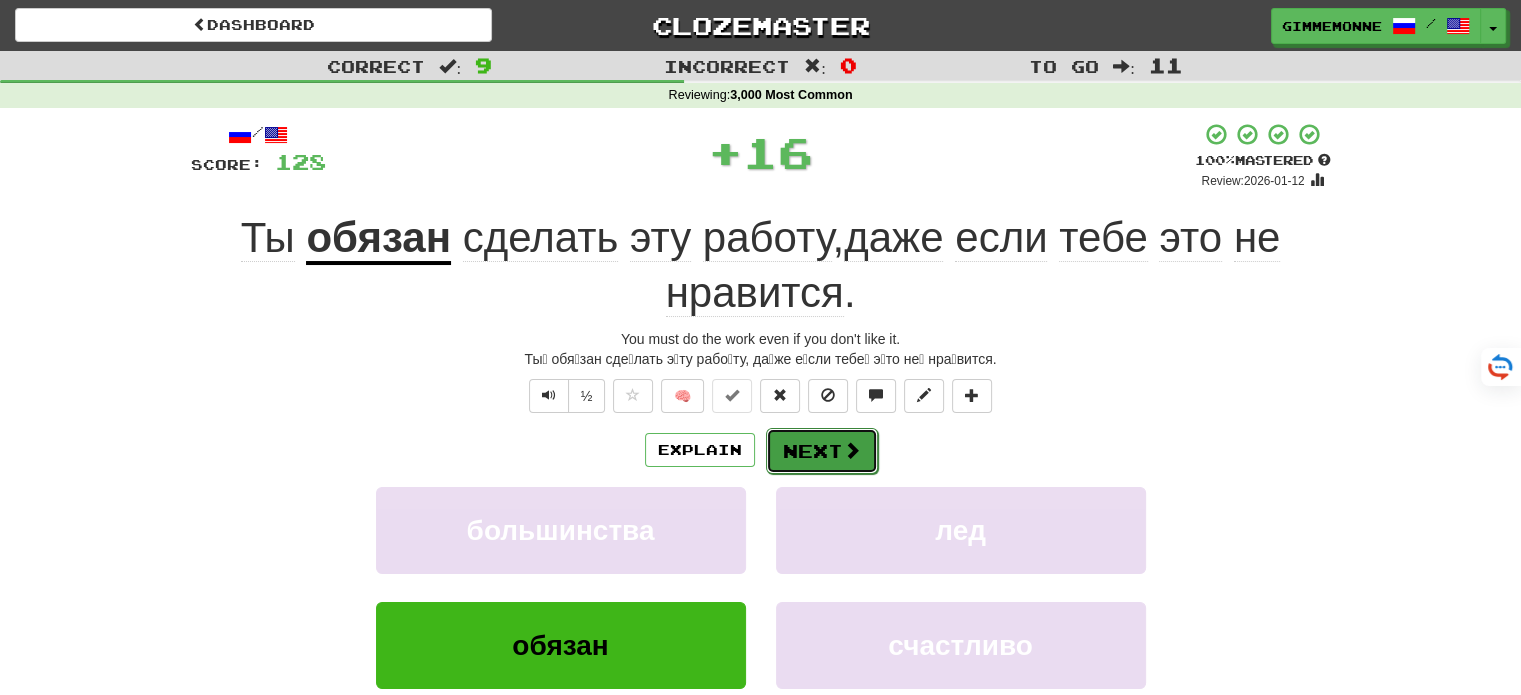 click on "Next" at bounding box center (822, 451) 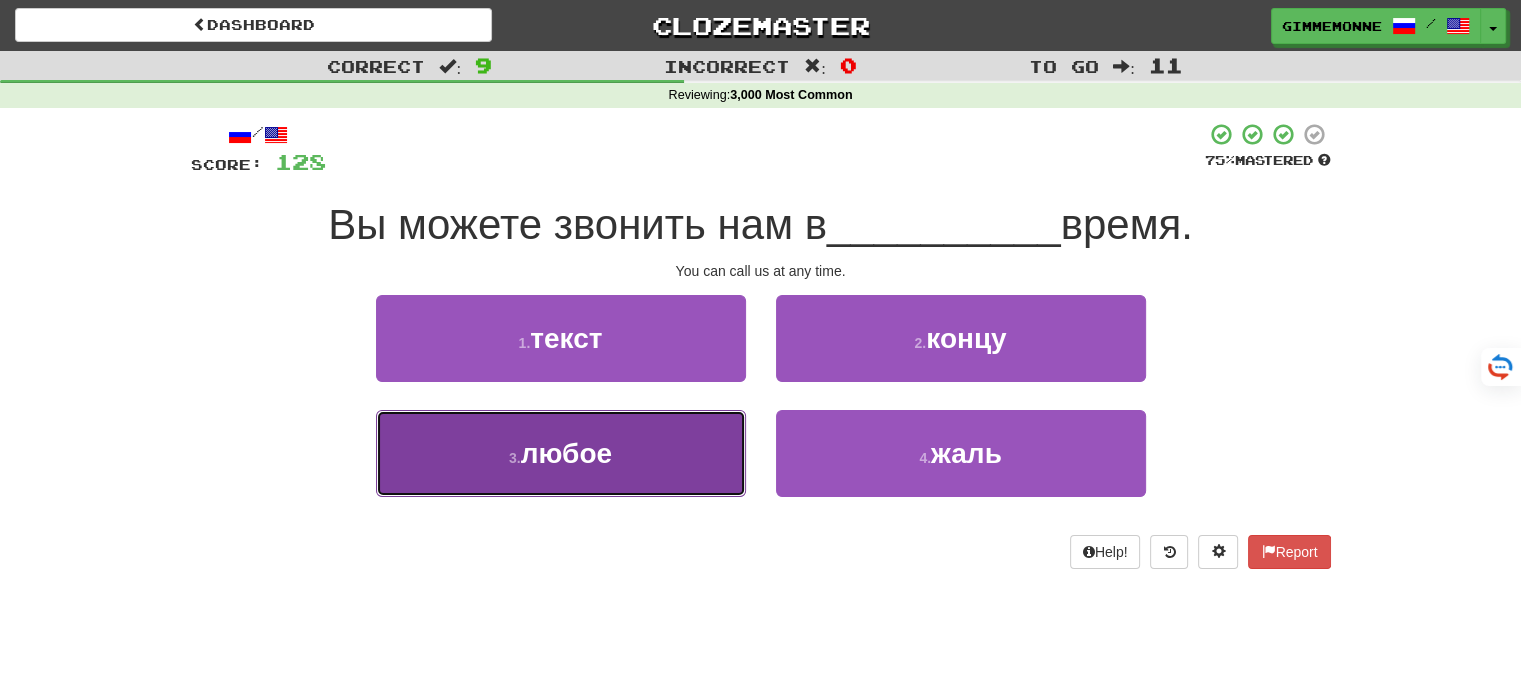 click on "3 .  любое" at bounding box center [561, 453] 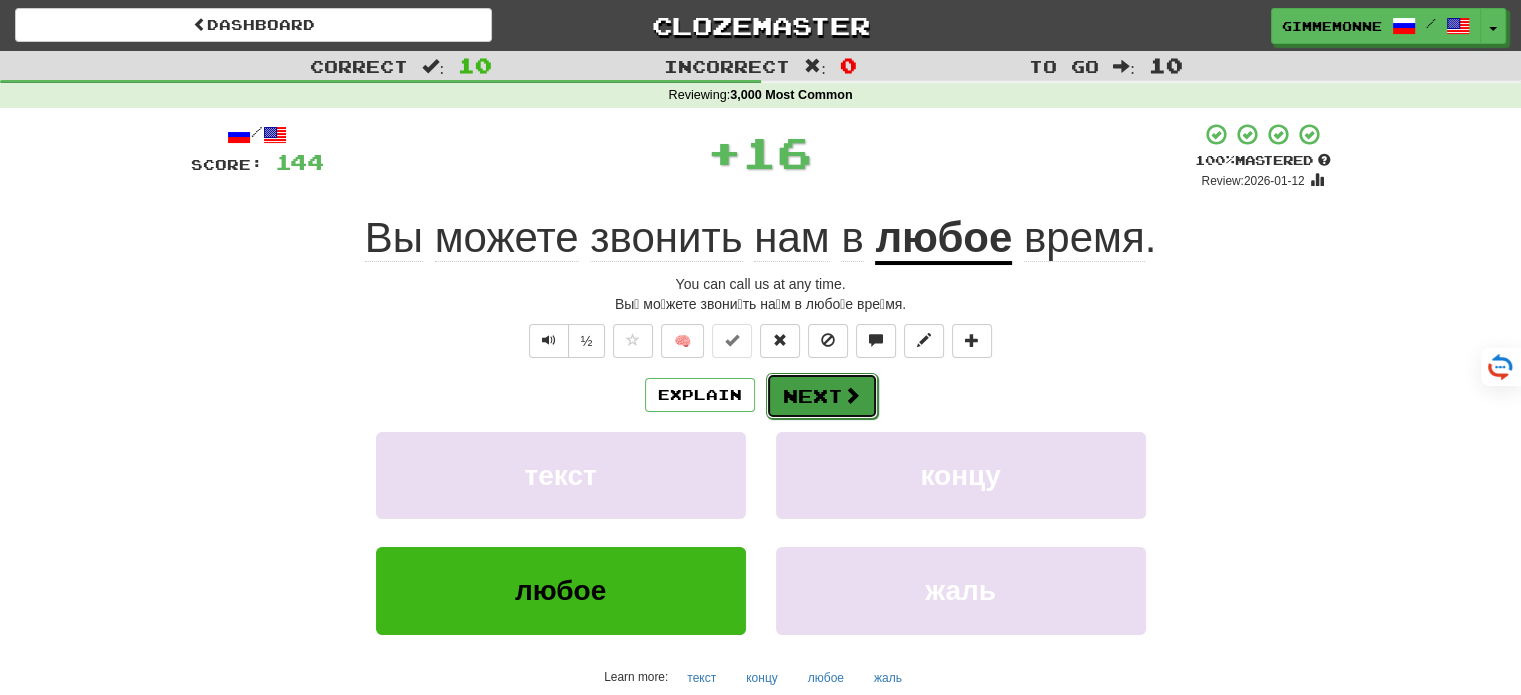 click on "Next" at bounding box center [822, 396] 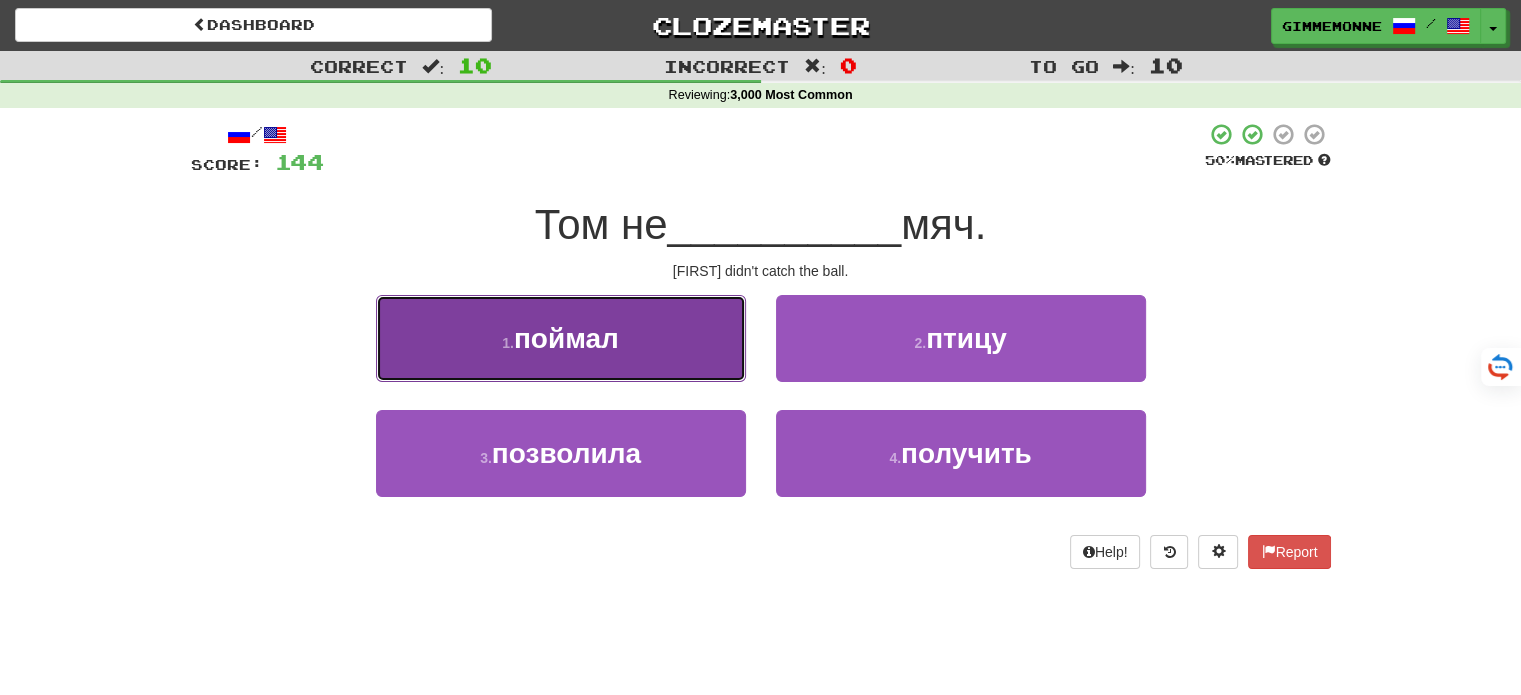 click on "1 .  поймал" at bounding box center [561, 338] 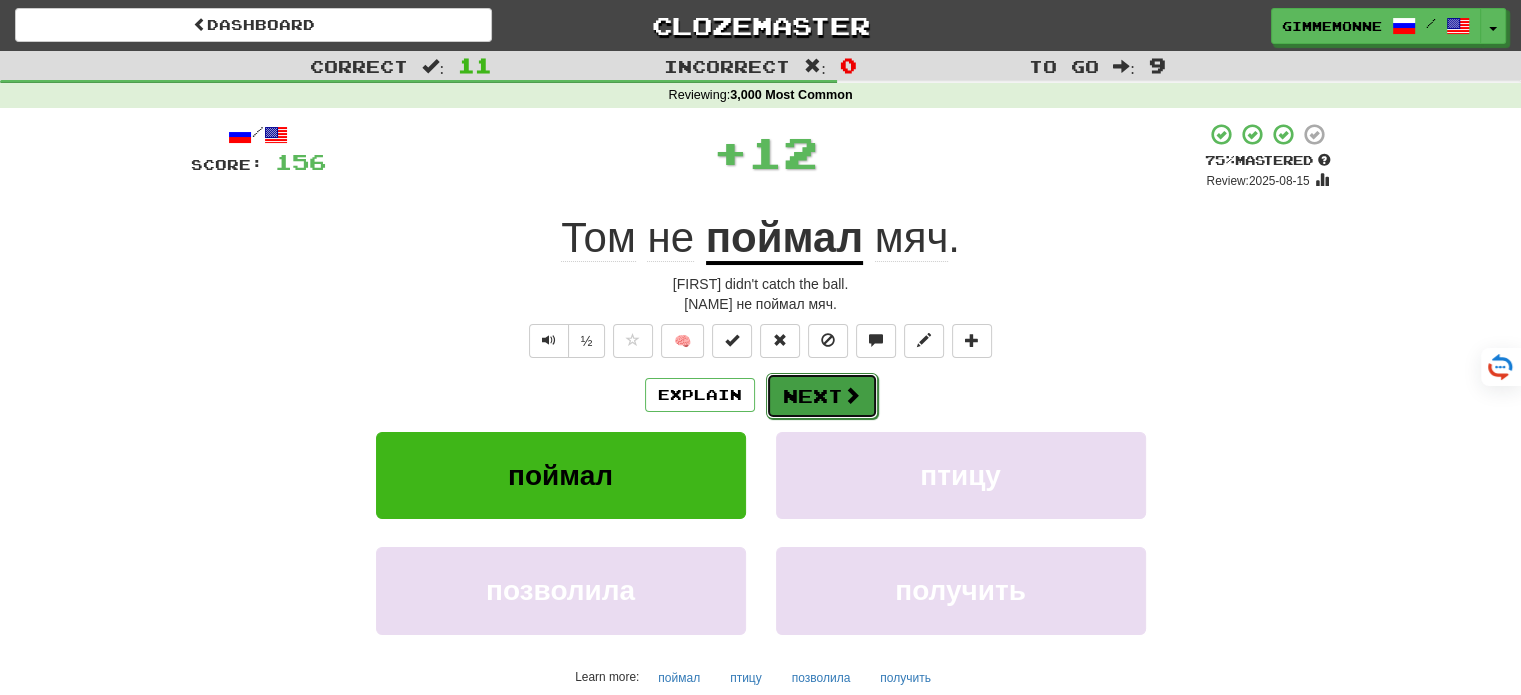 click on "Next" at bounding box center [822, 396] 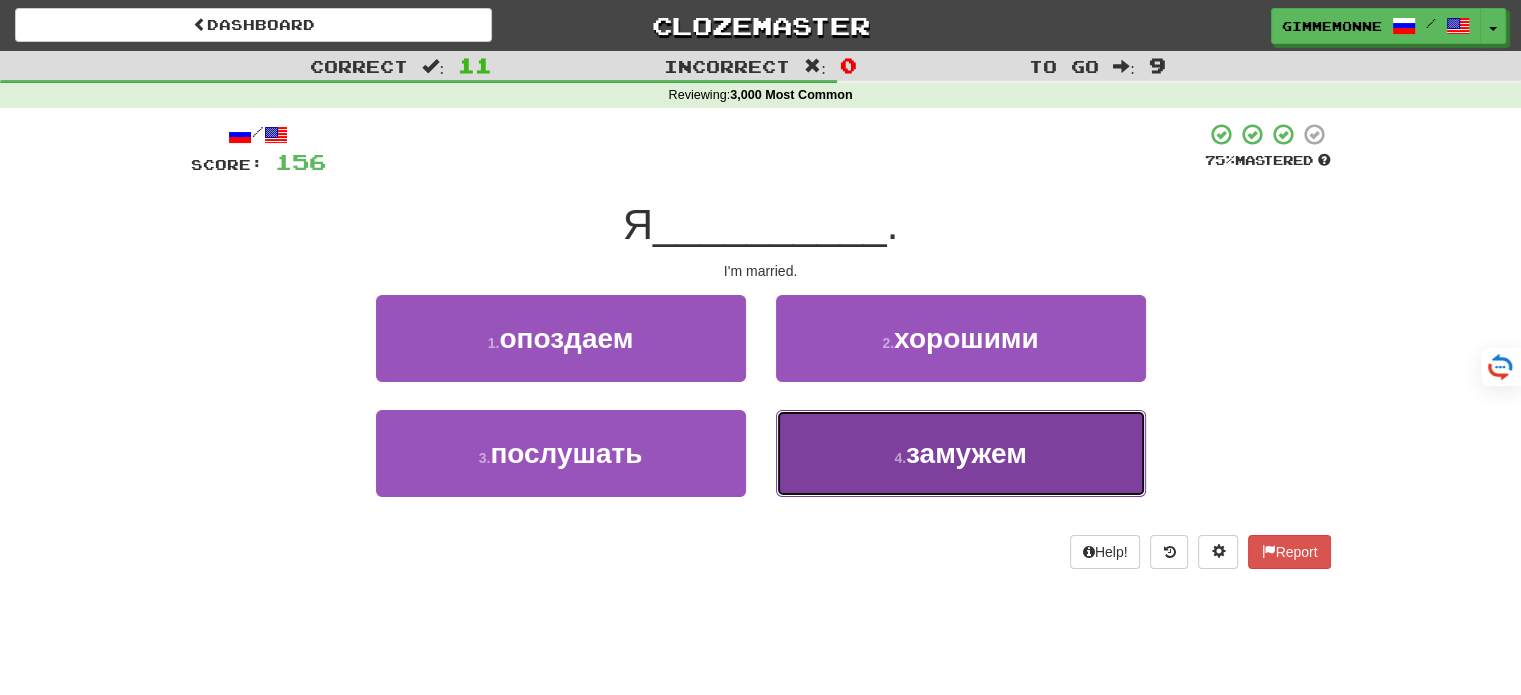 click on "4 .  замужем" at bounding box center (961, 453) 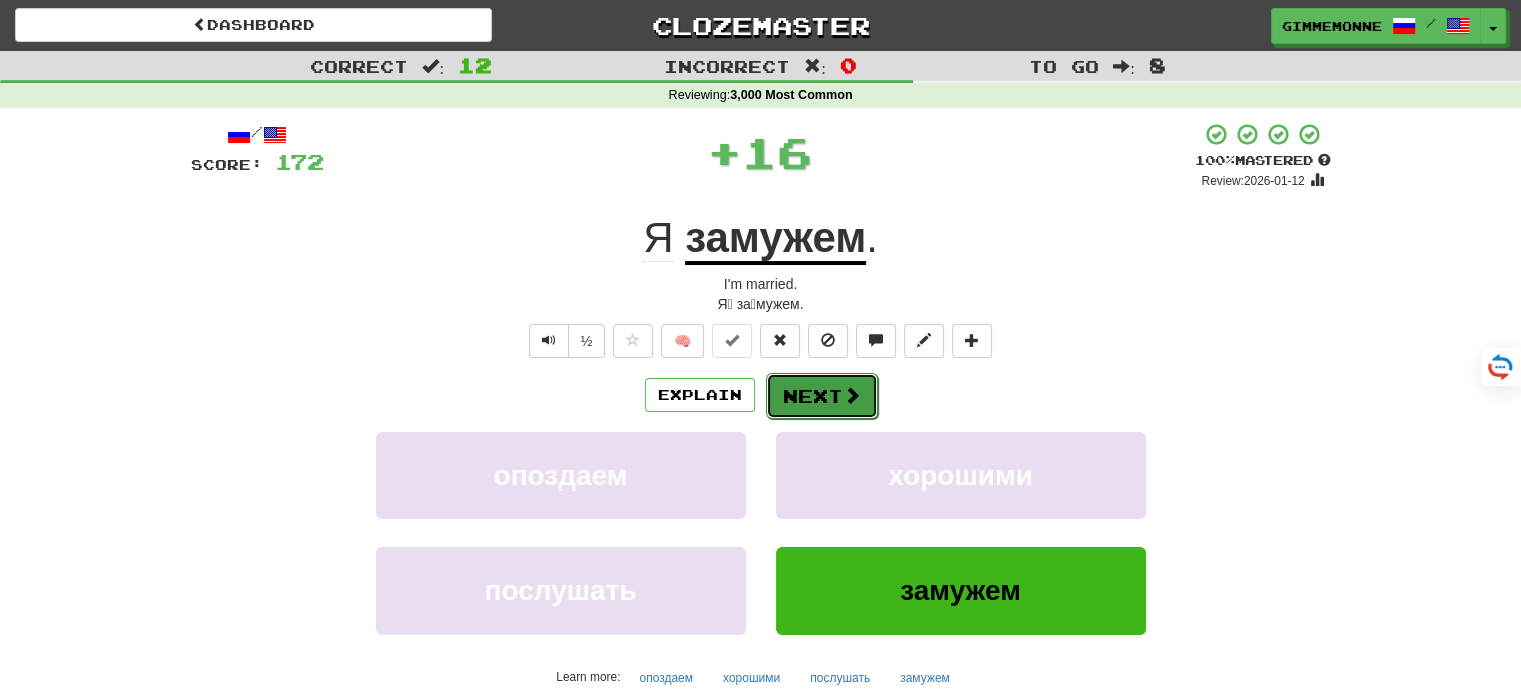 click on "Next" at bounding box center (822, 396) 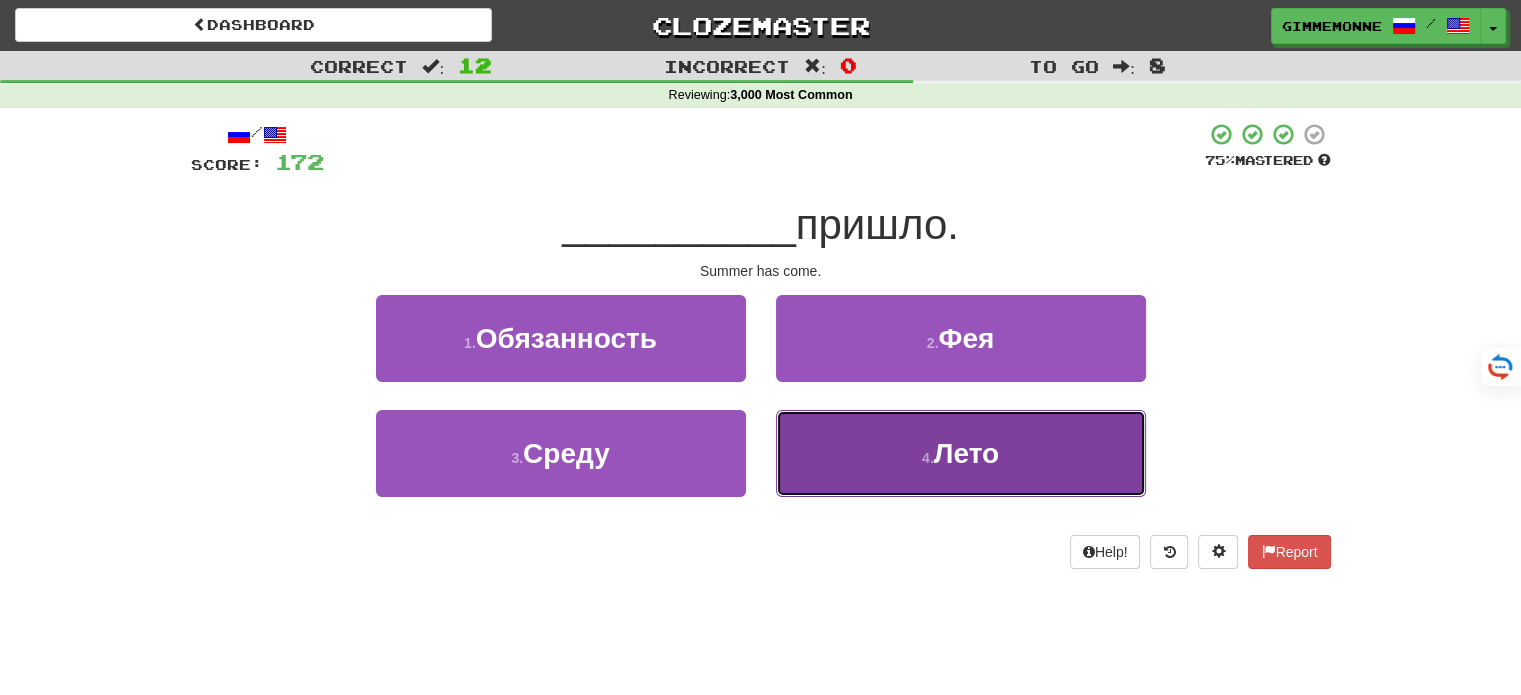 click on "4 .  Лето" at bounding box center (961, 453) 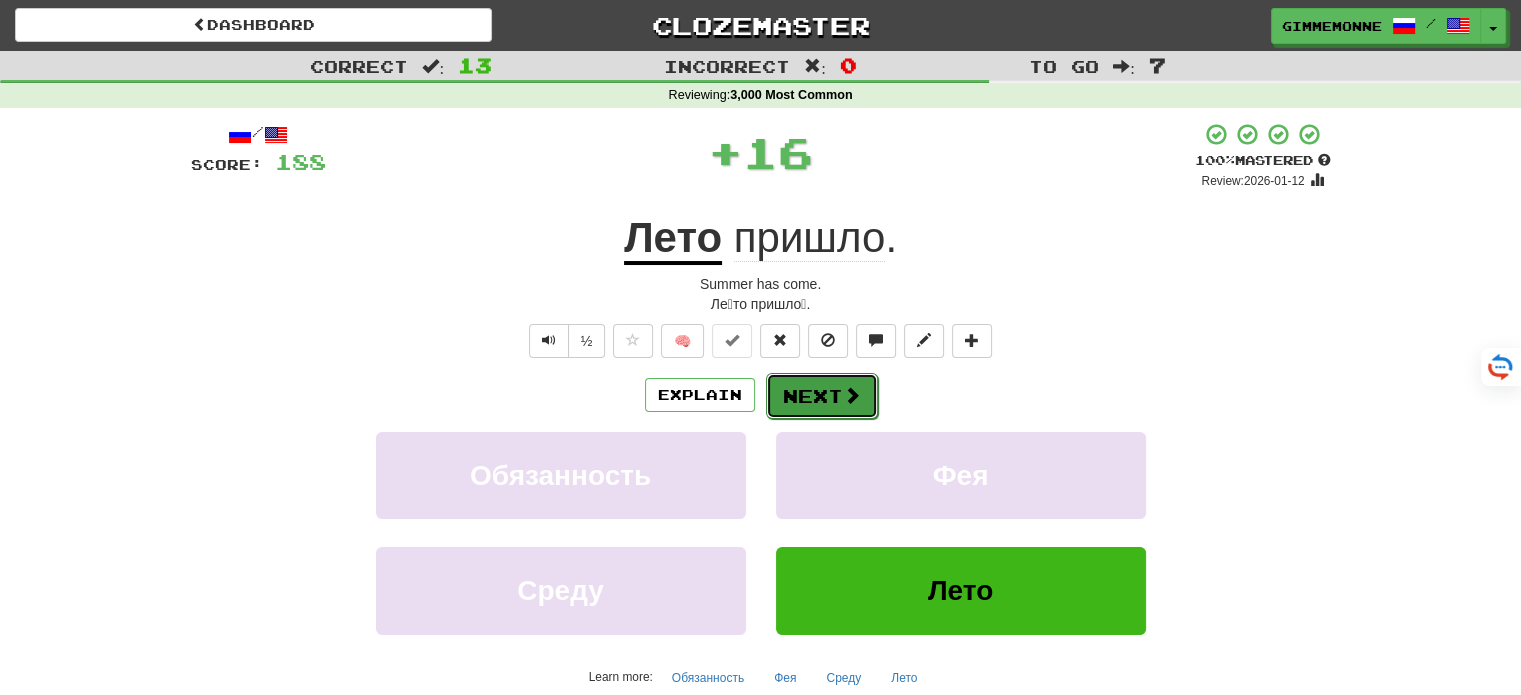 click on "Next" at bounding box center [822, 396] 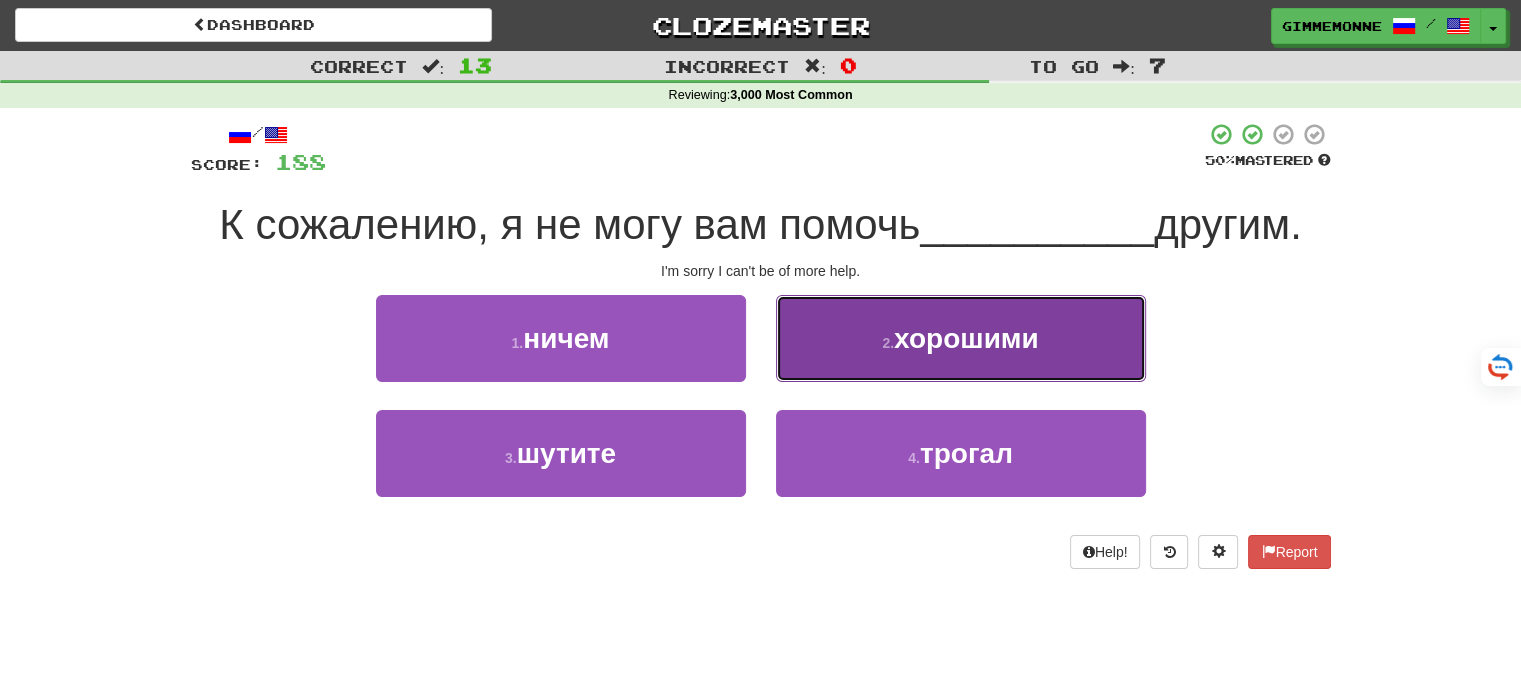 click on "2 .  хорошими" at bounding box center [961, 338] 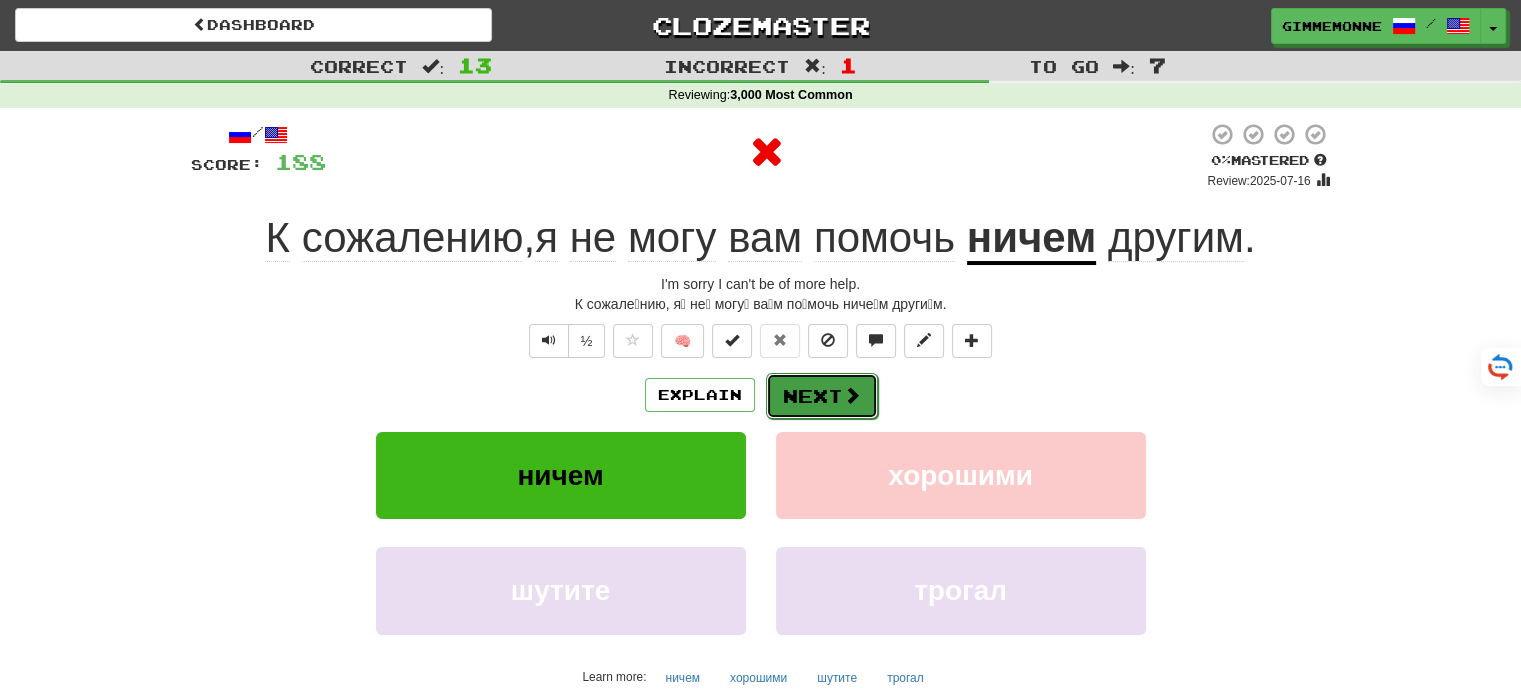 click on "Next" at bounding box center (822, 396) 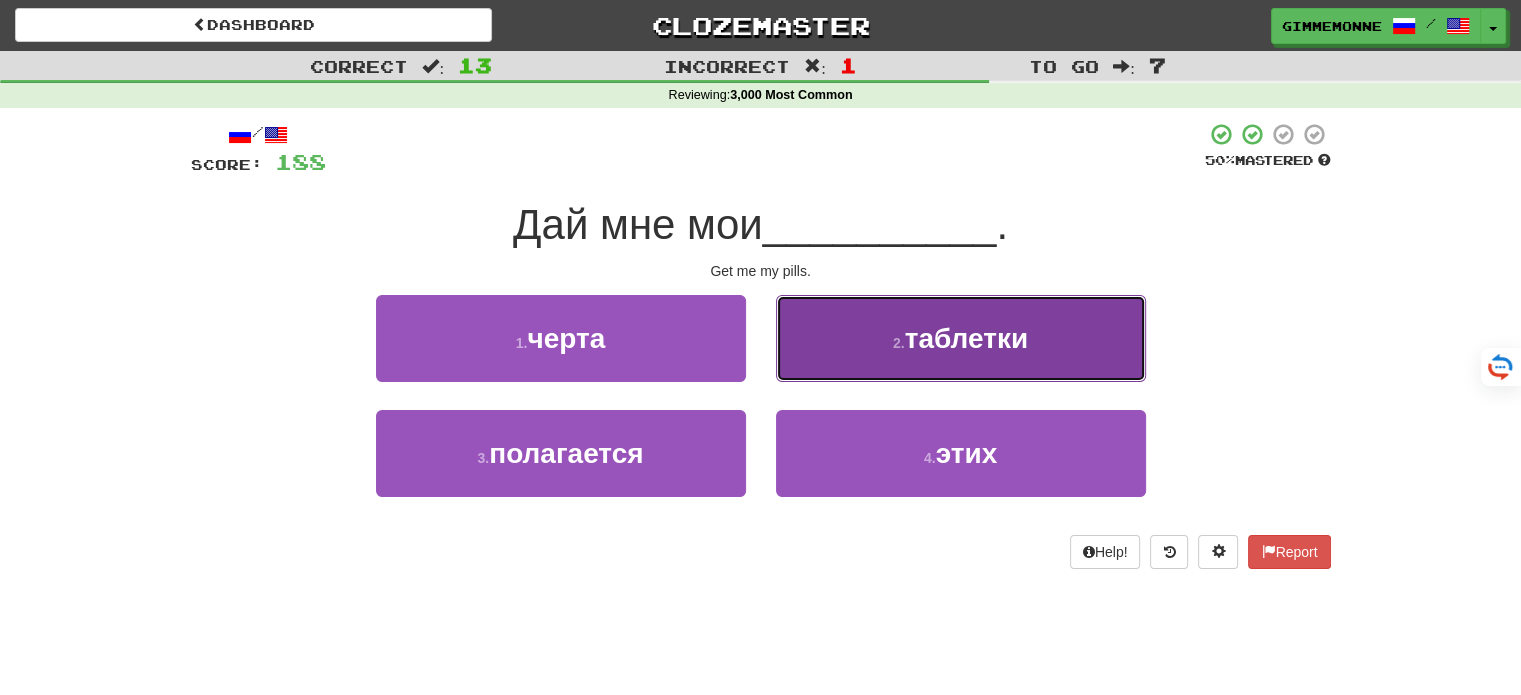 click on "2 .  таблетки" at bounding box center (961, 338) 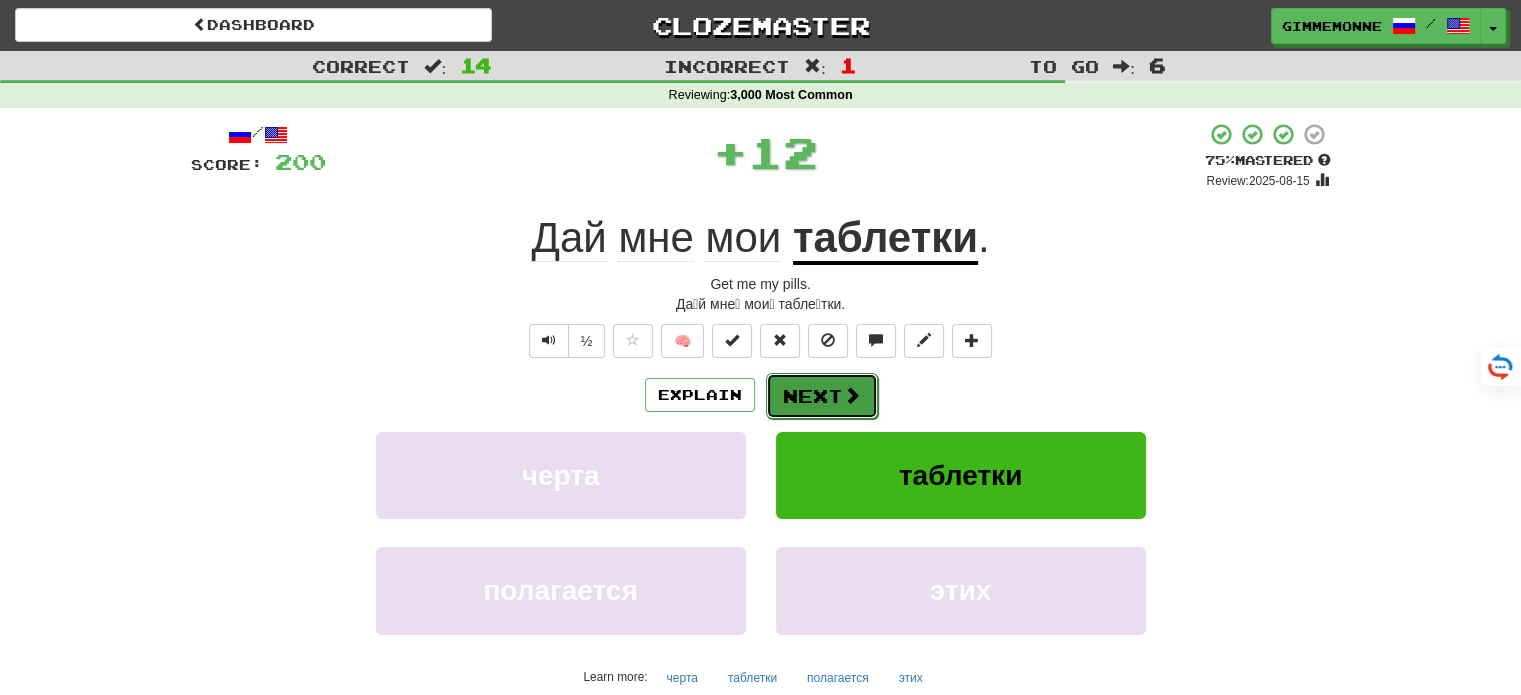 click at bounding box center (852, 395) 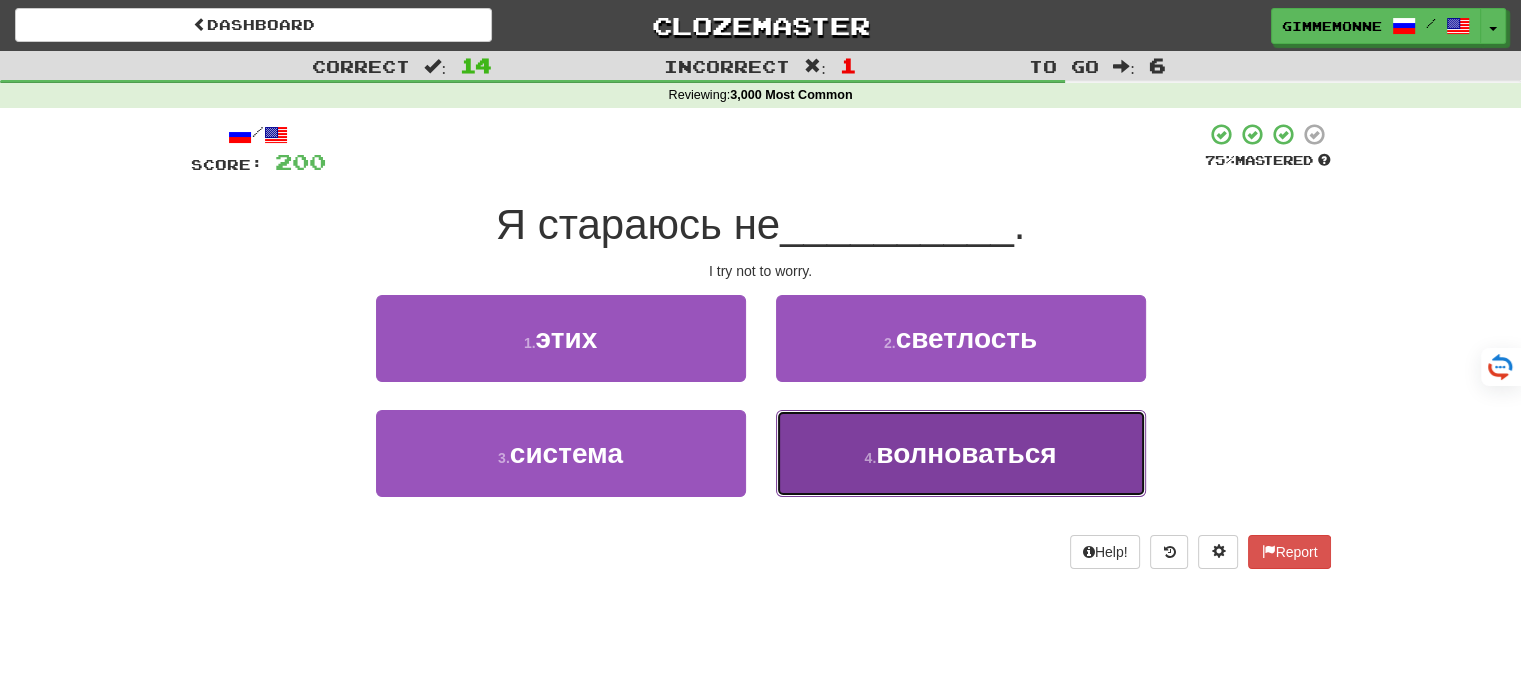 click on "4 .  волноваться" at bounding box center (961, 453) 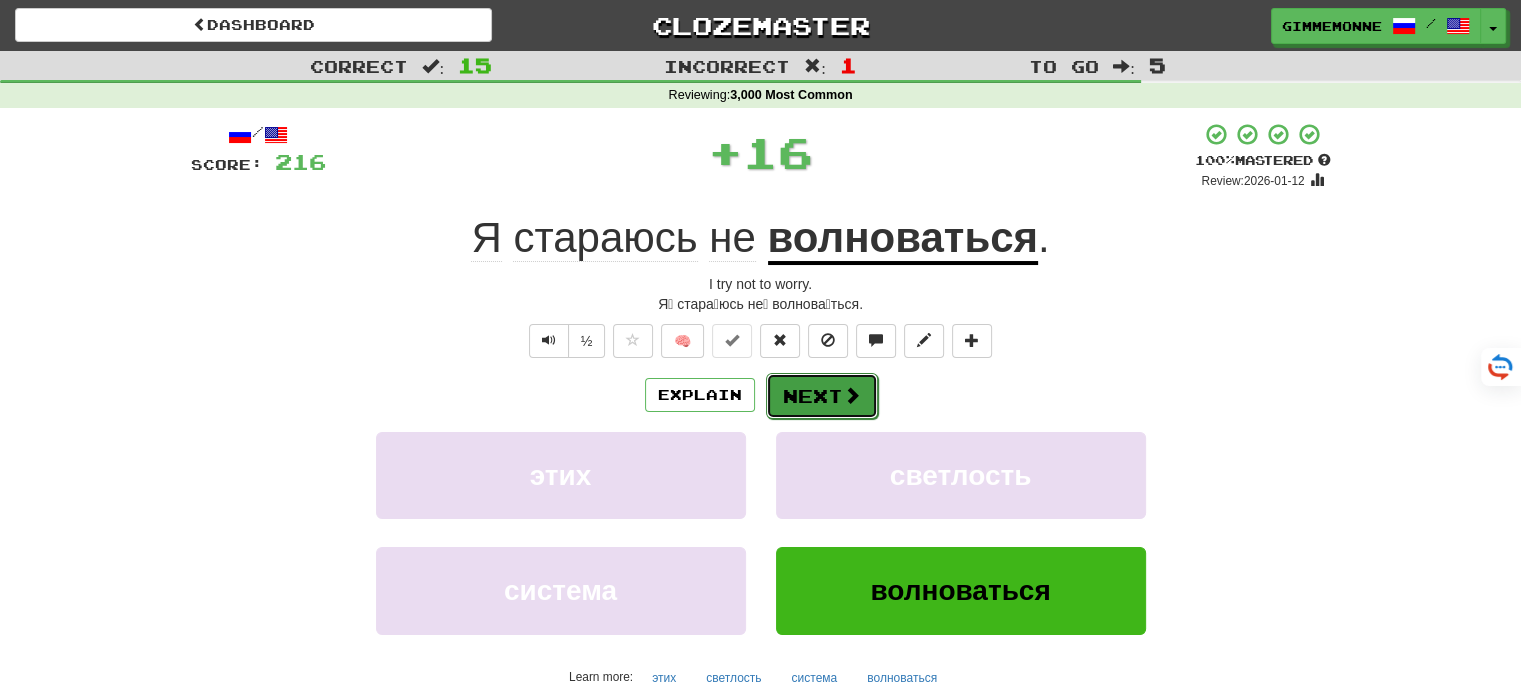click on "Next" at bounding box center (822, 396) 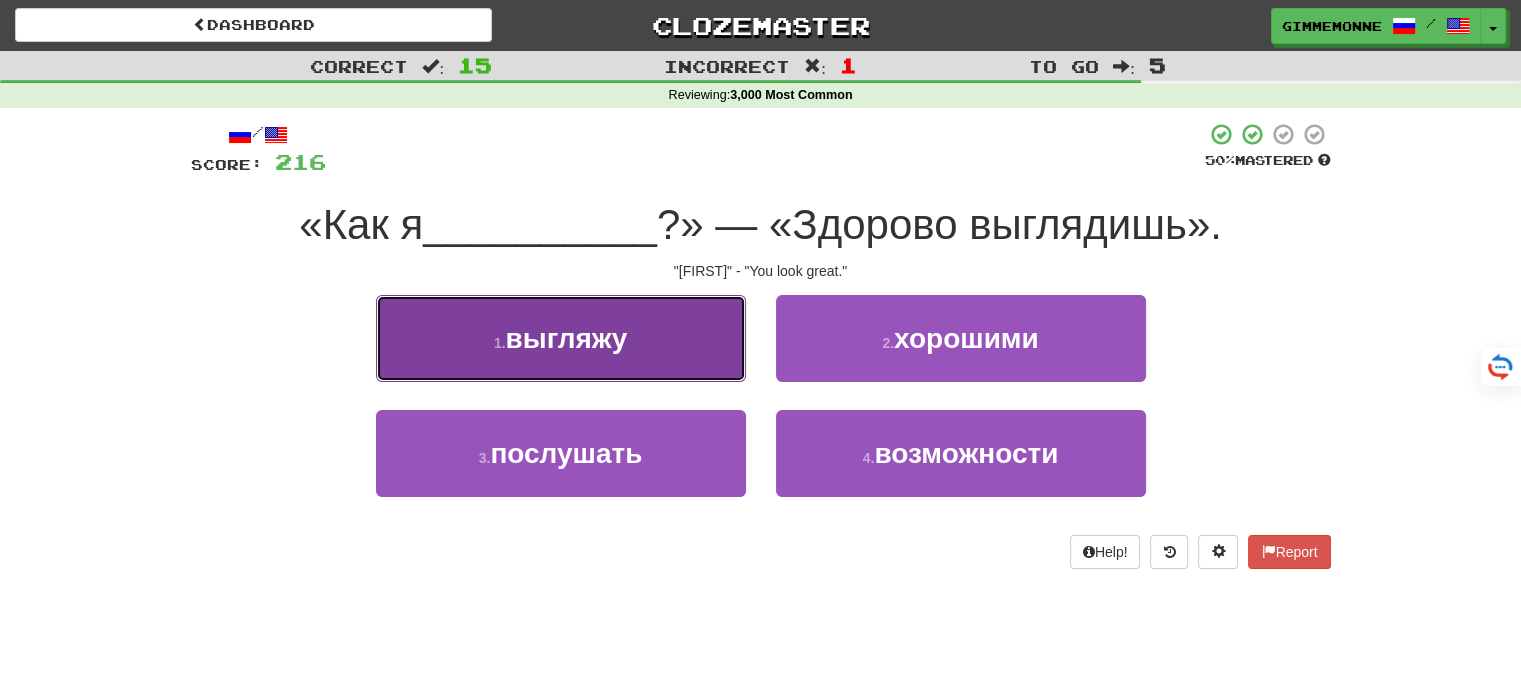 click on "1 .  выгляжу" at bounding box center (561, 338) 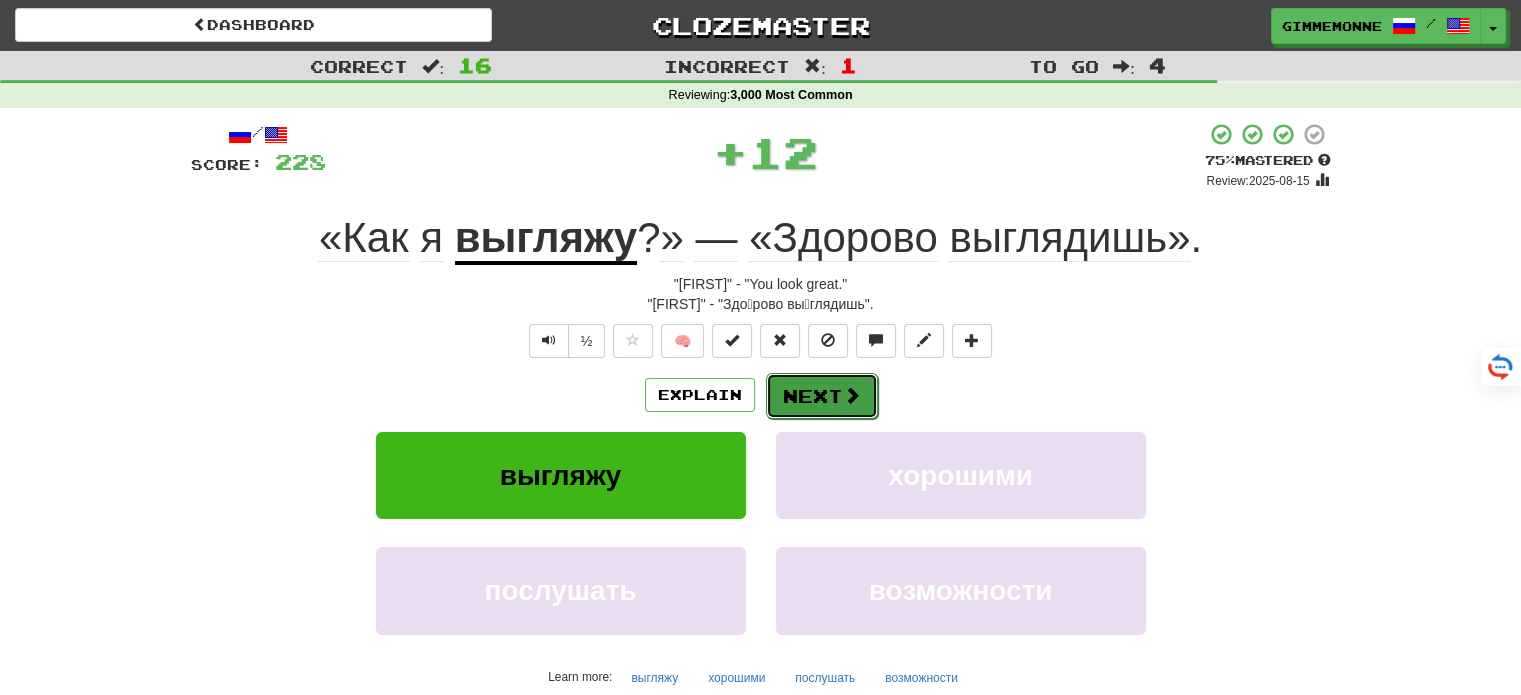 click on "Next" at bounding box center [822, 396] 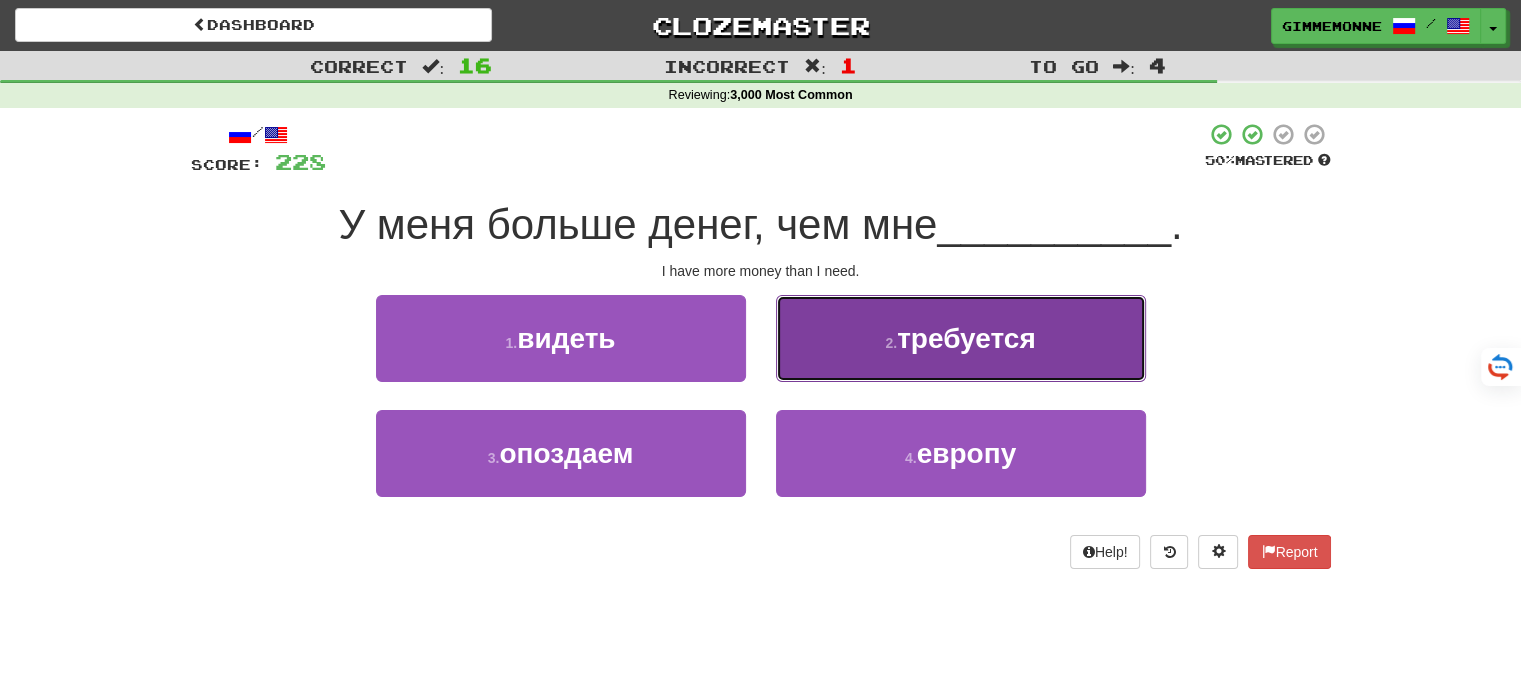 click on "2 .  требуется" at bounding box center [961, 338] 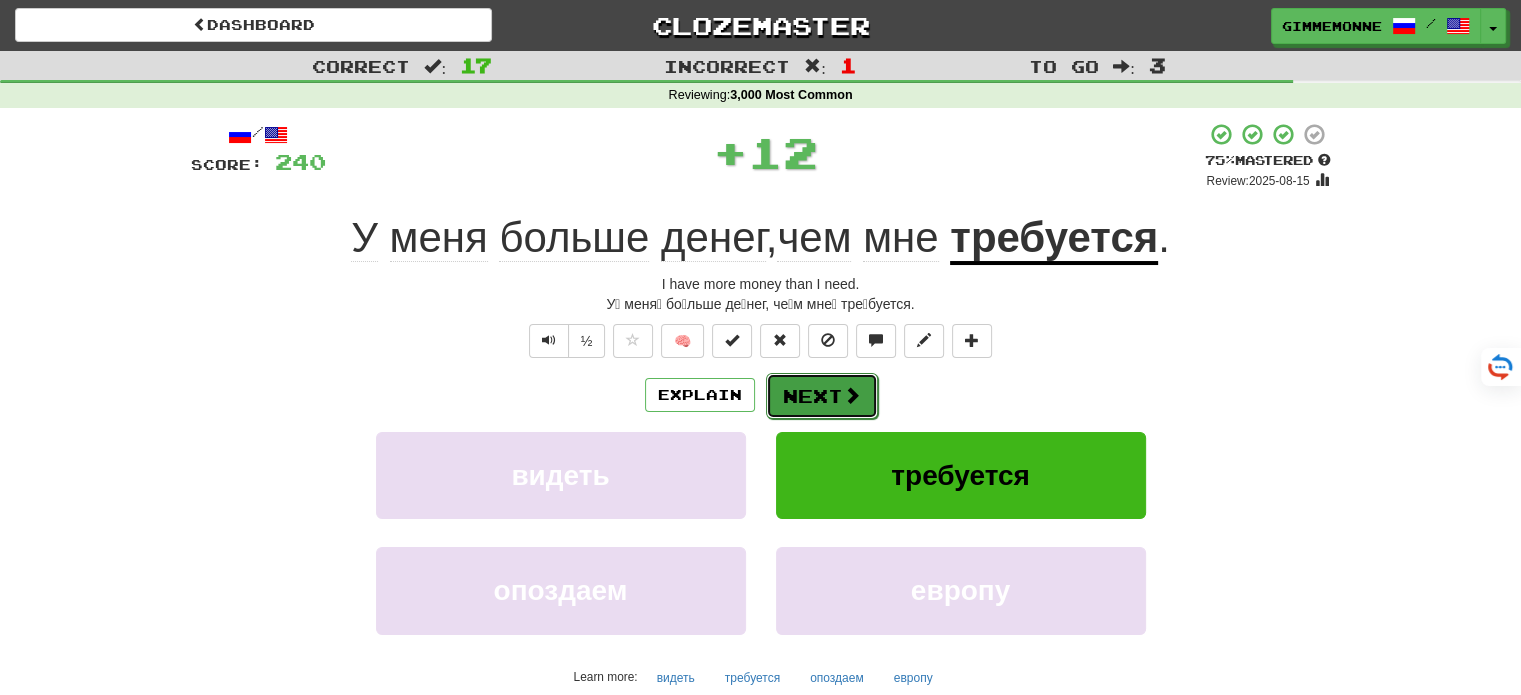 click on "Next" at bounding box center [822, 396] 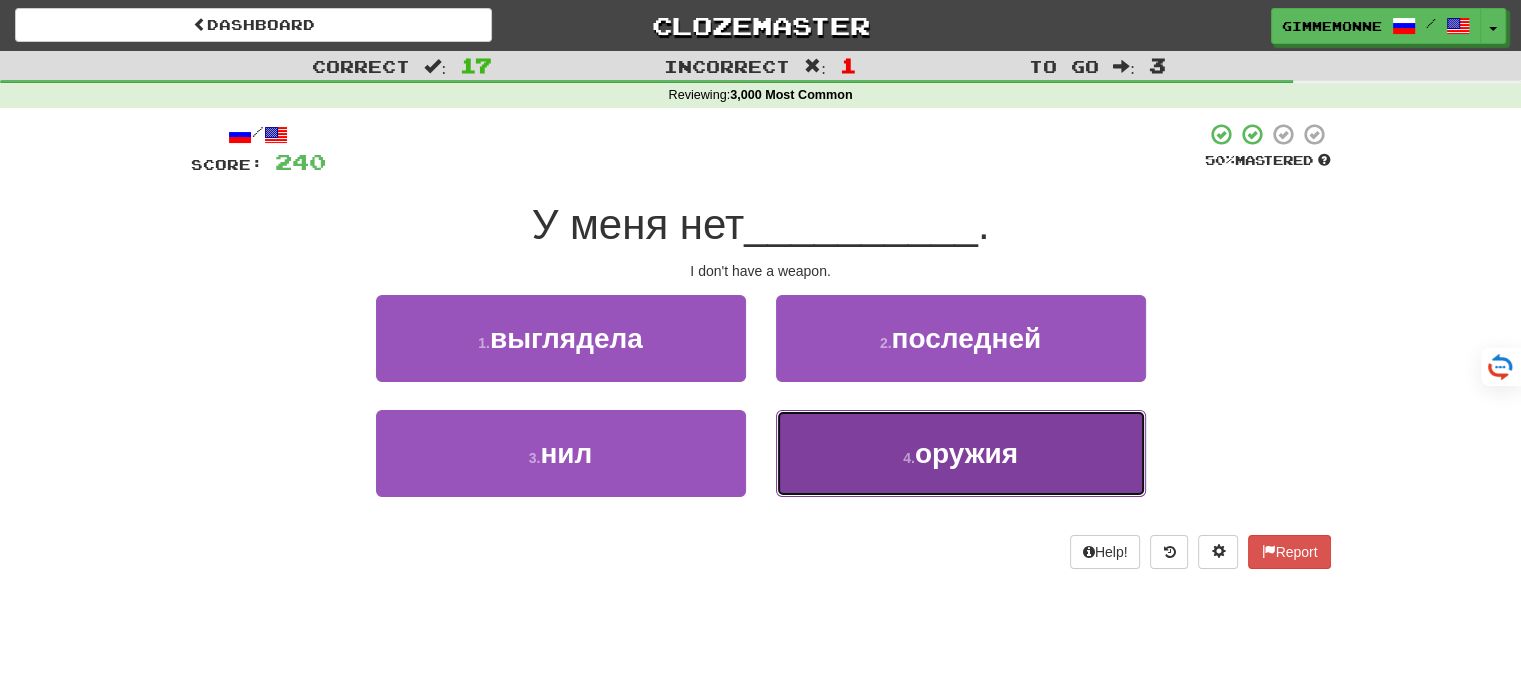 click on "оружия" at bounding box center [966, 453] 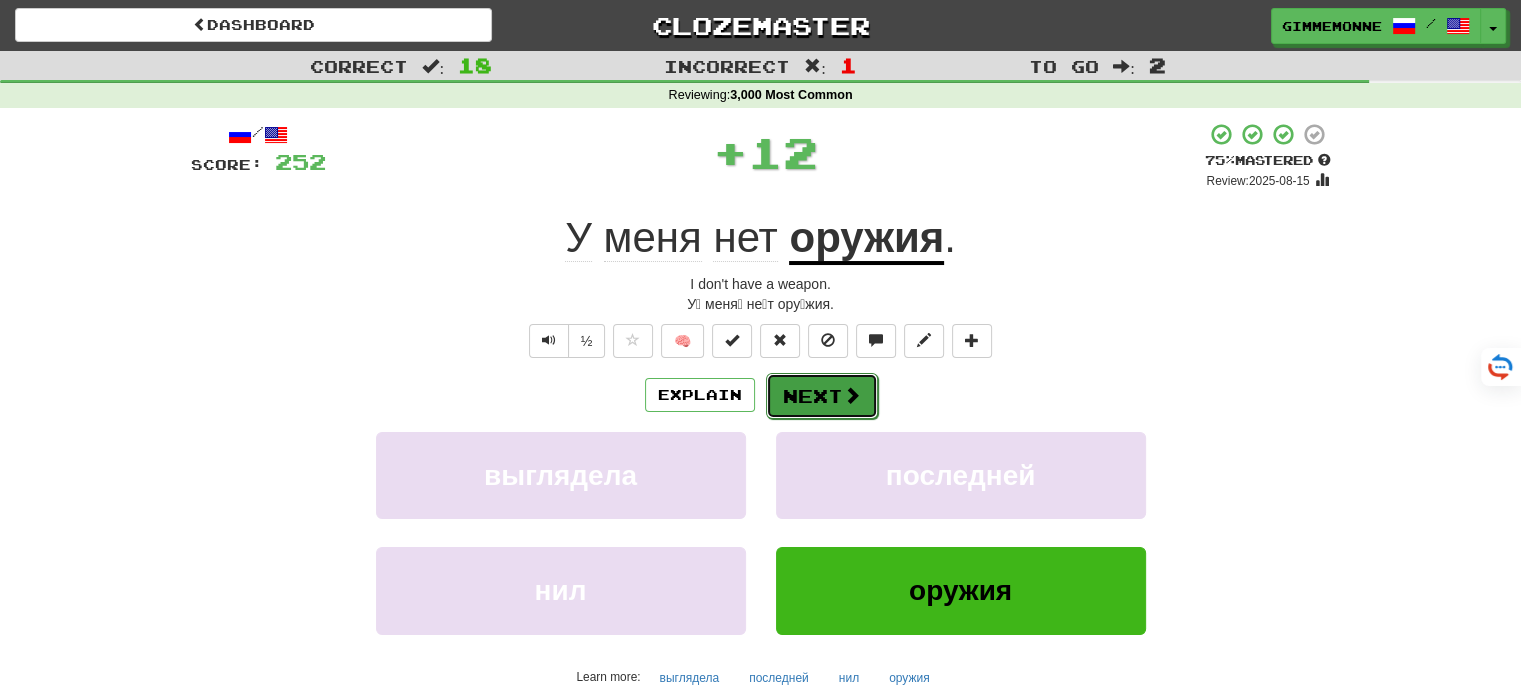 click on "Next" at bounding box center (822, 396) 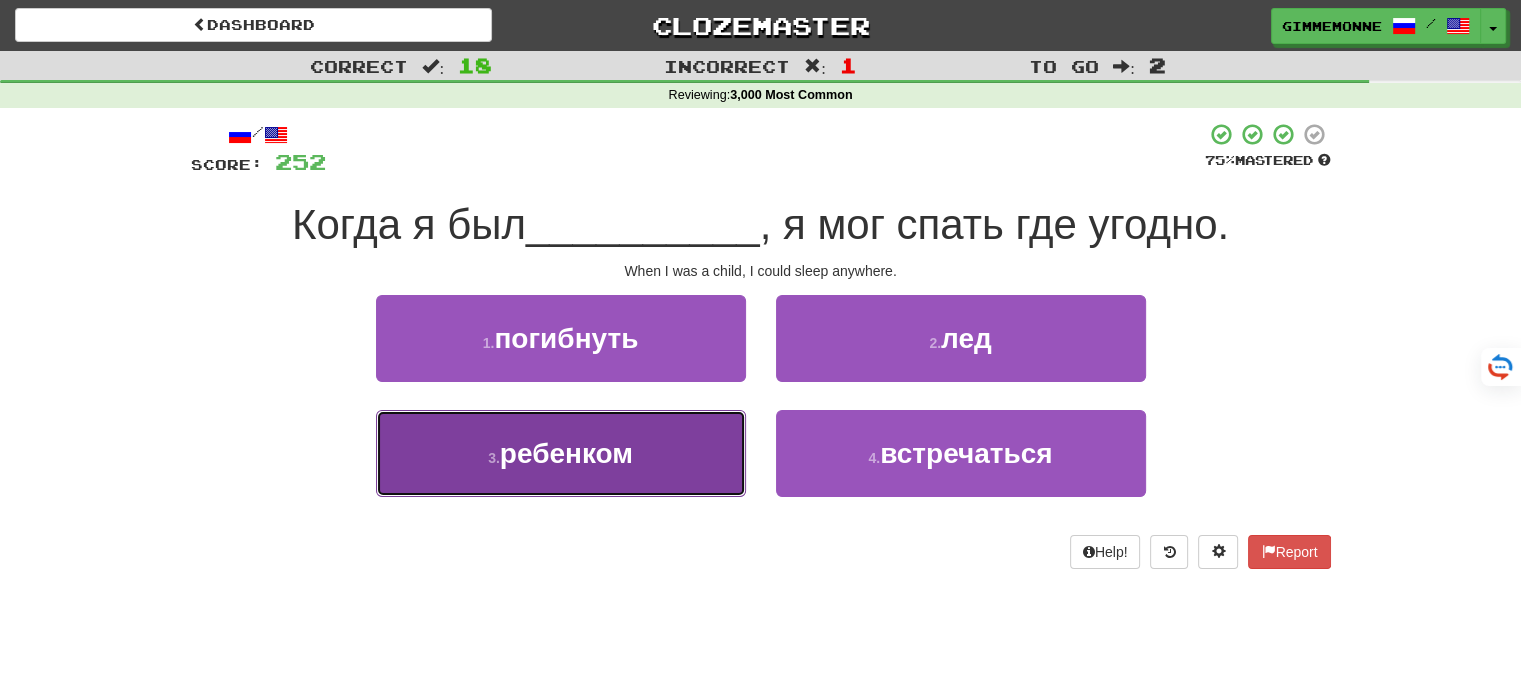 click on "3 .  ребенком" at bounding box center (561, 453) 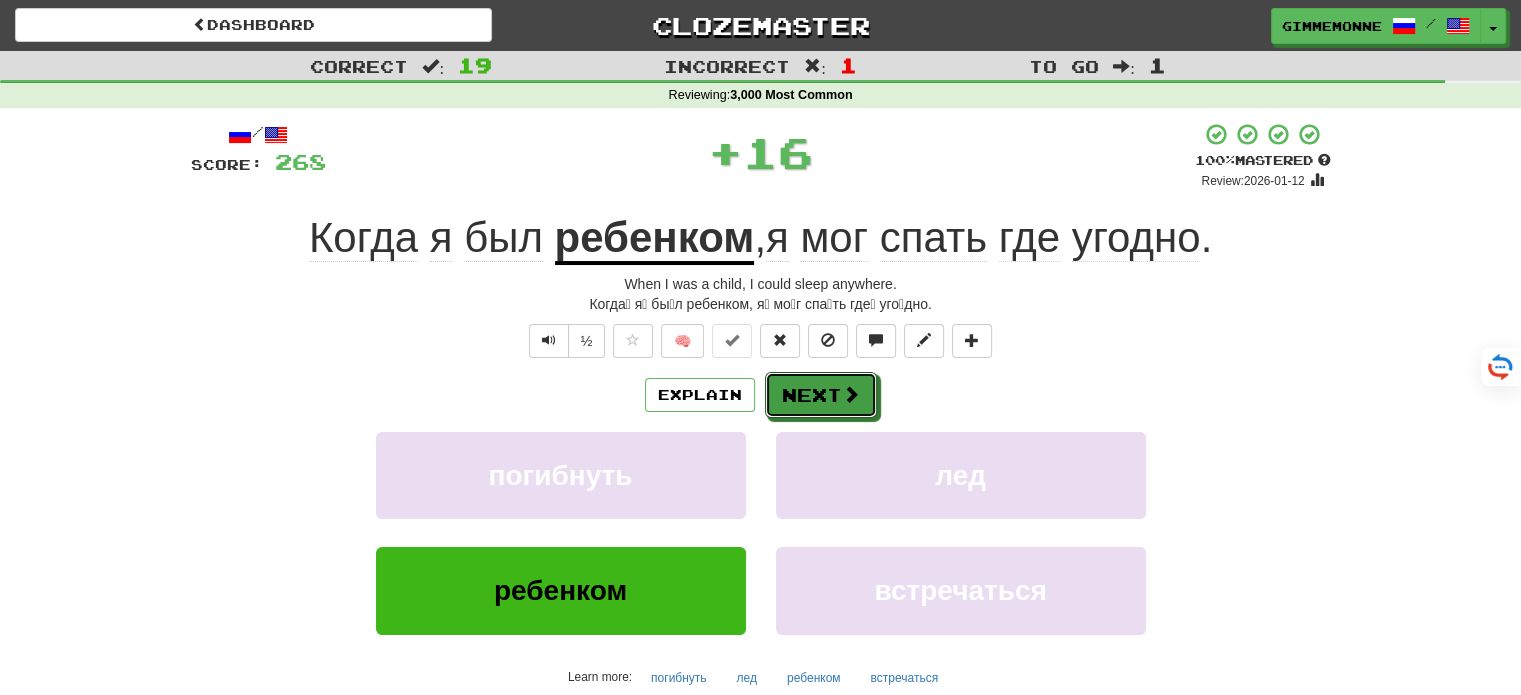 click on "Next" at bounding box center [821, 395] 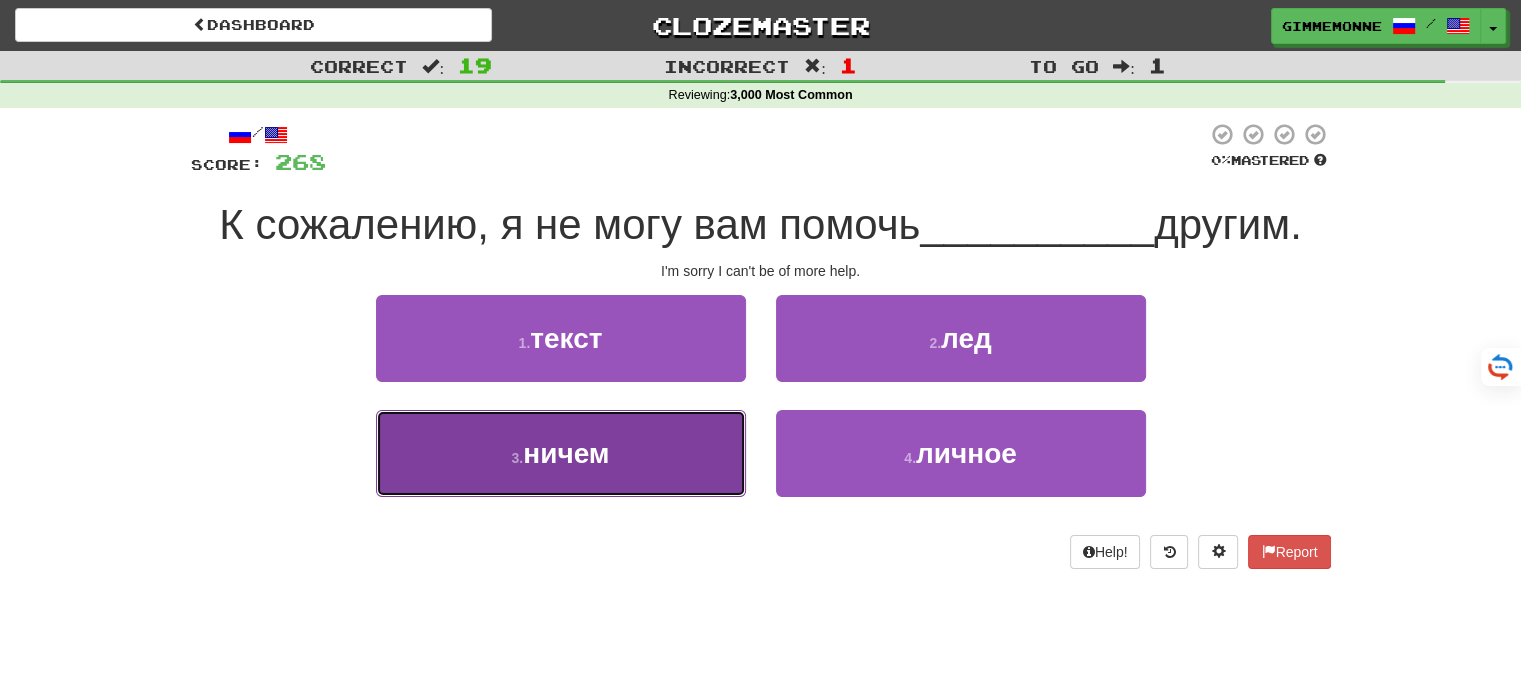 click on "3 .  ничем" at bounding box center [561, 453] 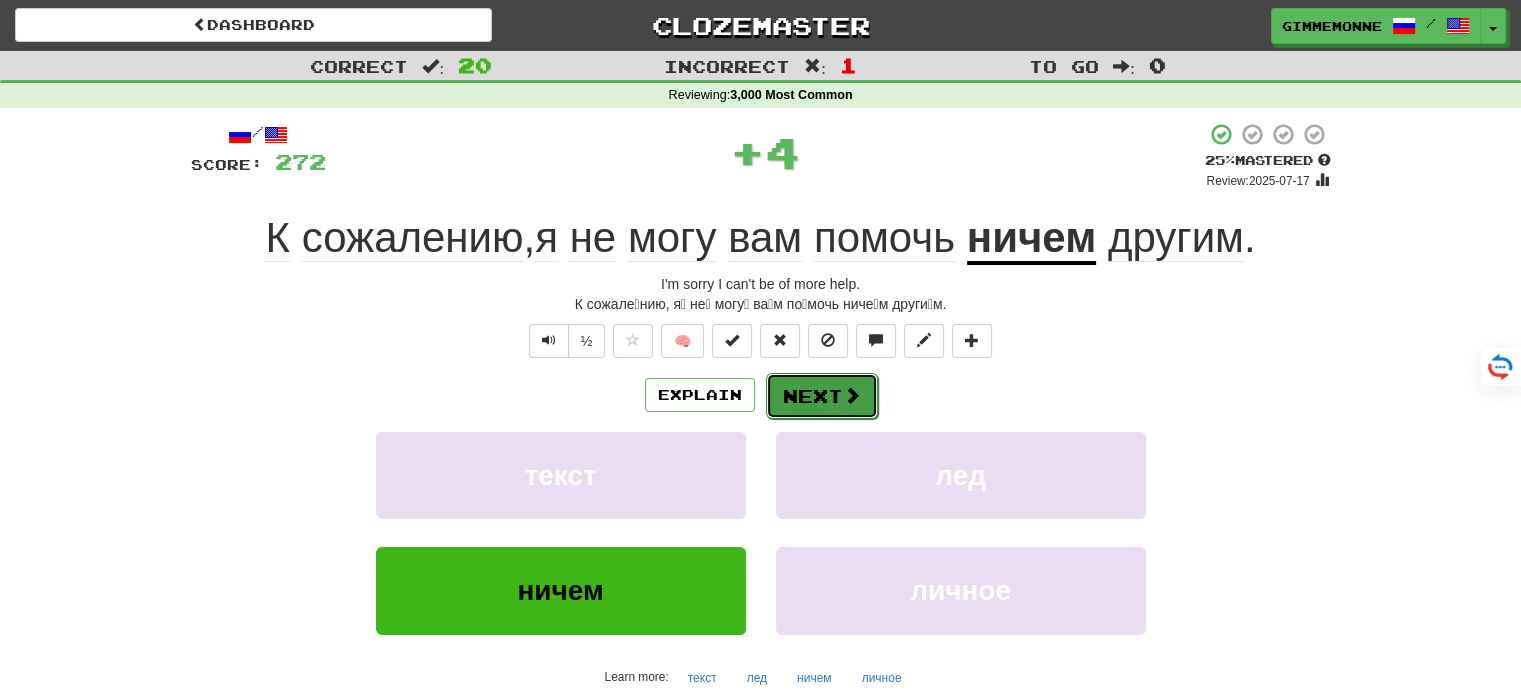 click on "Next" at bounding box center (822, 396) 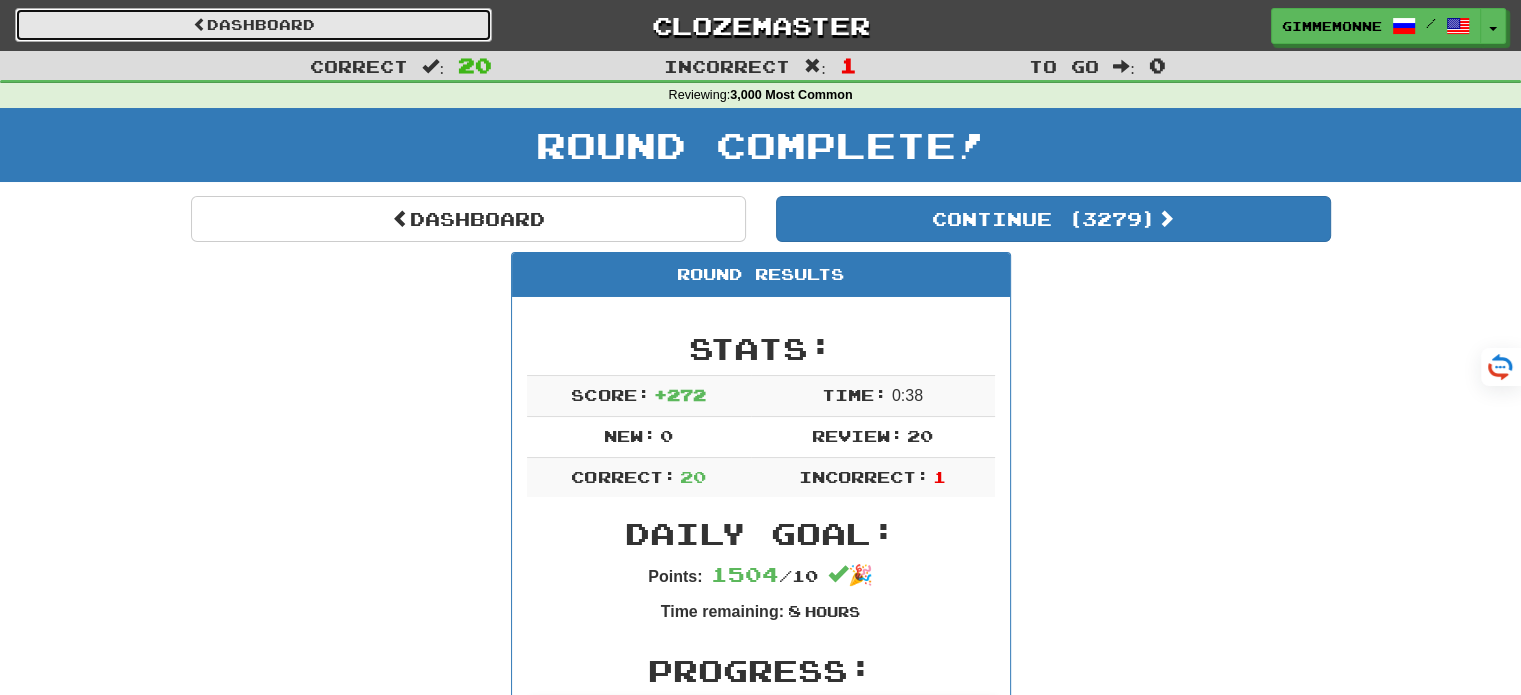click on "Dashboard" at bounding box center [253, 25] 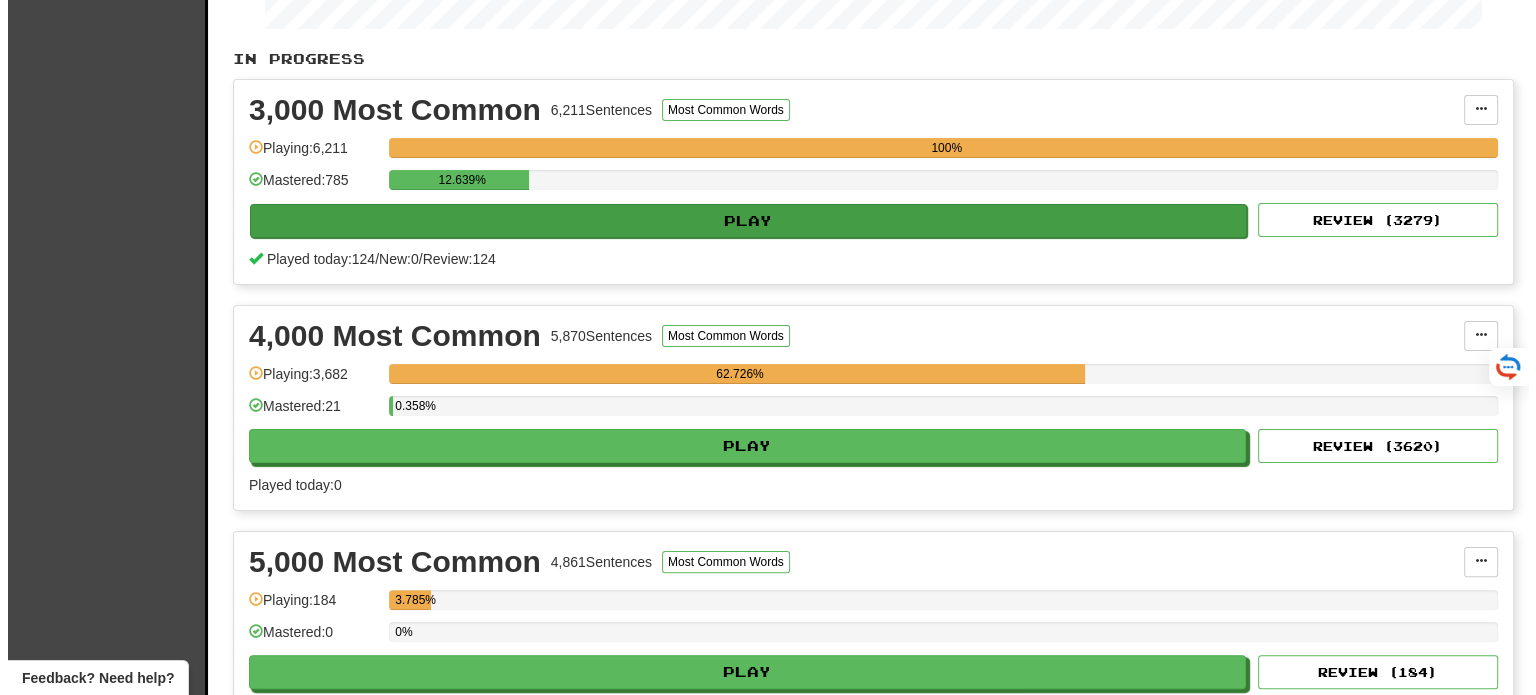 scroll, scrollTop: 400, scrollLeft: 0, axis: vertical 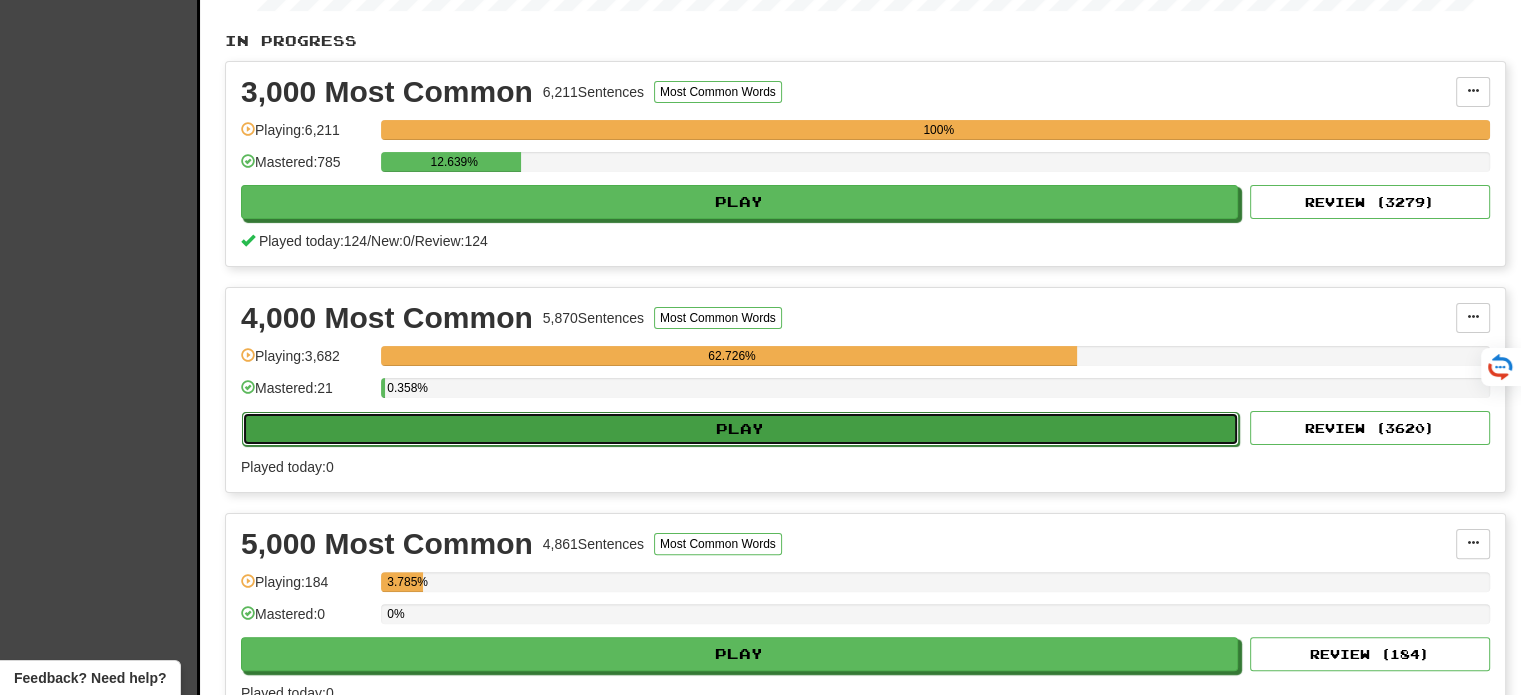 click on "Play" at bounding box center (740, 429) 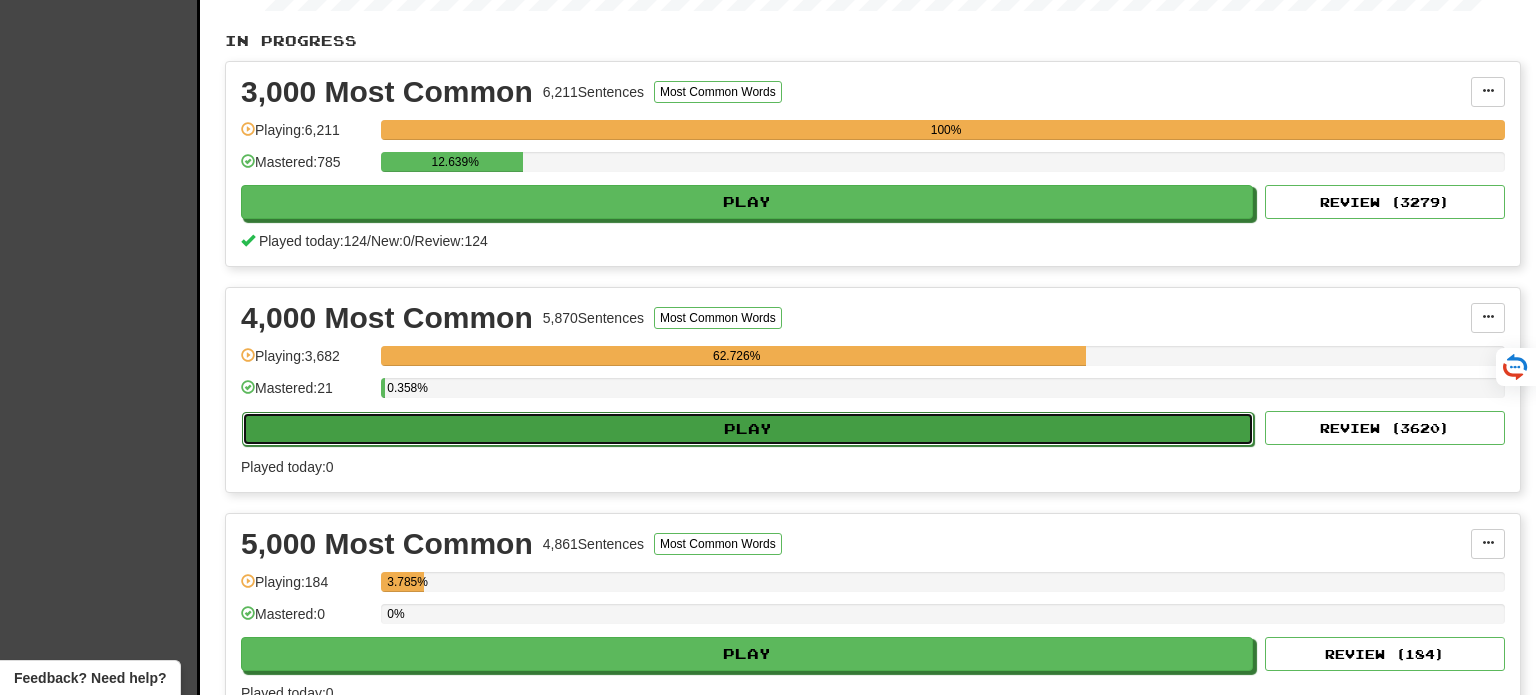 select on "**" 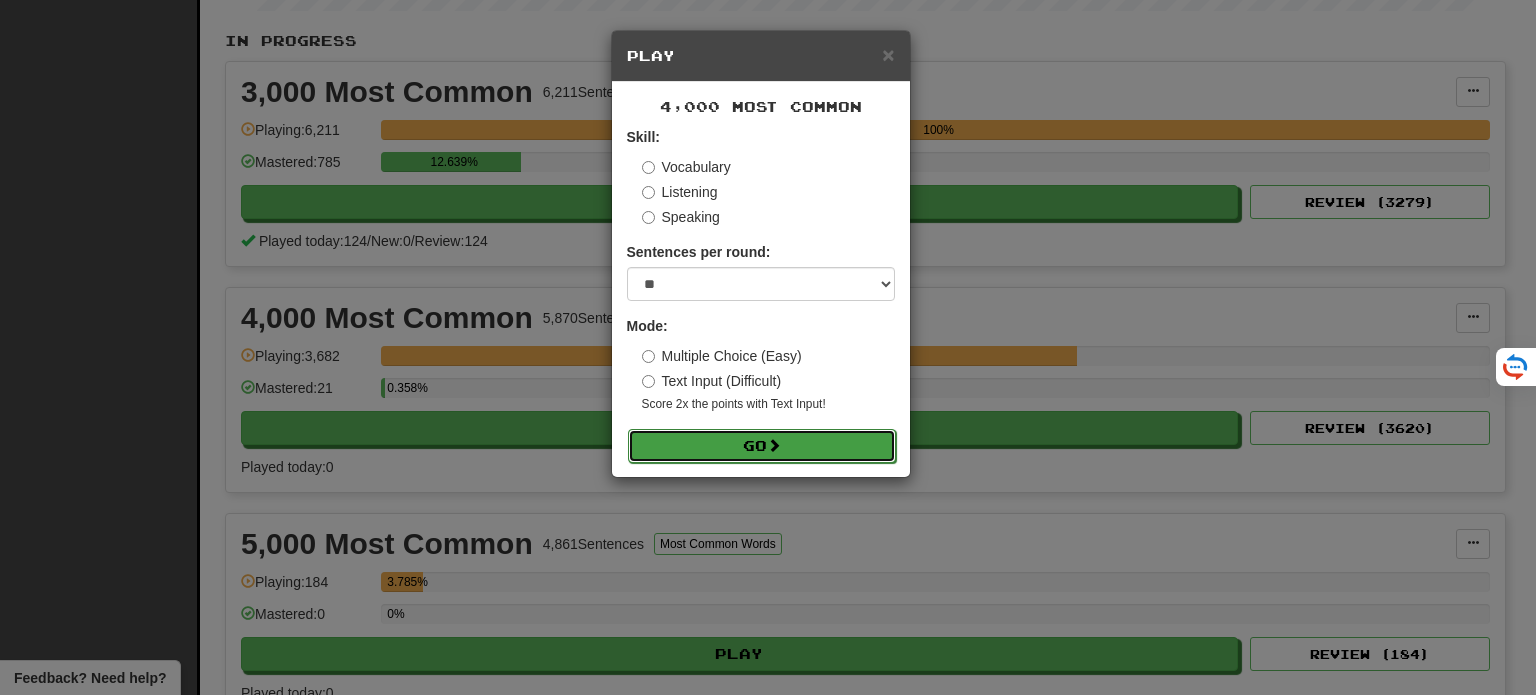 click on "Go" at bounding box center [762, 446] 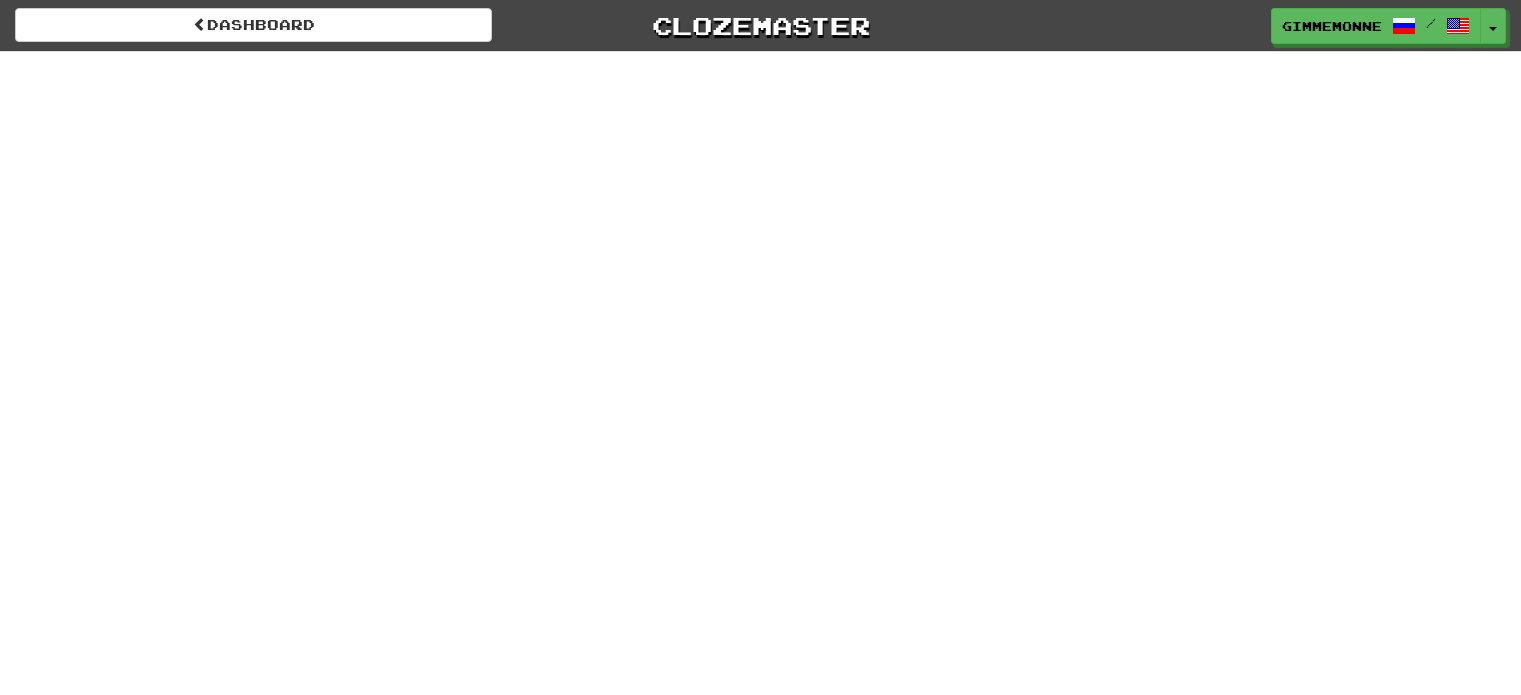 scroll, scrollTop: 0, scrollLeft: 0, axis: both 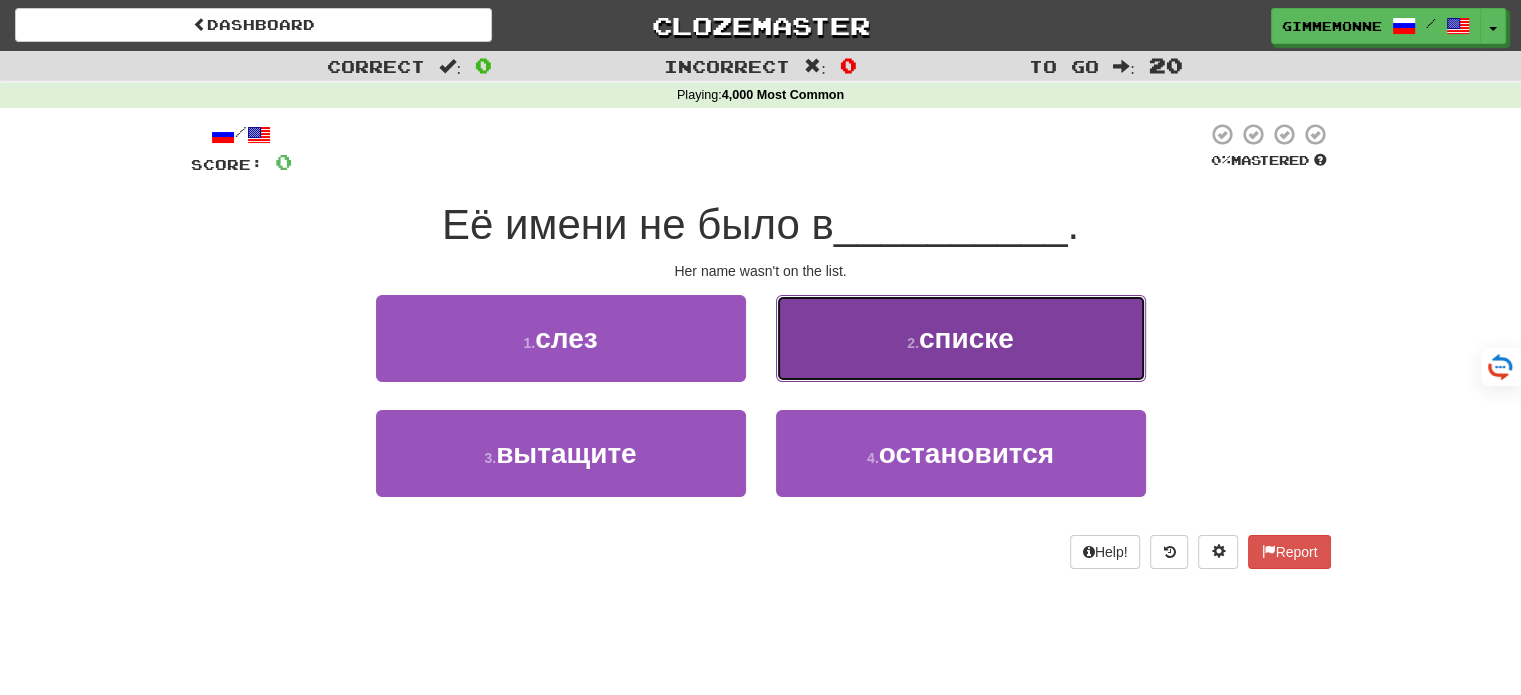 click on "2 ." at bounding box center [913, 343] 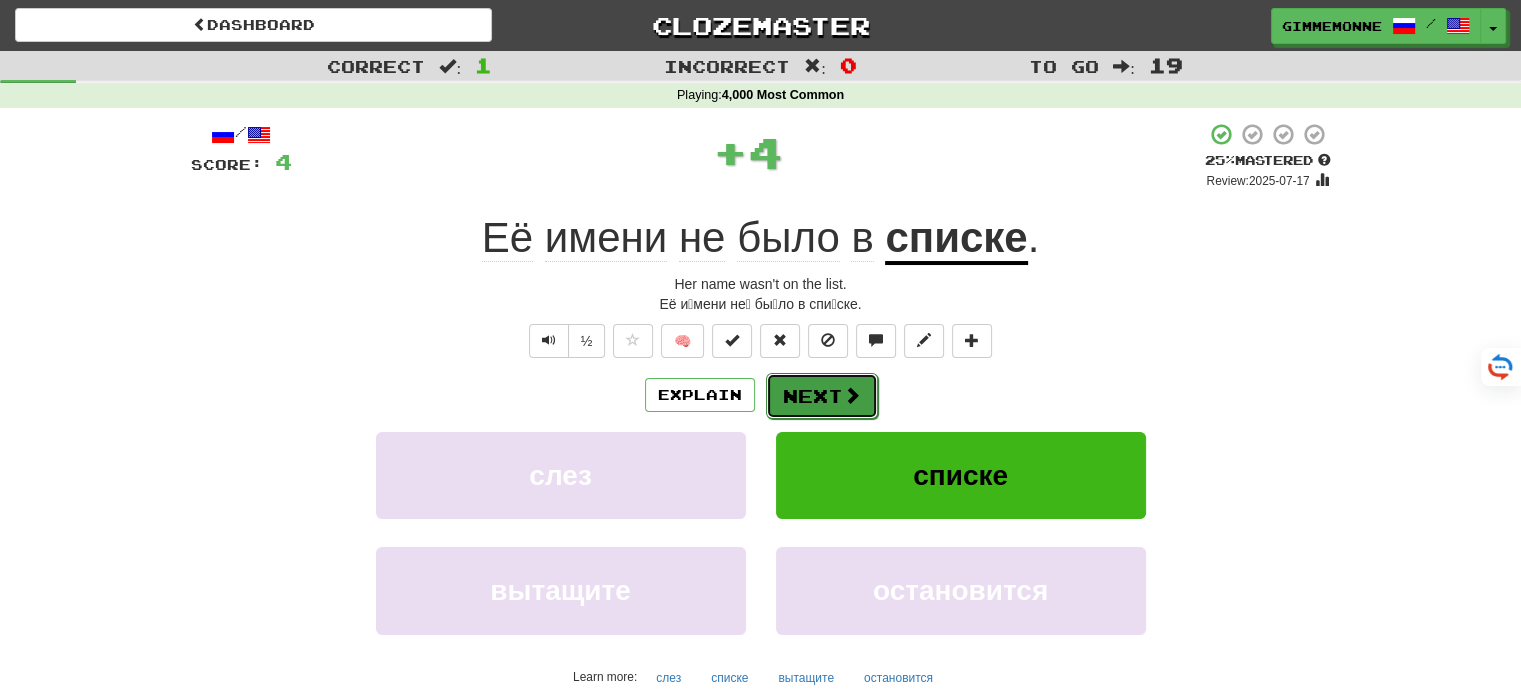 click at bounding box center (852, 395) 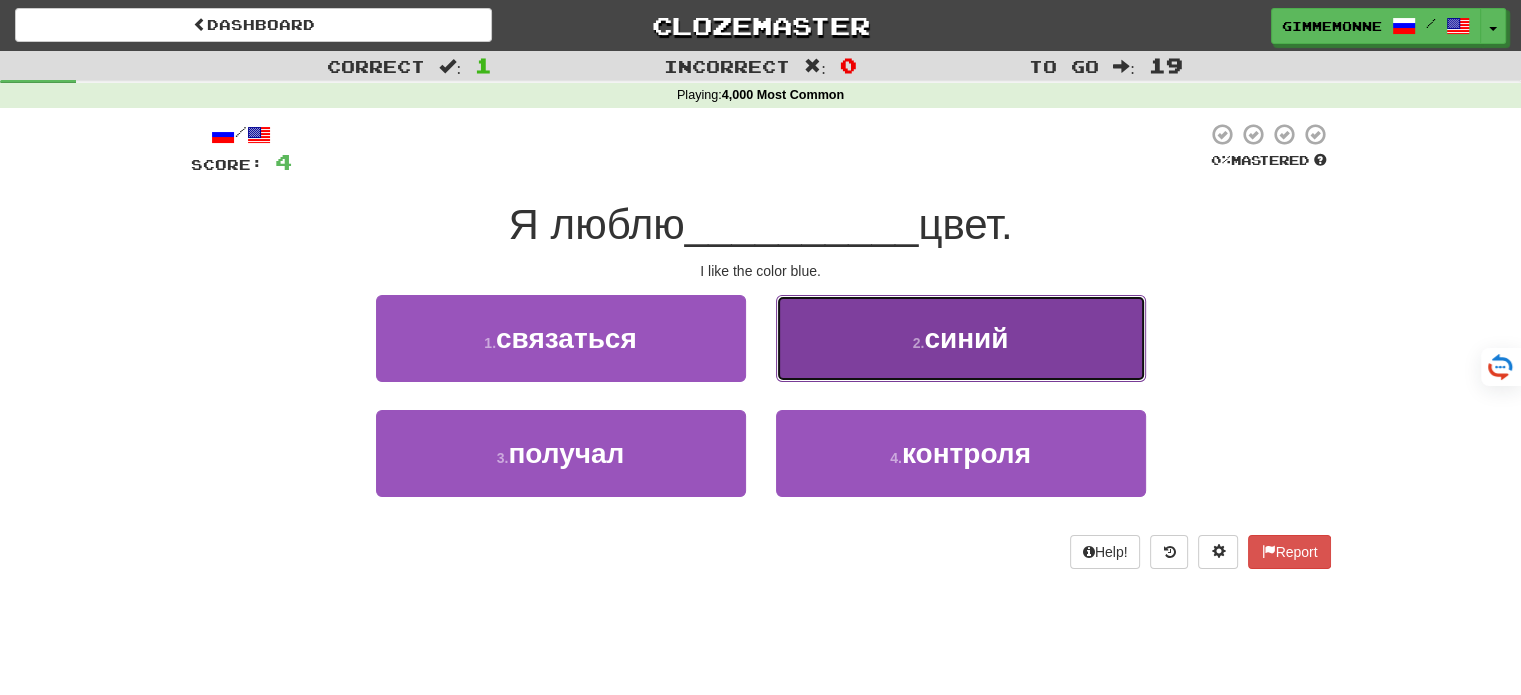 click on "2 .  синий" at bounding box center [961, 338] 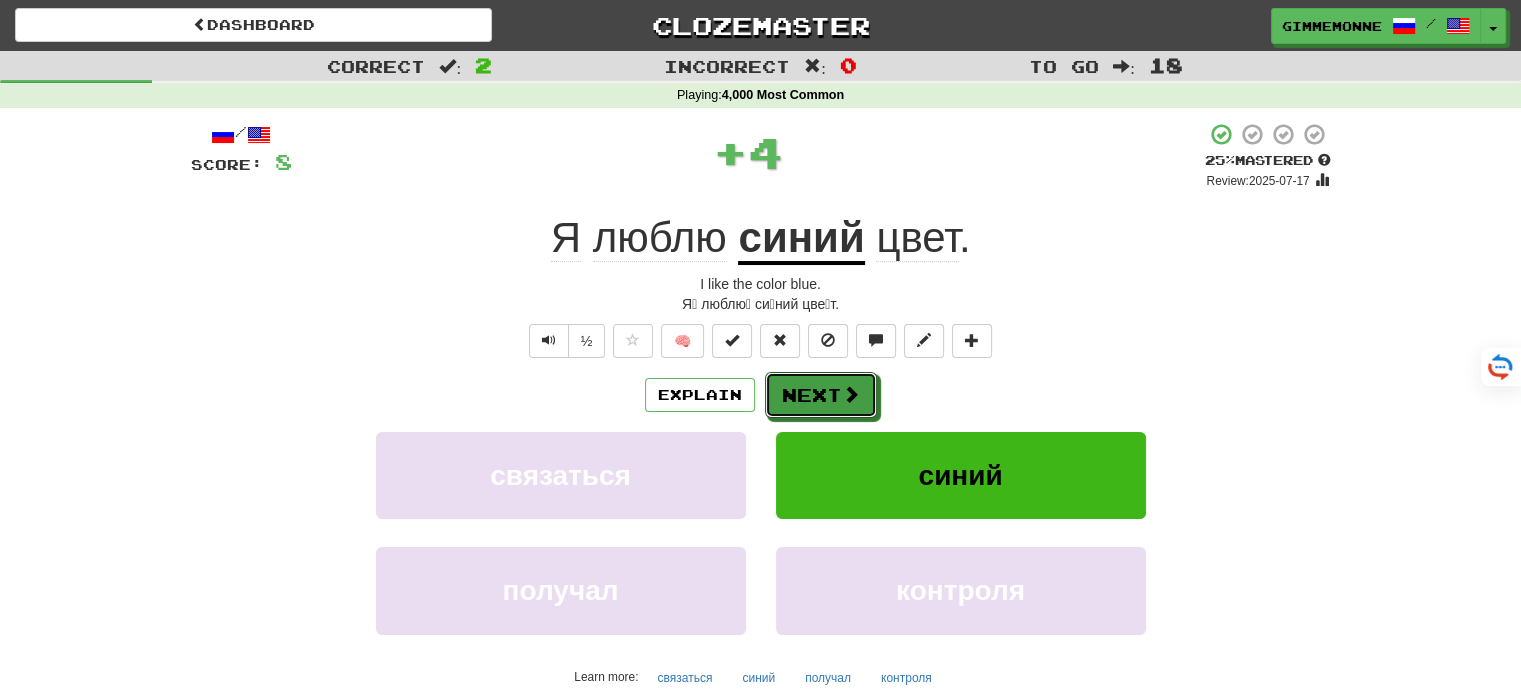 click on "Next" at bounding box center (821, 395) 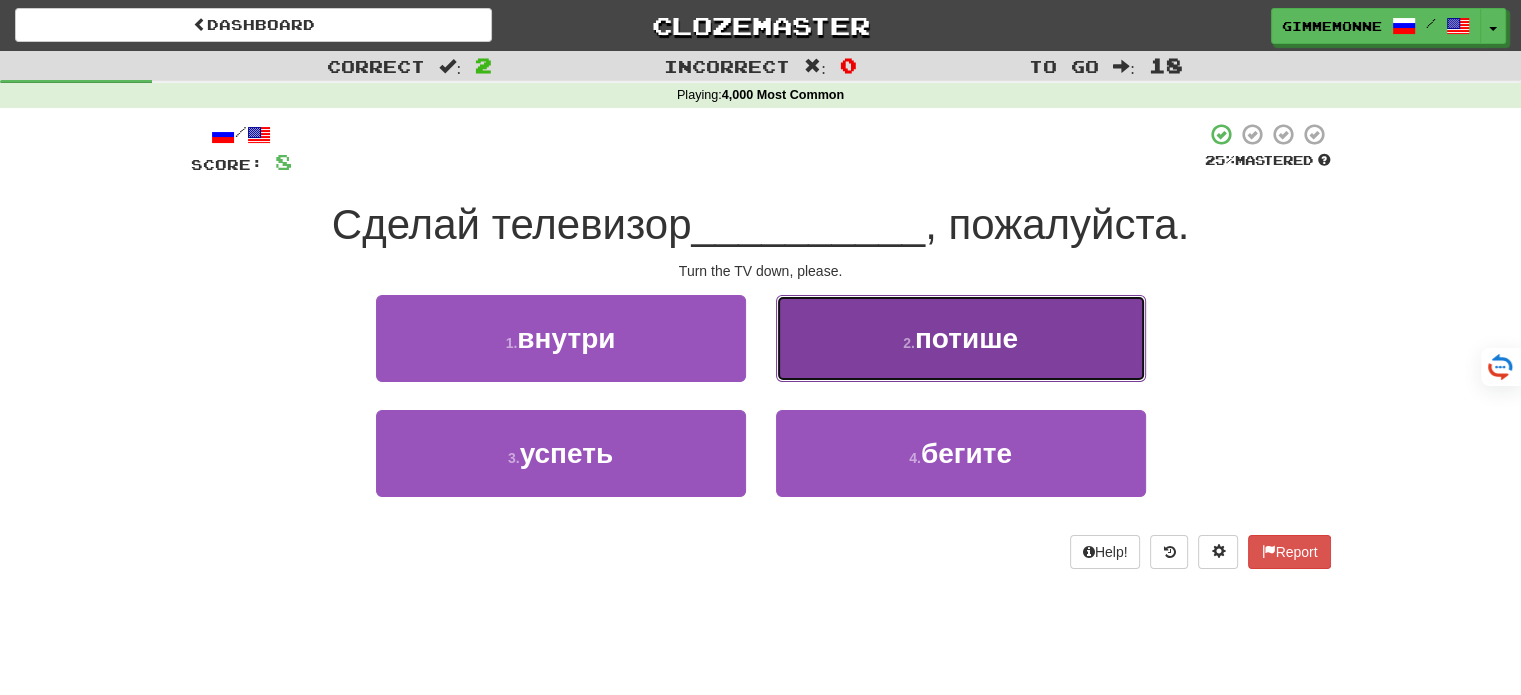 click on "2 .  потише" at bounding box center (961, 338) 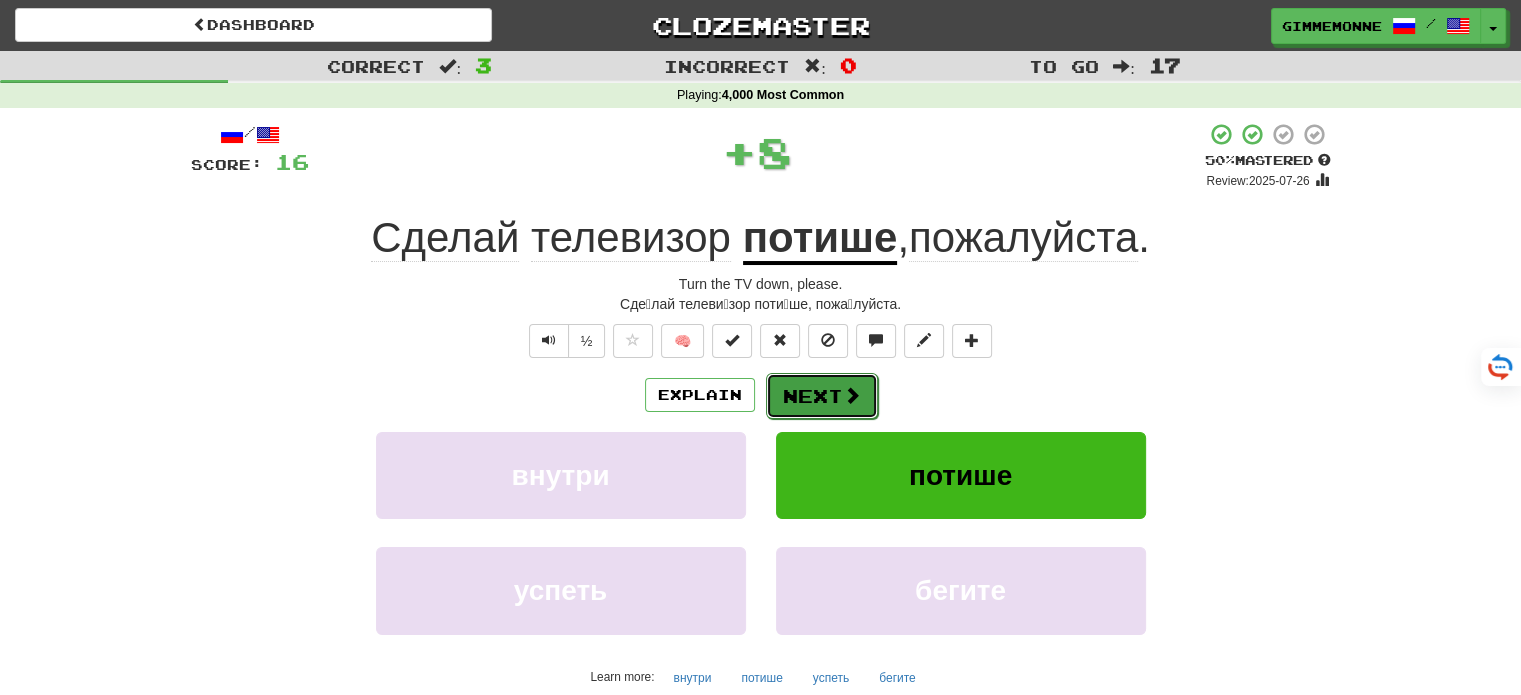 click at bounding box center (852, 395) 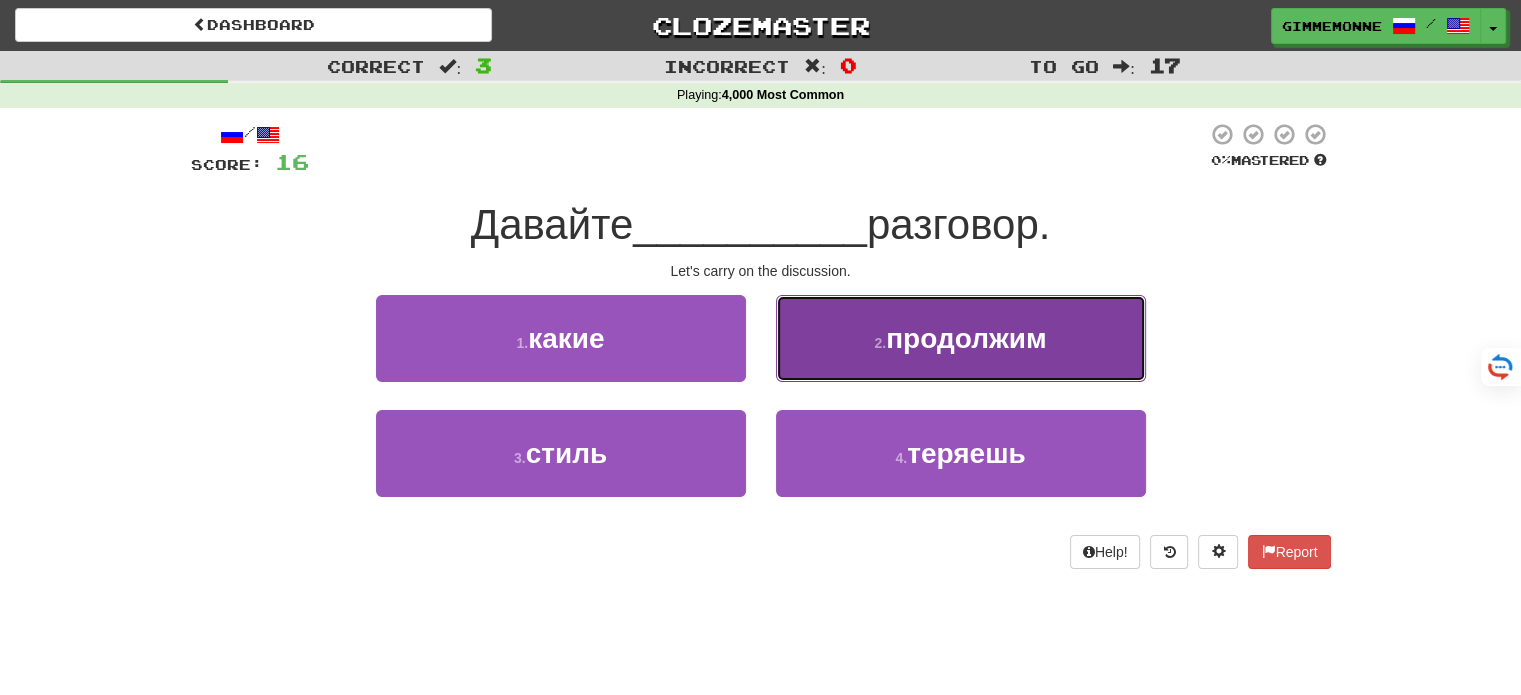 click on "2 .  продолжим" at bounding box center [961, 338] 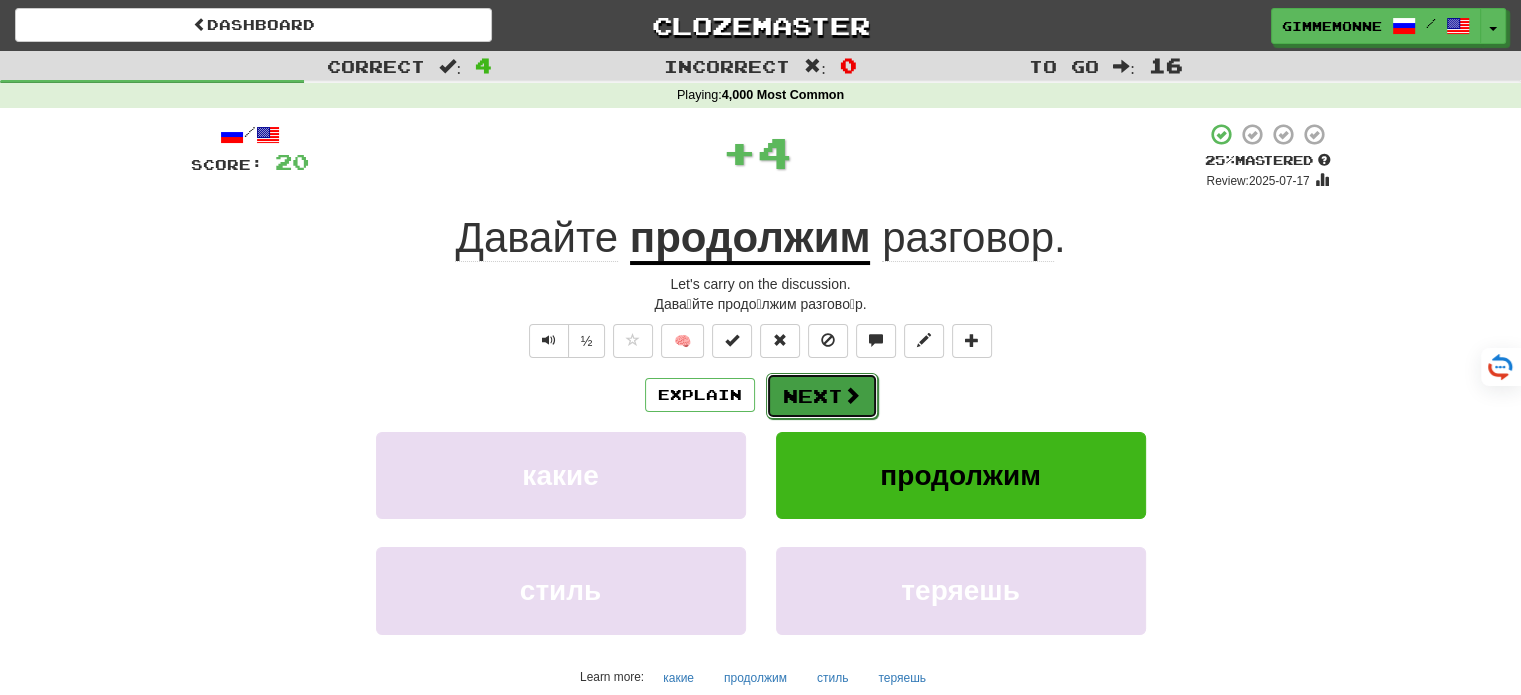 click on "Next" at bounding box center [822, 396] 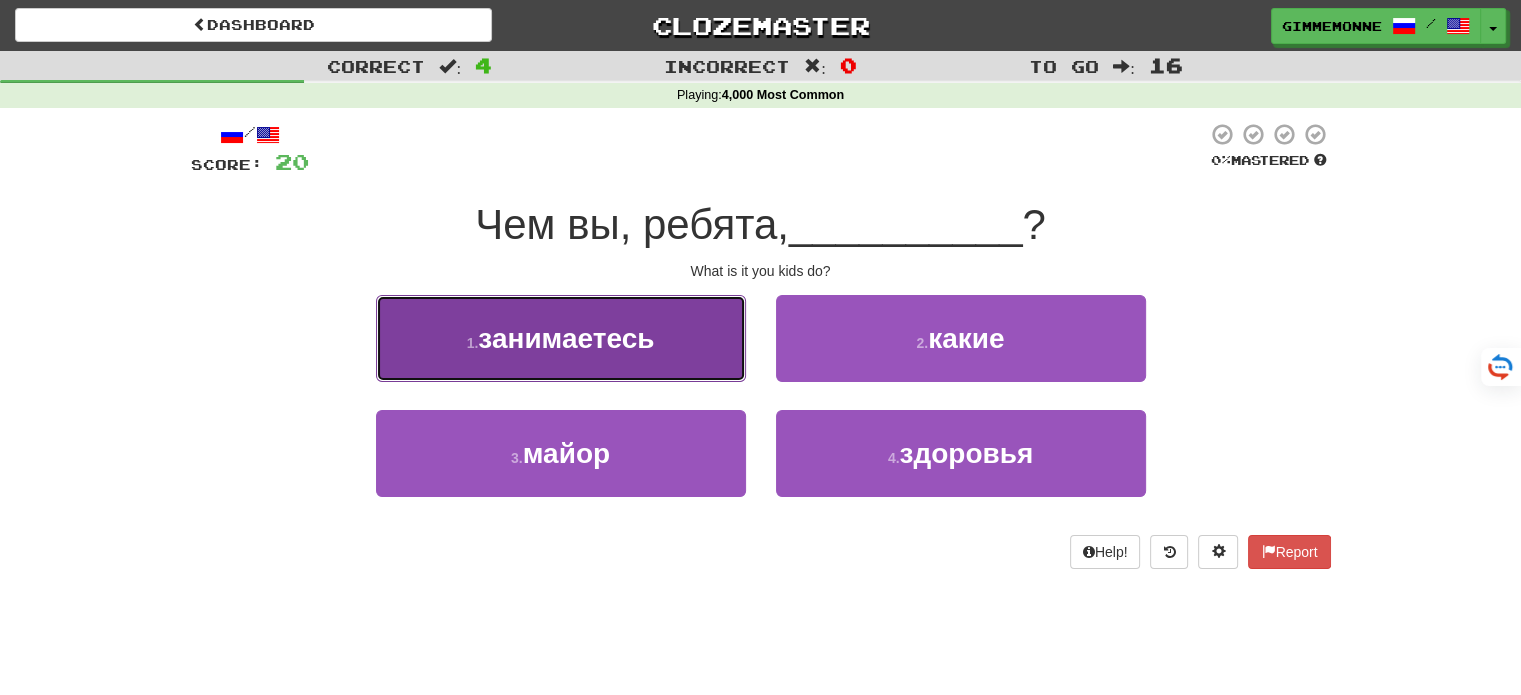 click on "1 .  занимаетесь" at bounding box center (561, 338) 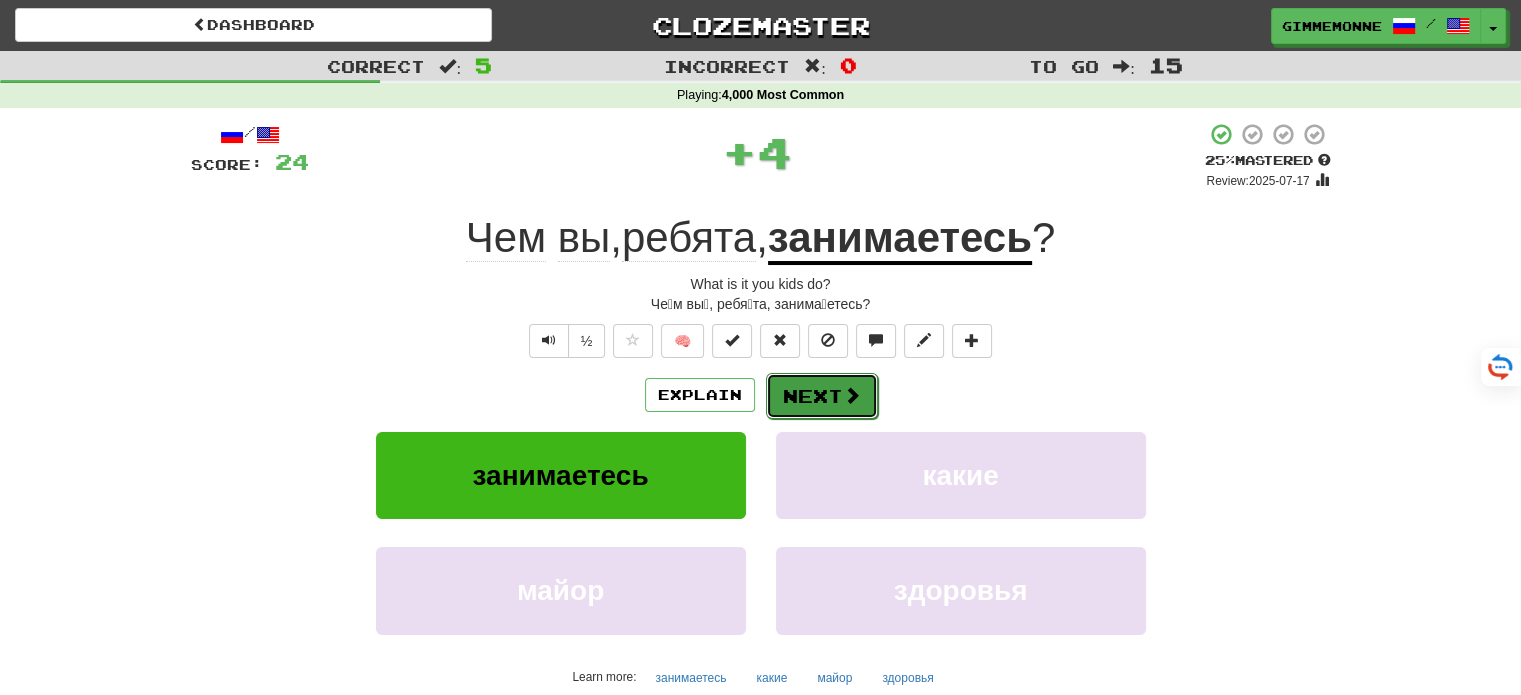 click on "Next" at bounding box center [822, 396] 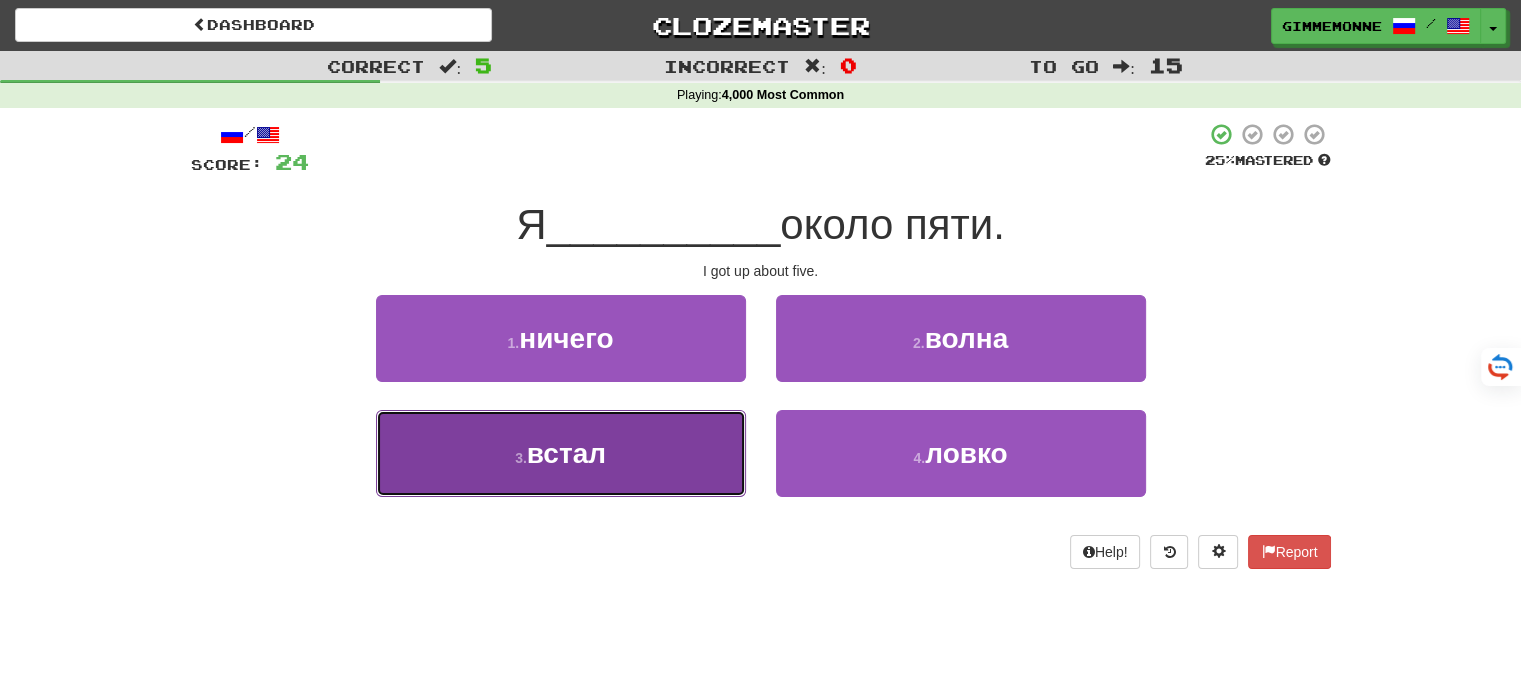 click on "3 .  встал" at bounding box center [561, 453] 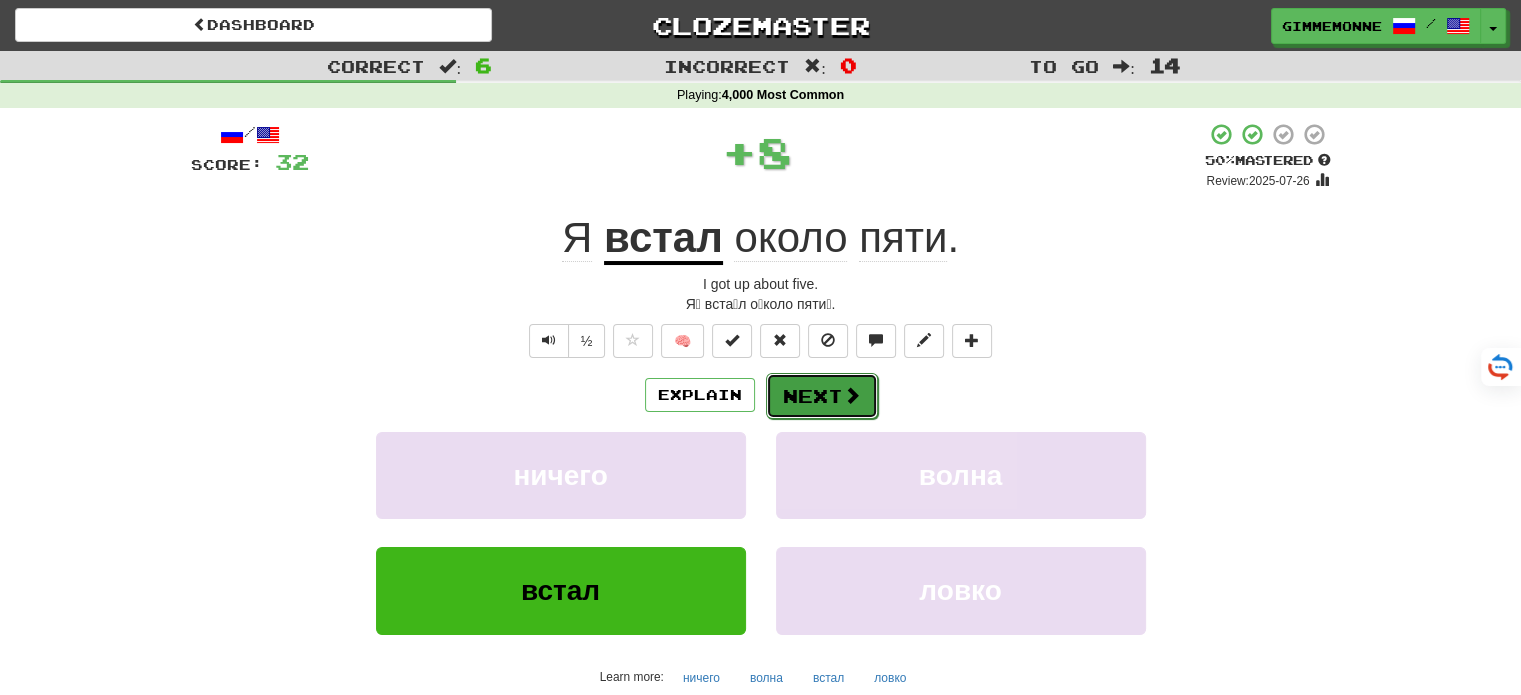 click on "Next" at bounding box center [822, 396] 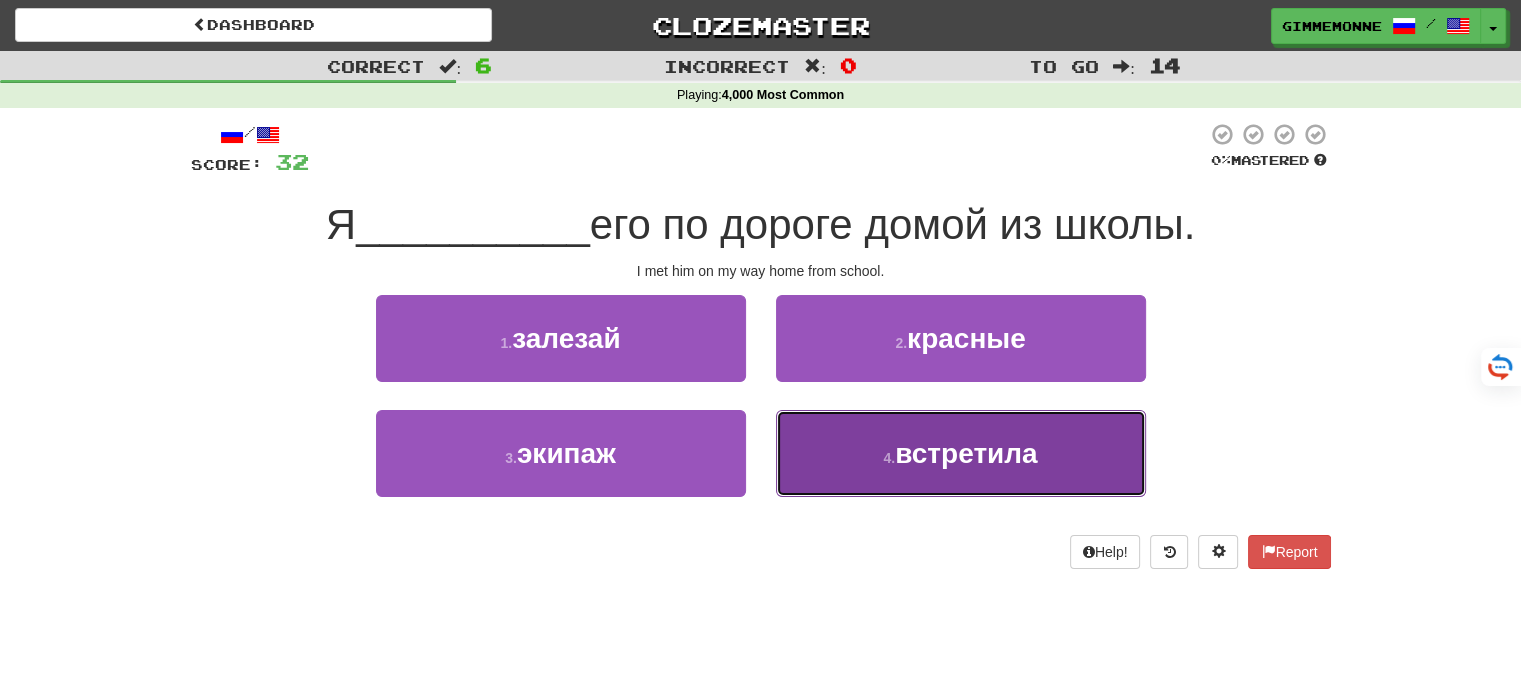 click on "4 .  встретила" at bounding box center [961, 453] 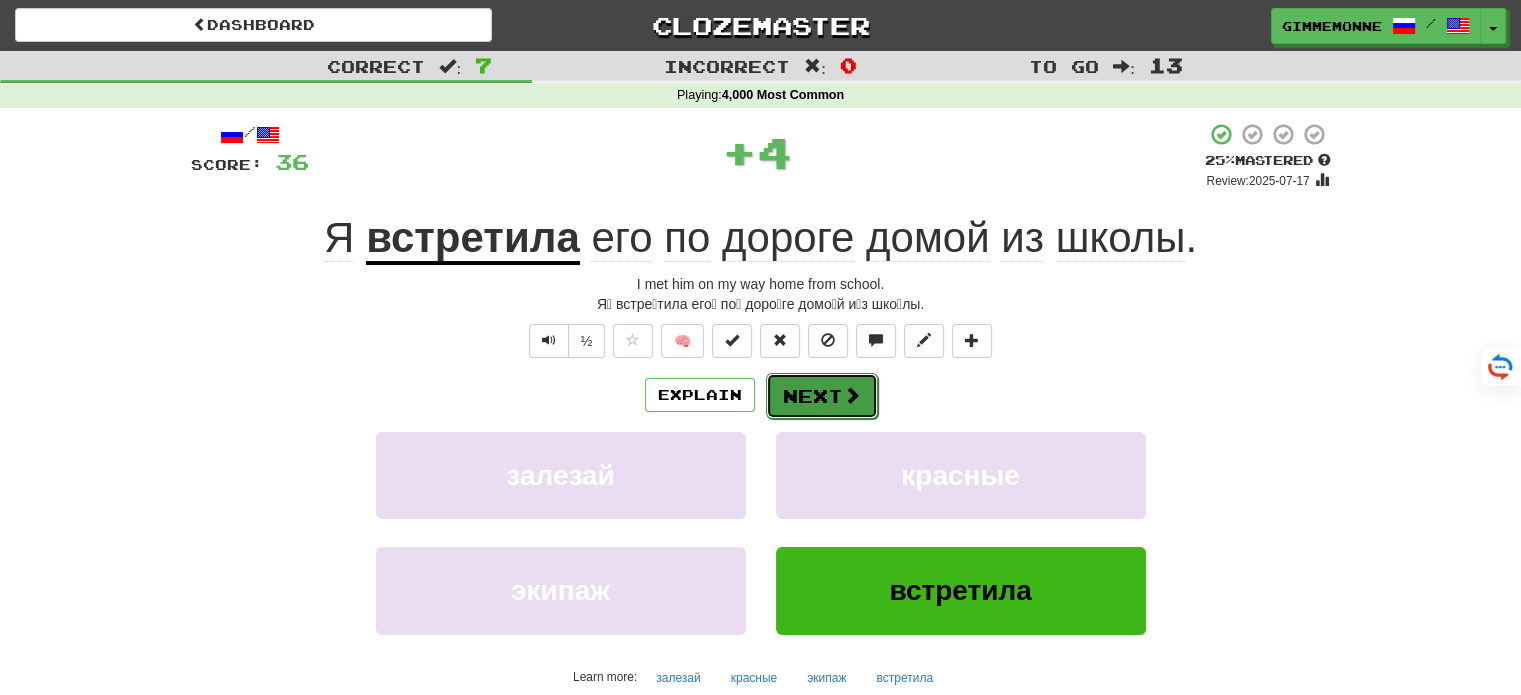 click on "Next" at bounding box center [822, 396] 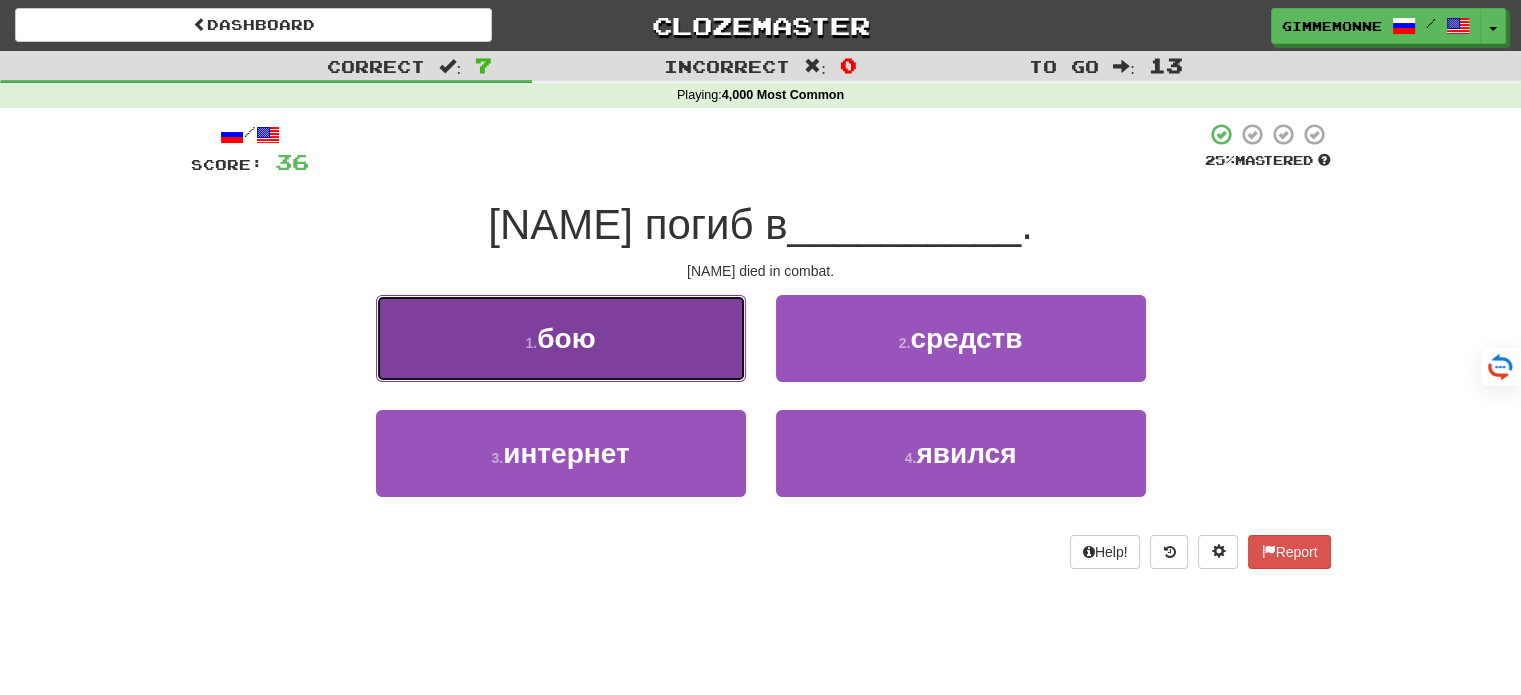 click on "1 .  бою" at bounding box center [561, 338] 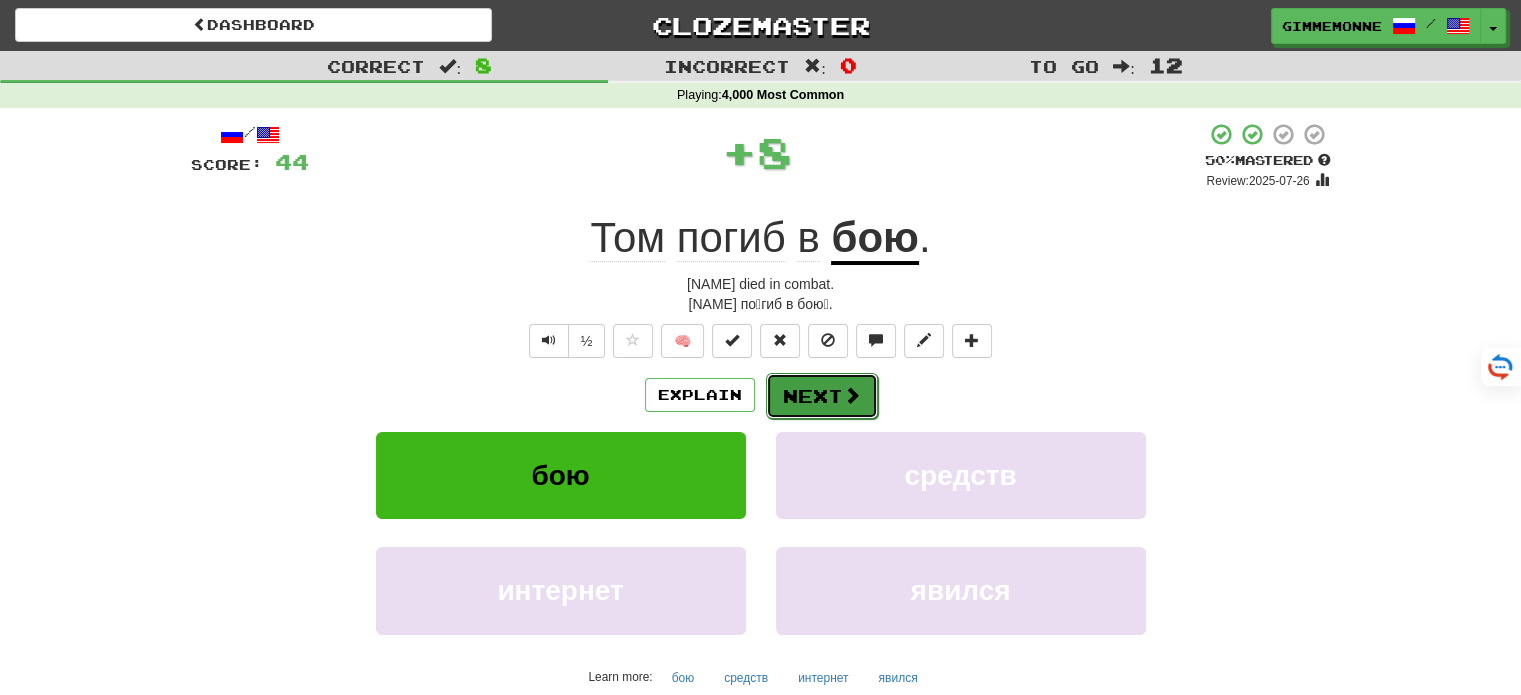 click on "Next" at bounding box center (822, 396) 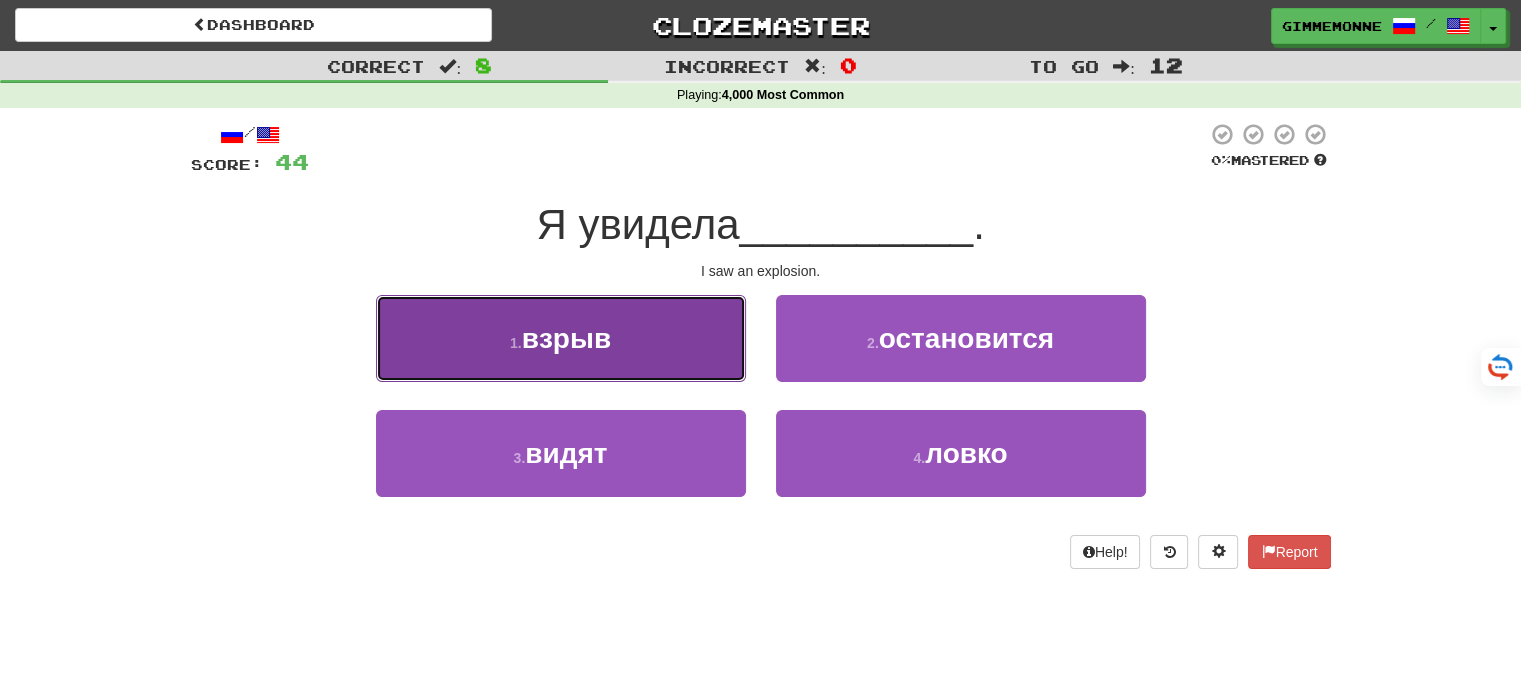 click on "1 .  взрыв" at bounding box center [561, 338] 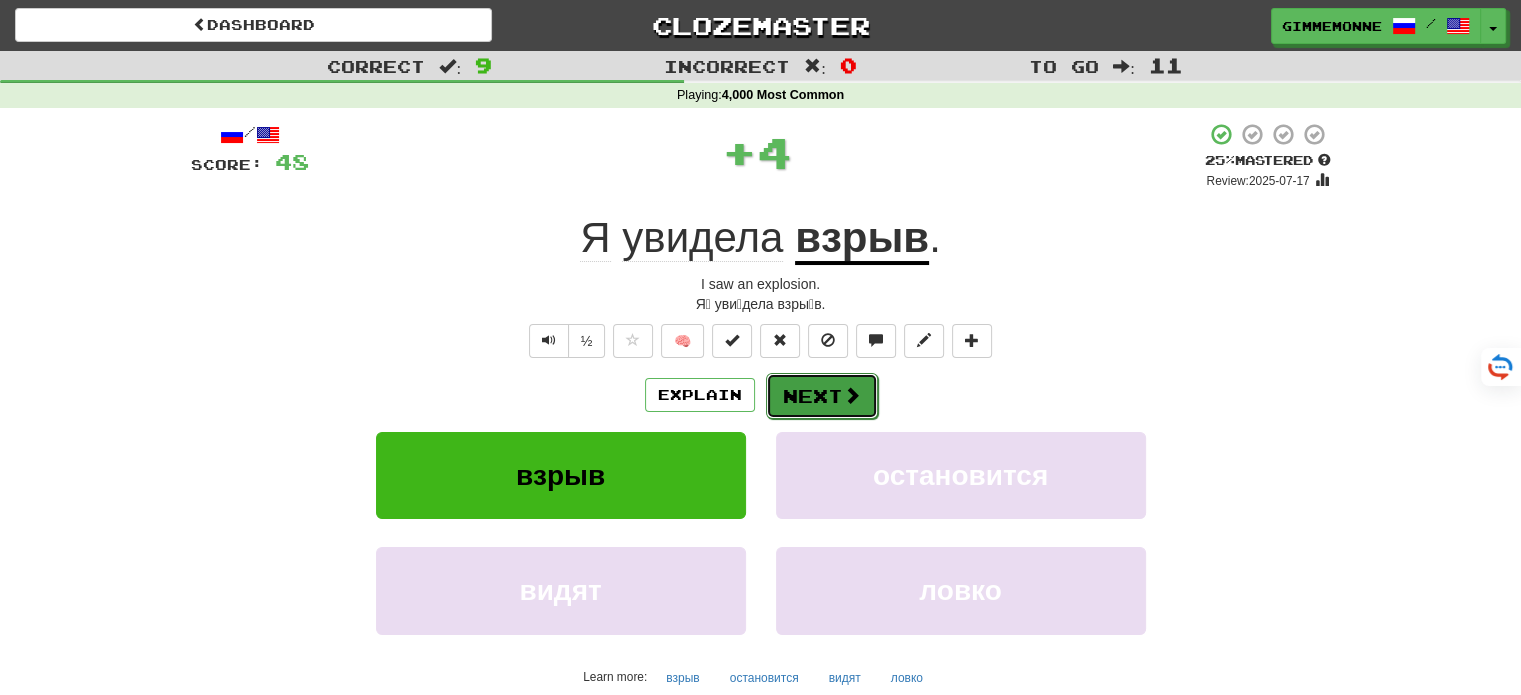 click on "Next" at bounding box center [822, 396] 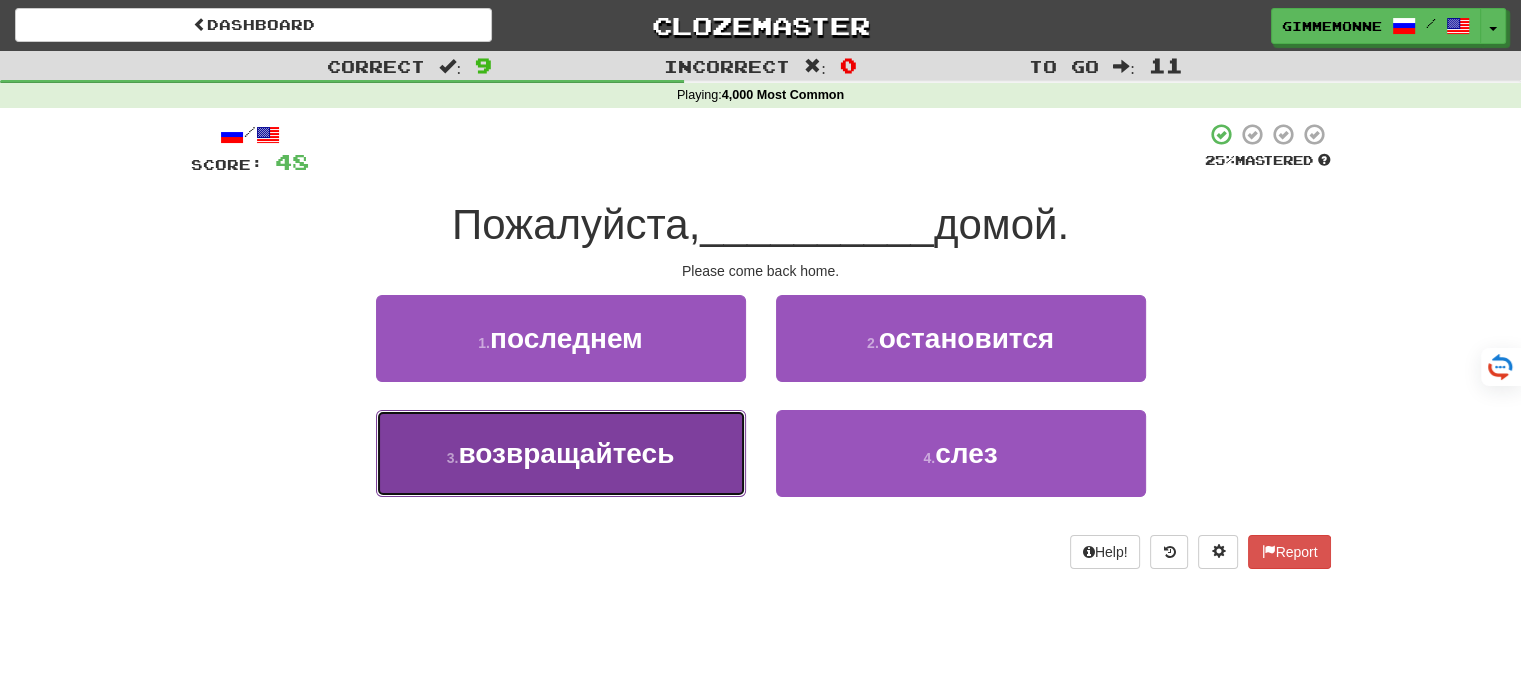 click on "3 .  возвращайтесь" at bounding box center [561, 453] 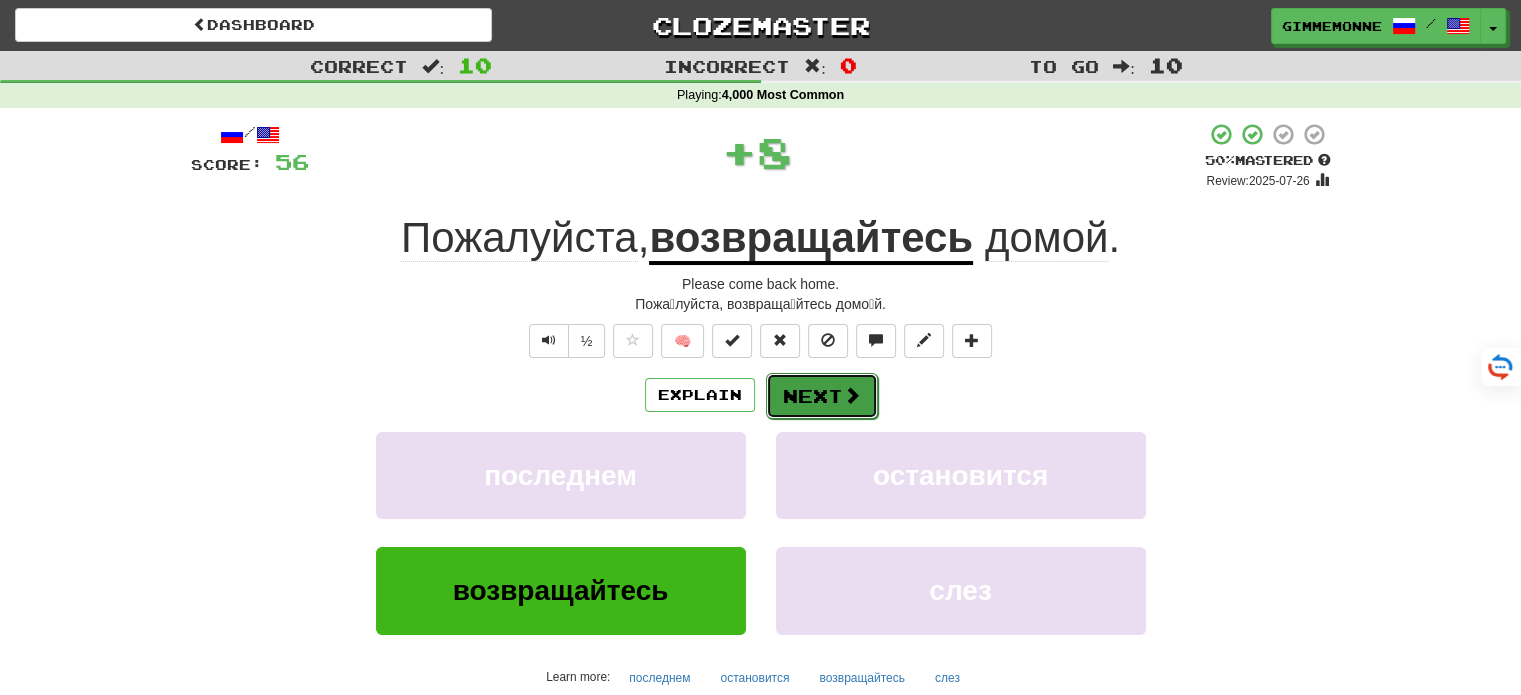 click on "Next" at bounding box center [822, 396] 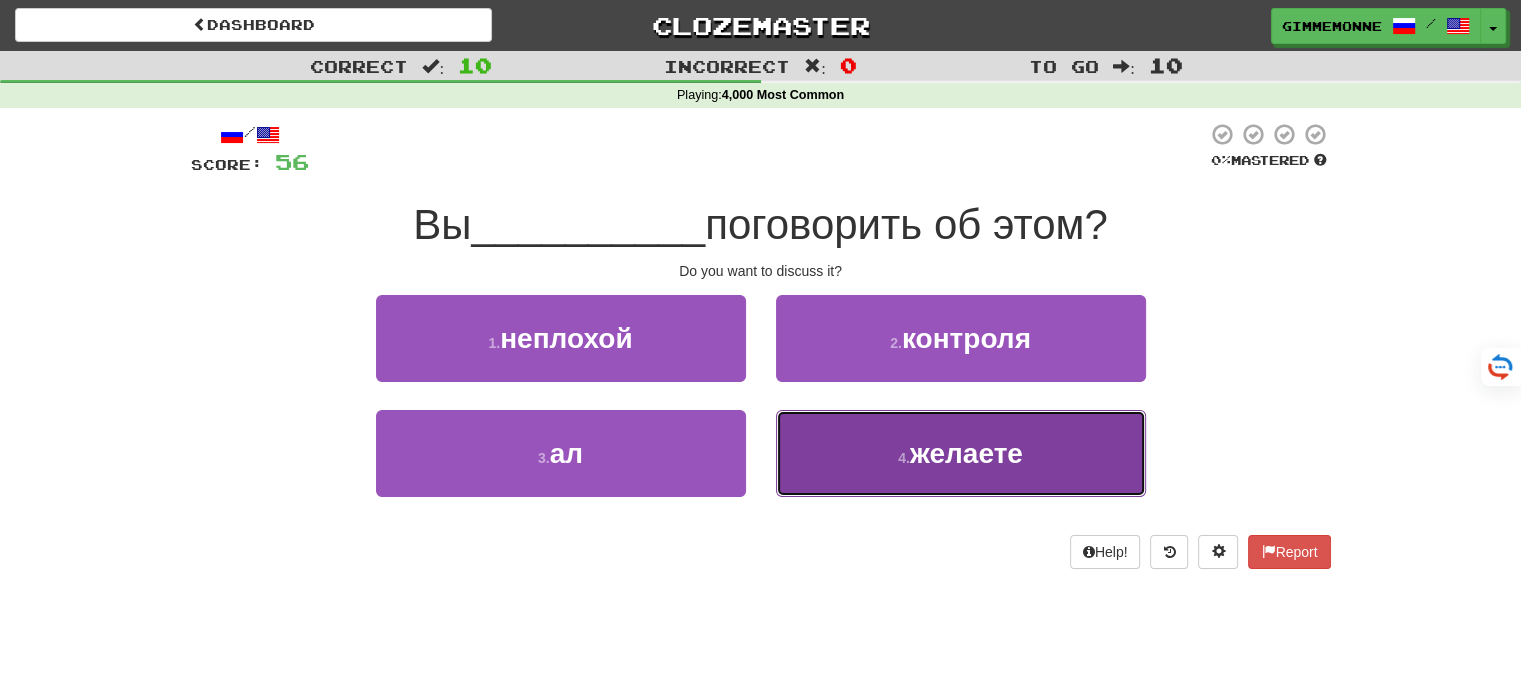 click on "4 .  желаете" at bounding box center (961, 453) 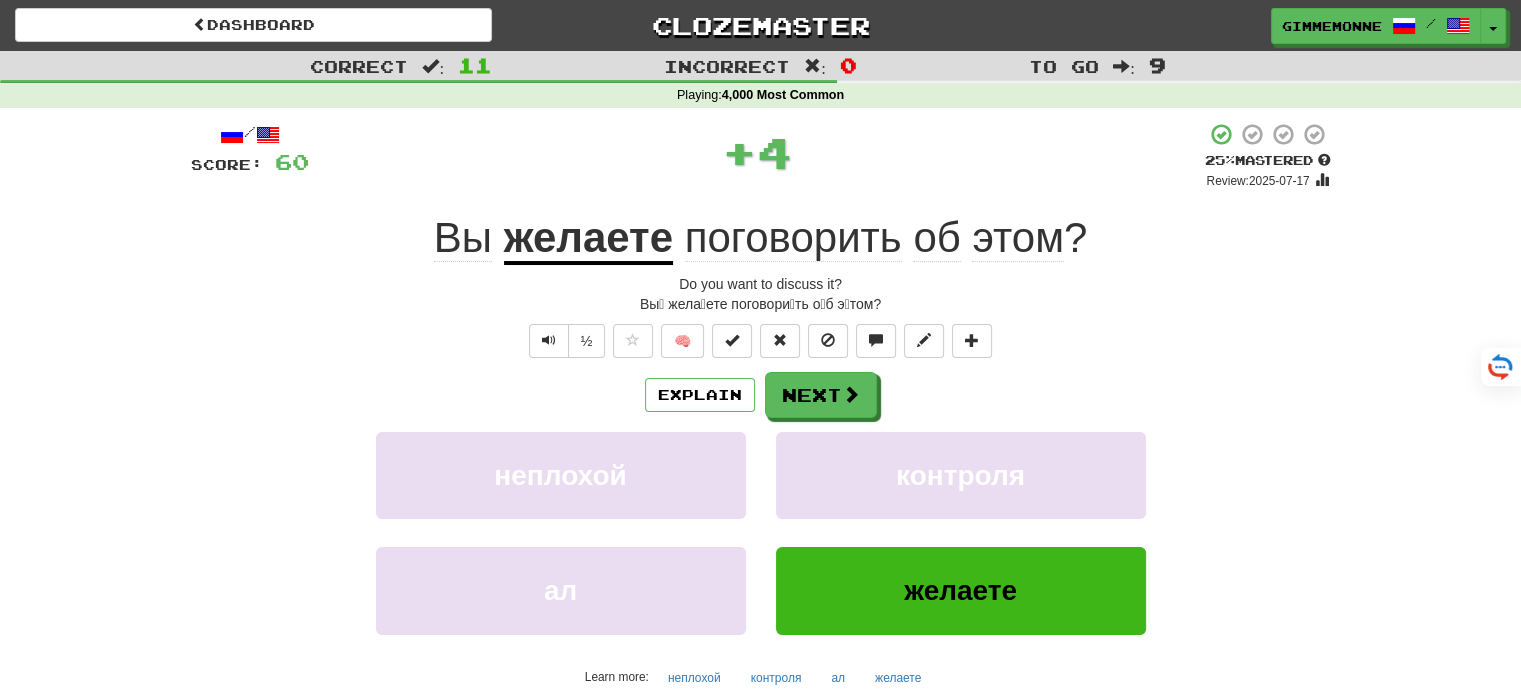click on "Explain Next неплохой контроля ал желаете Learn more: неплохой контроля ал желаете" at bounding box center [761, 532] 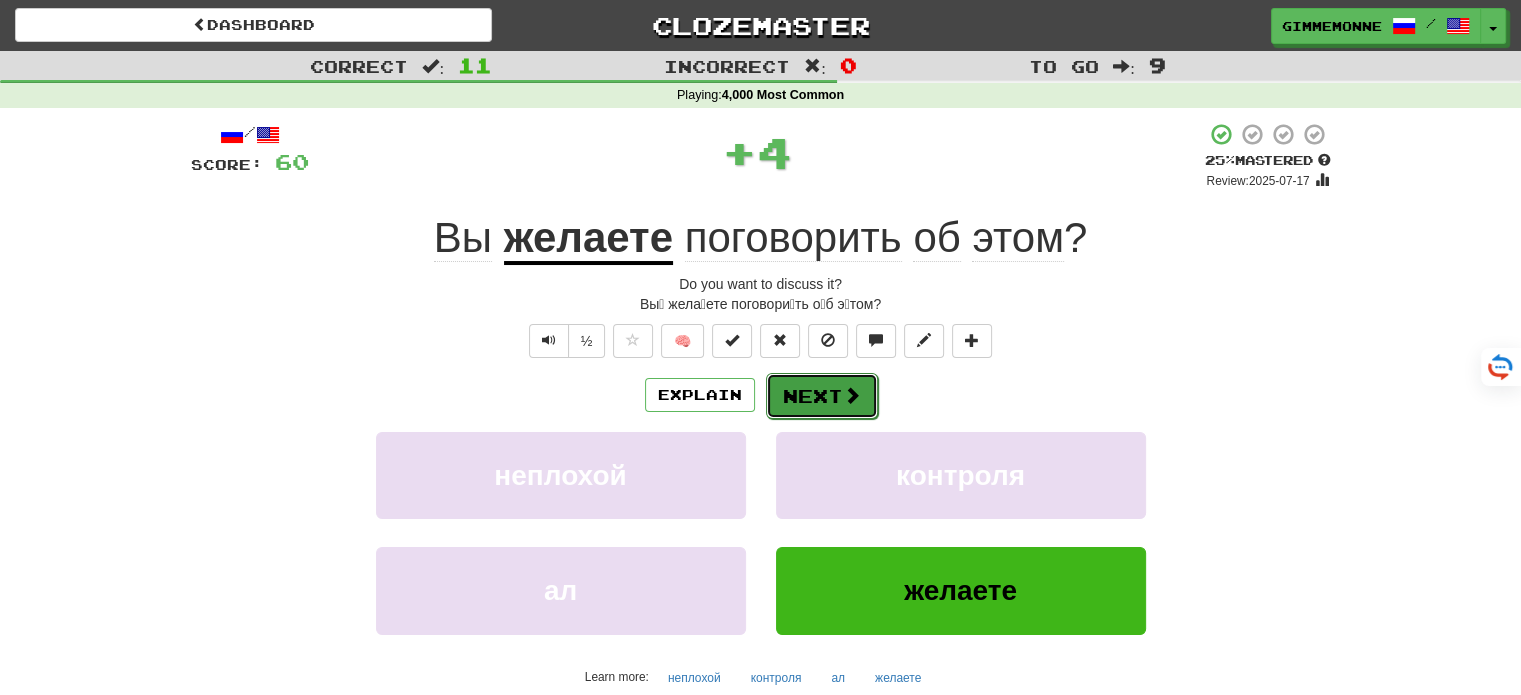 click on "Next" at bounding box center [822, 396] 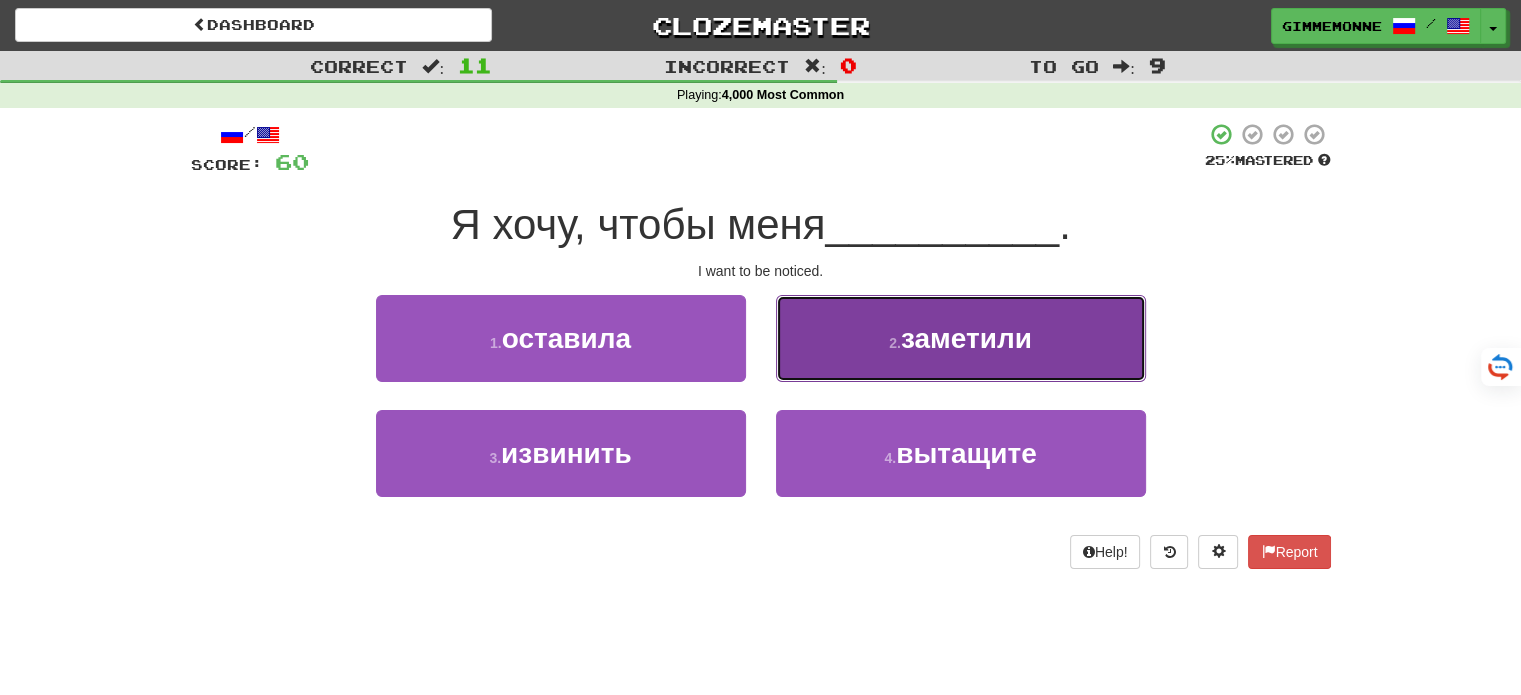 click on "2 .  заметили" at bounding box center [961, 338] 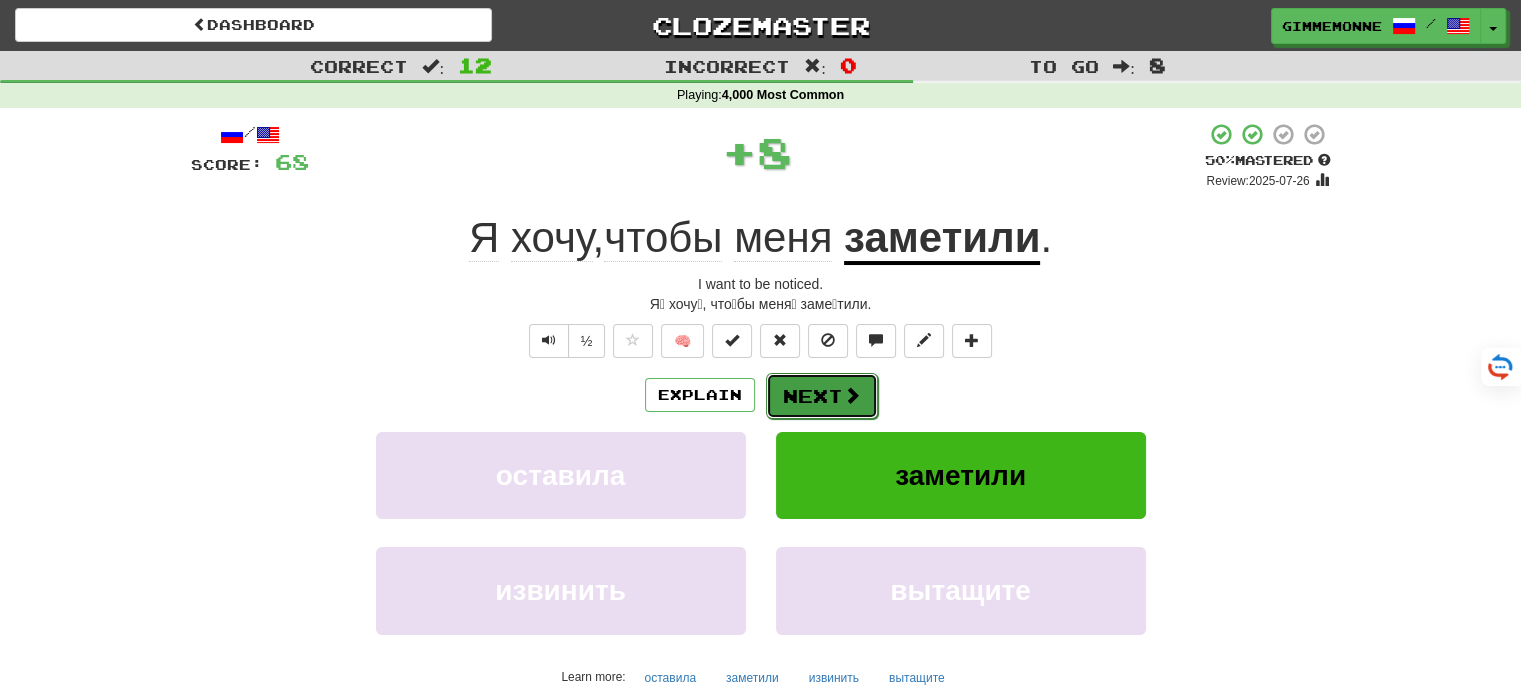 click on "Next" at bounding box center (822, 396) 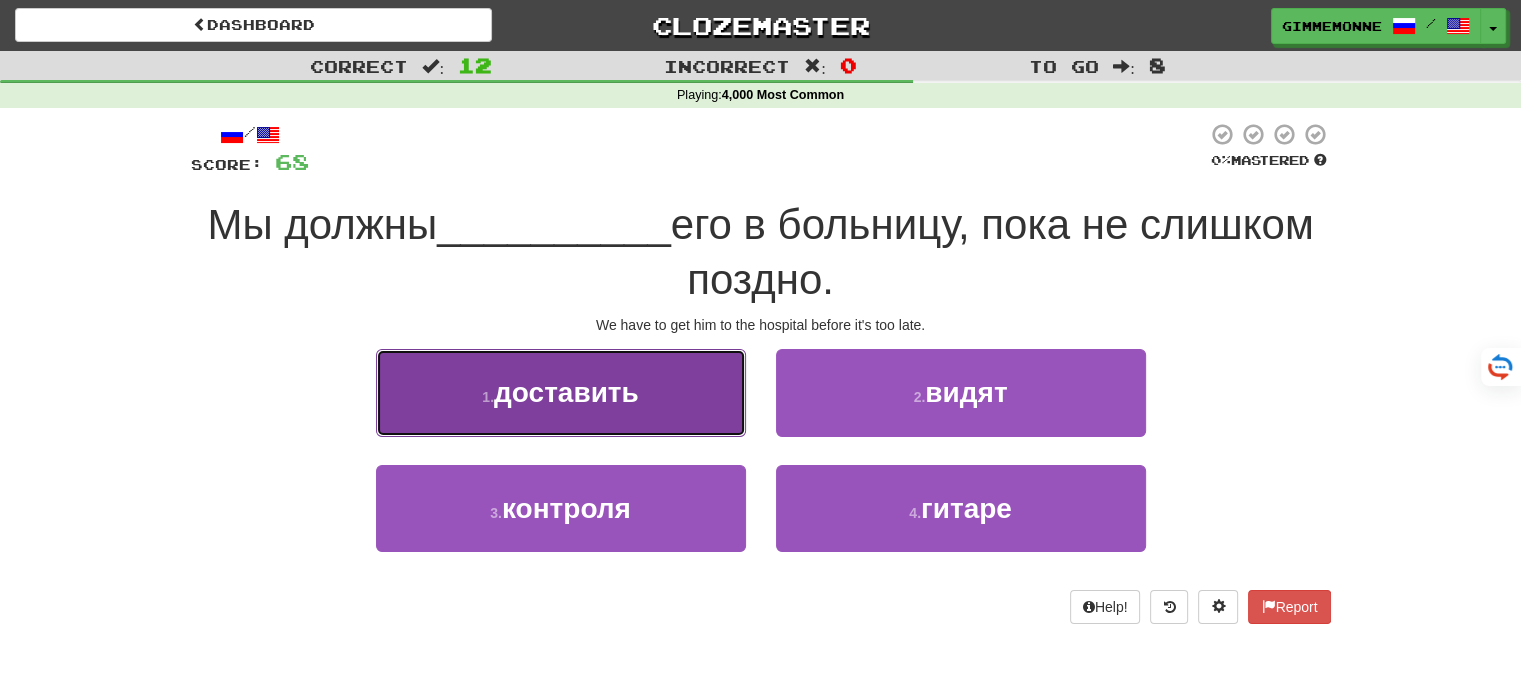 click on "1 .  доставить" at bounding box center [561, 392] 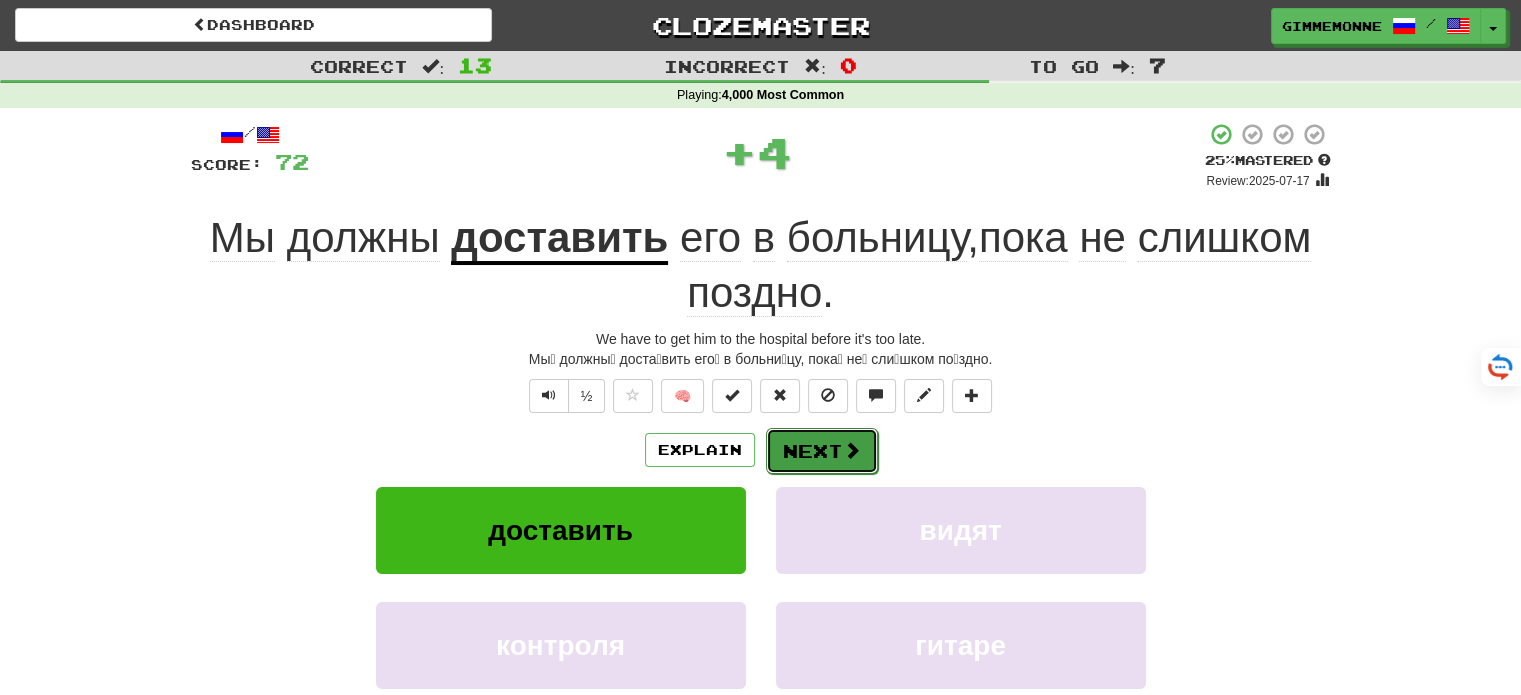 click on "Next" at bounding box center [822, 451] 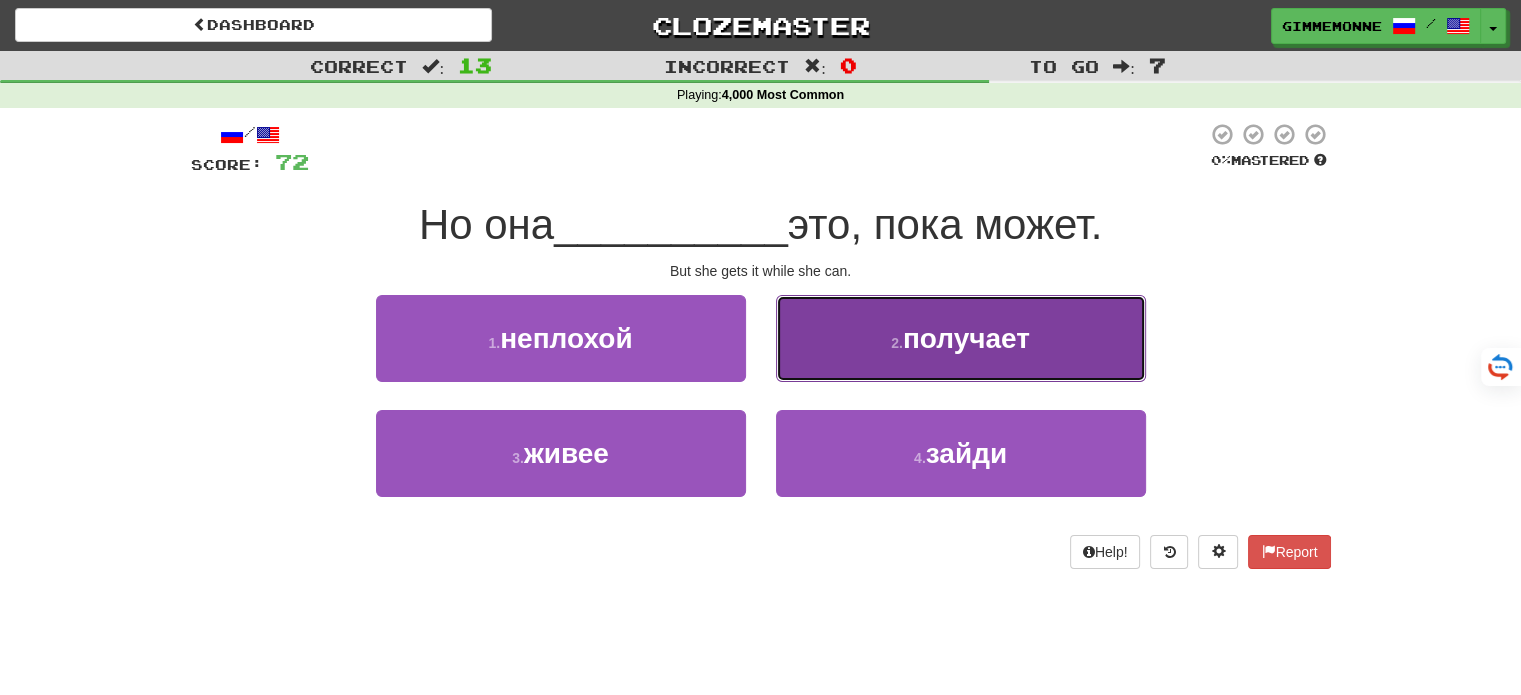 click on "2 .  получает" at bounding box center [961, 338] 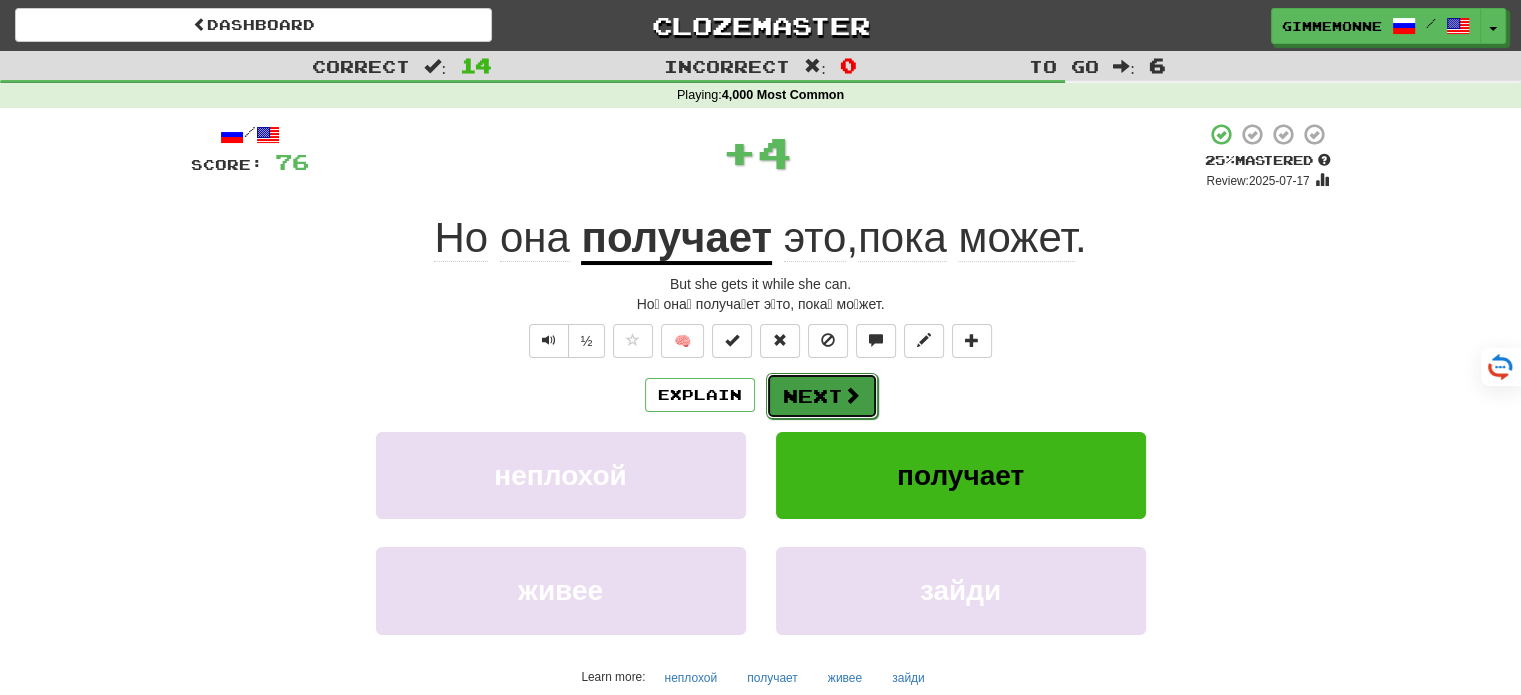 click on "Next" at bounding box center [822, 396] 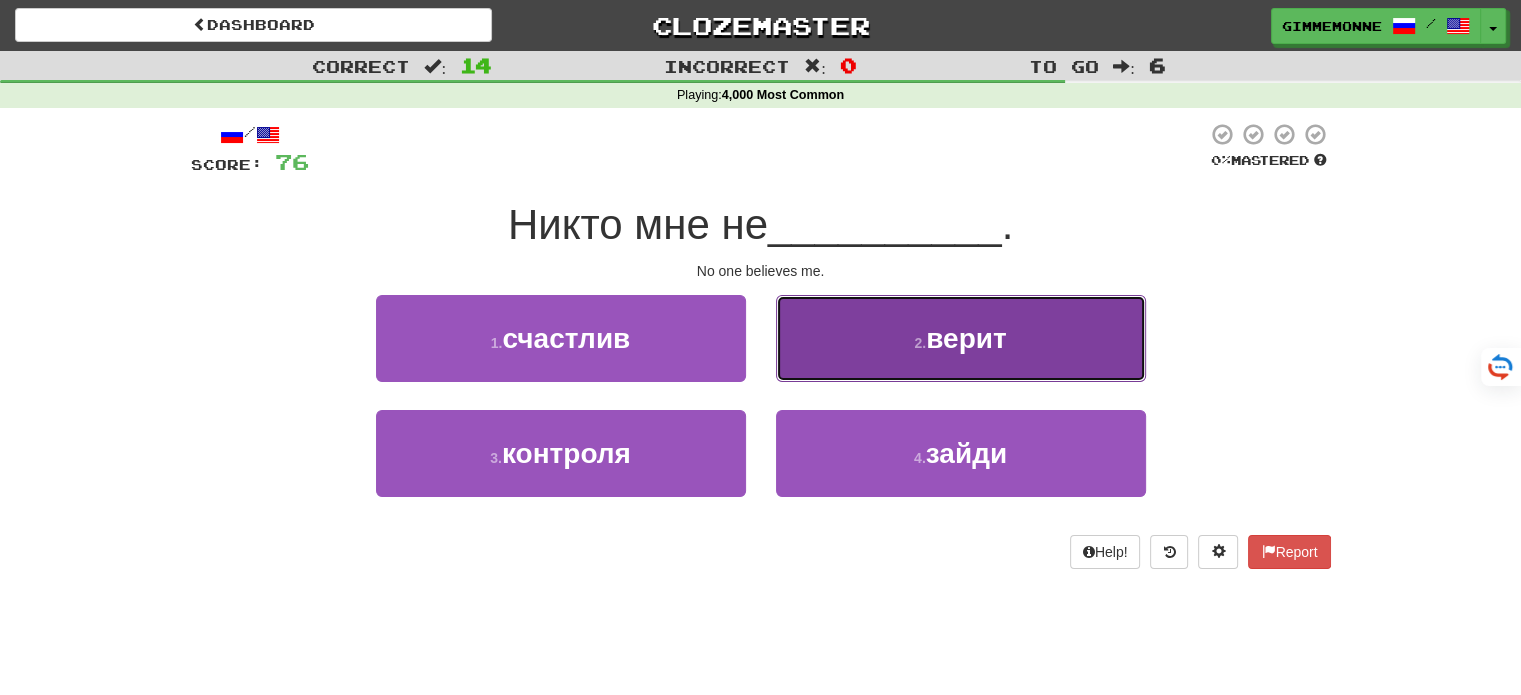 click on "2 .  верит" at bounding box center [961, 338] 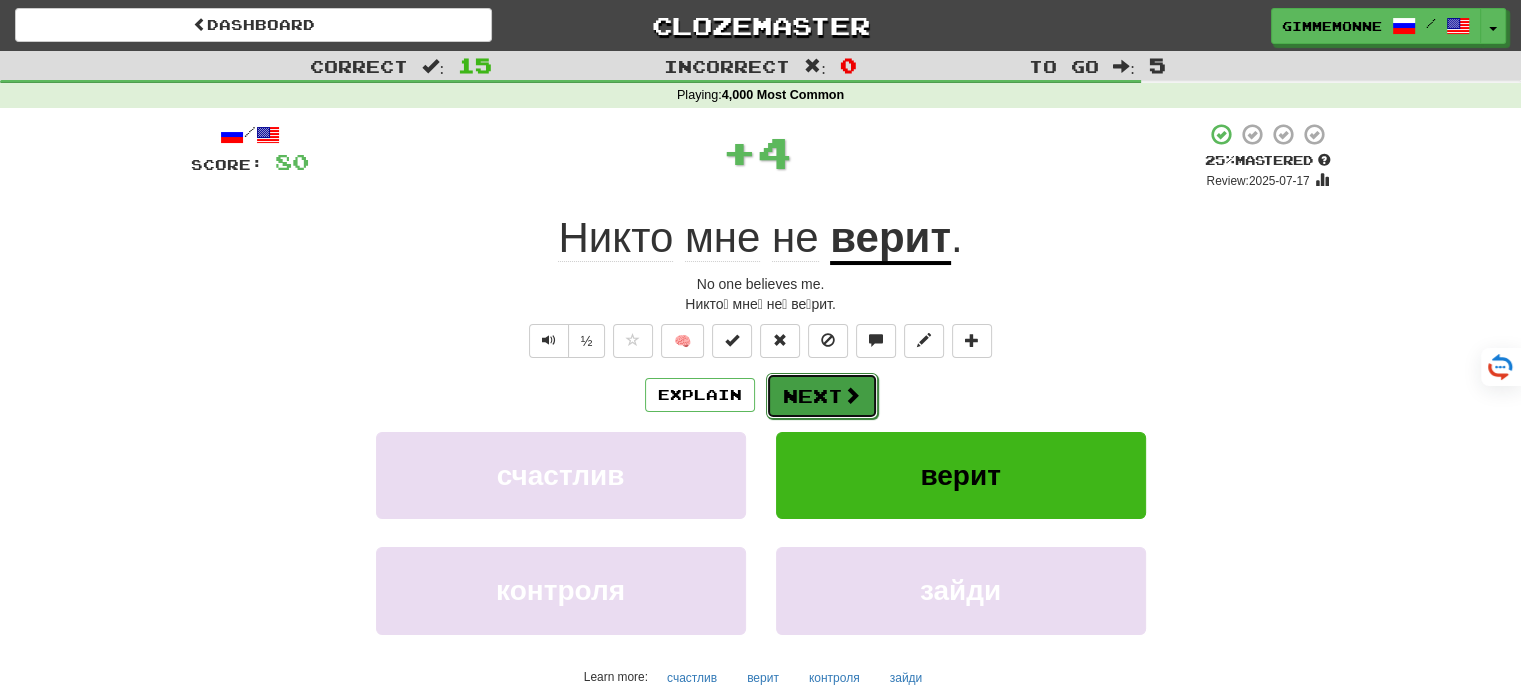 click on "Next" at bounding box center (822, 396) 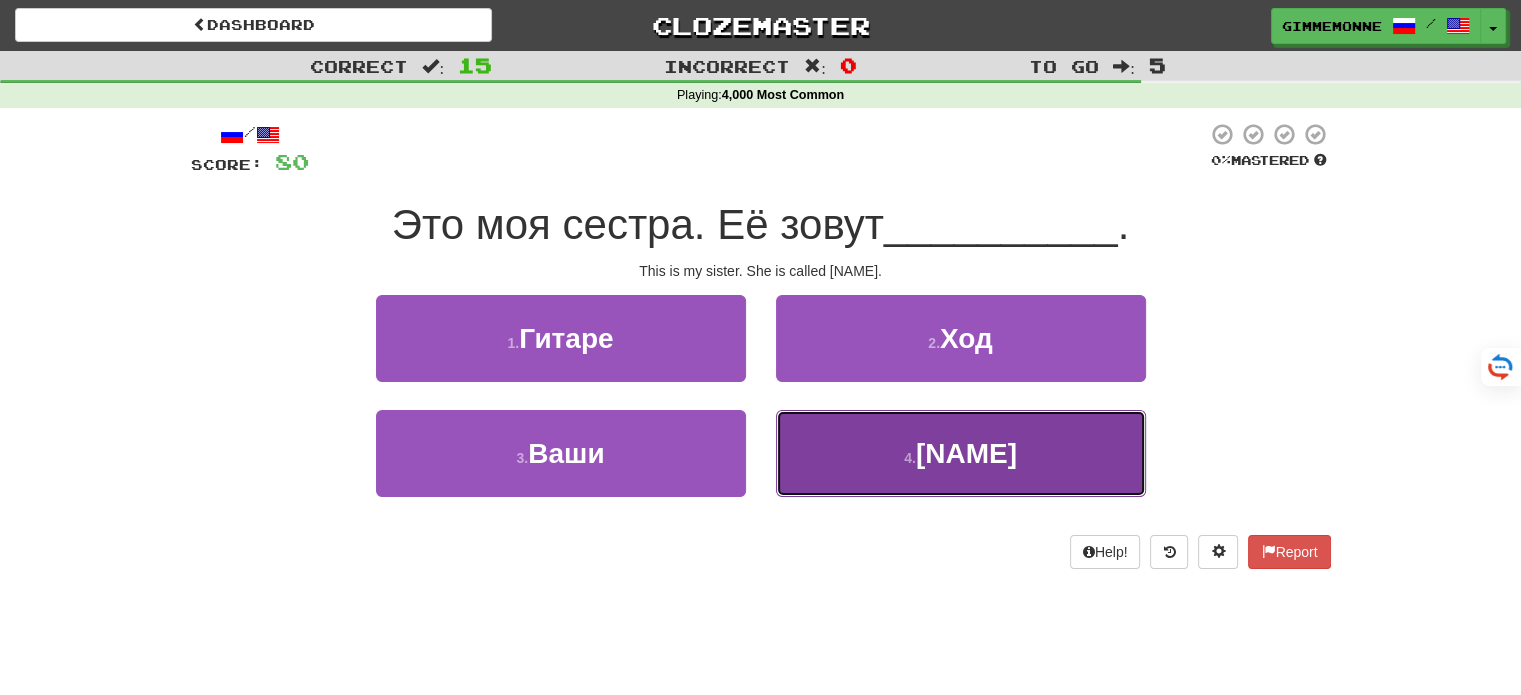 click on "4 .  Джулия" at bounding box center (961, 453) 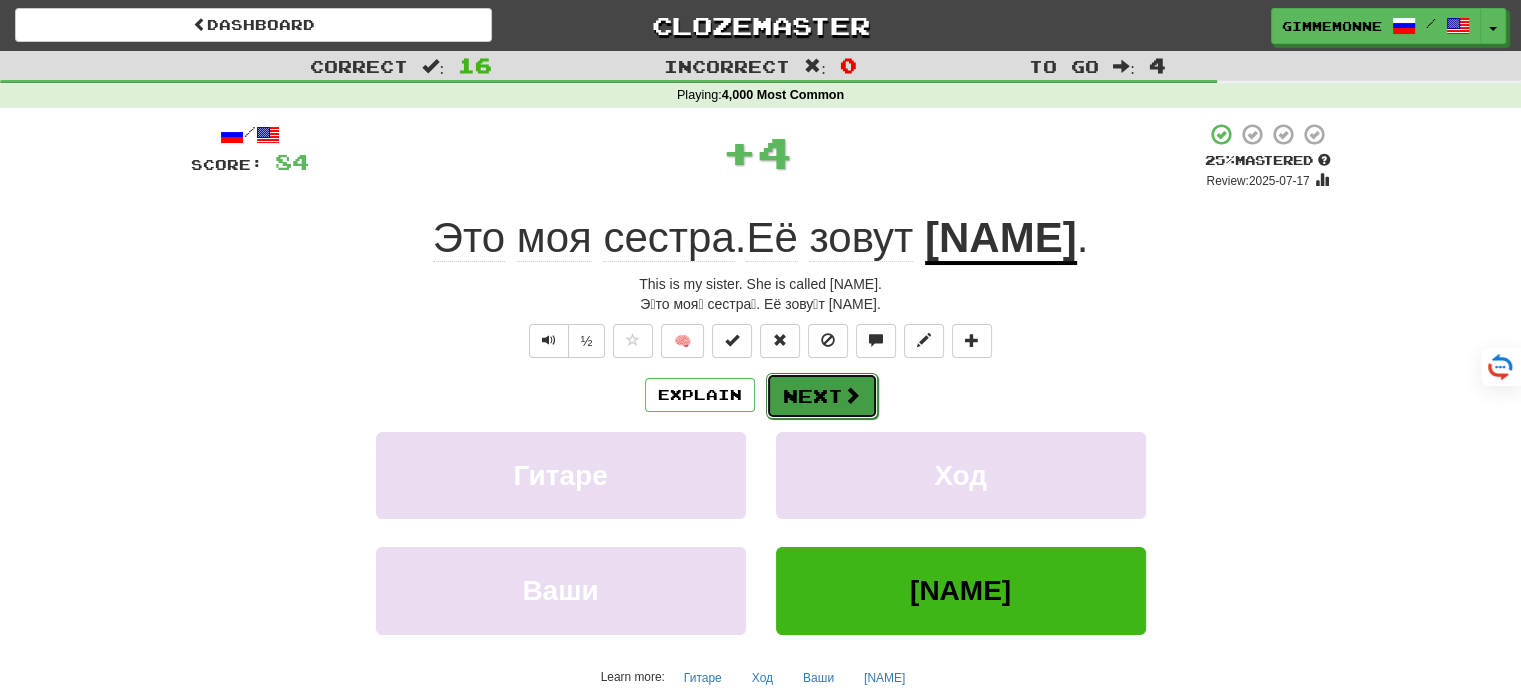 click on "Next" at bounding box center [822, 396] 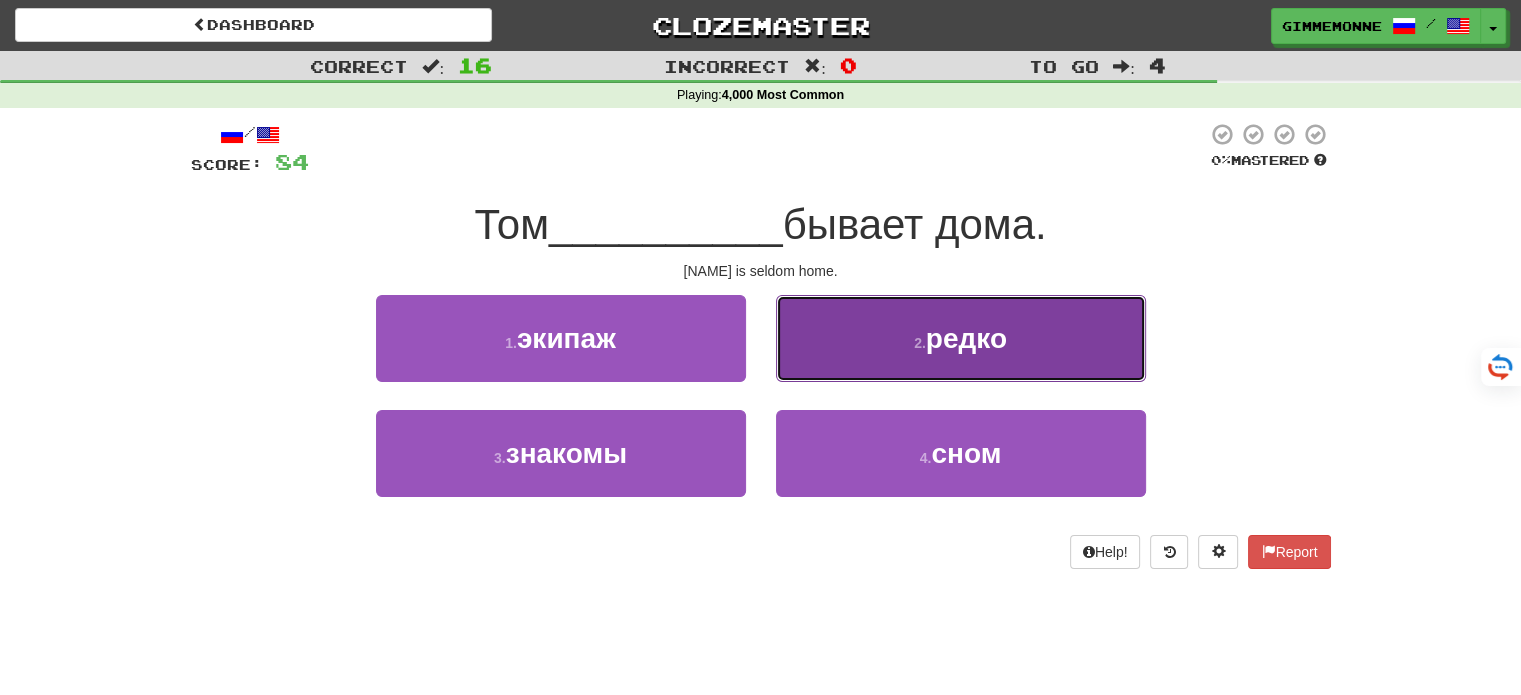 click on "2 .  редко" at bounding box center [961, 338] 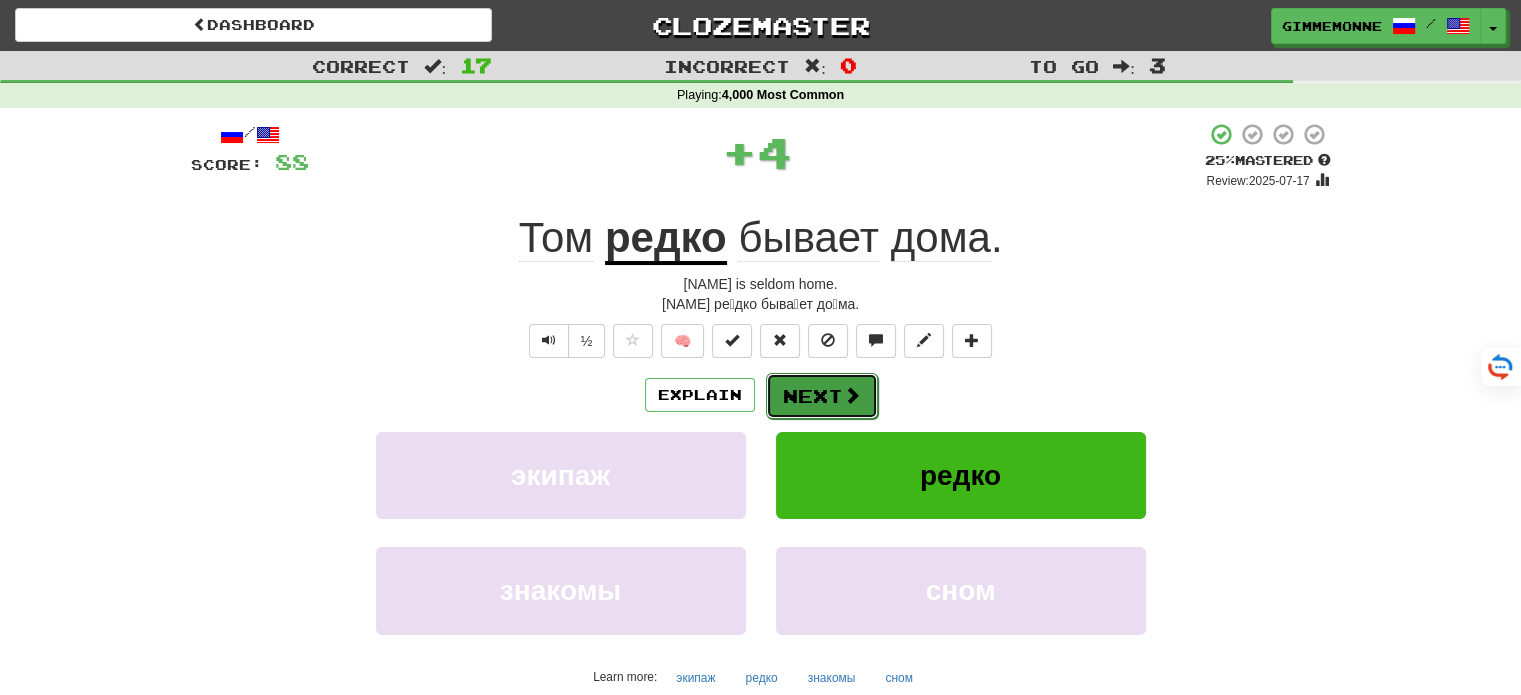 click at bounding box center (852, 395) 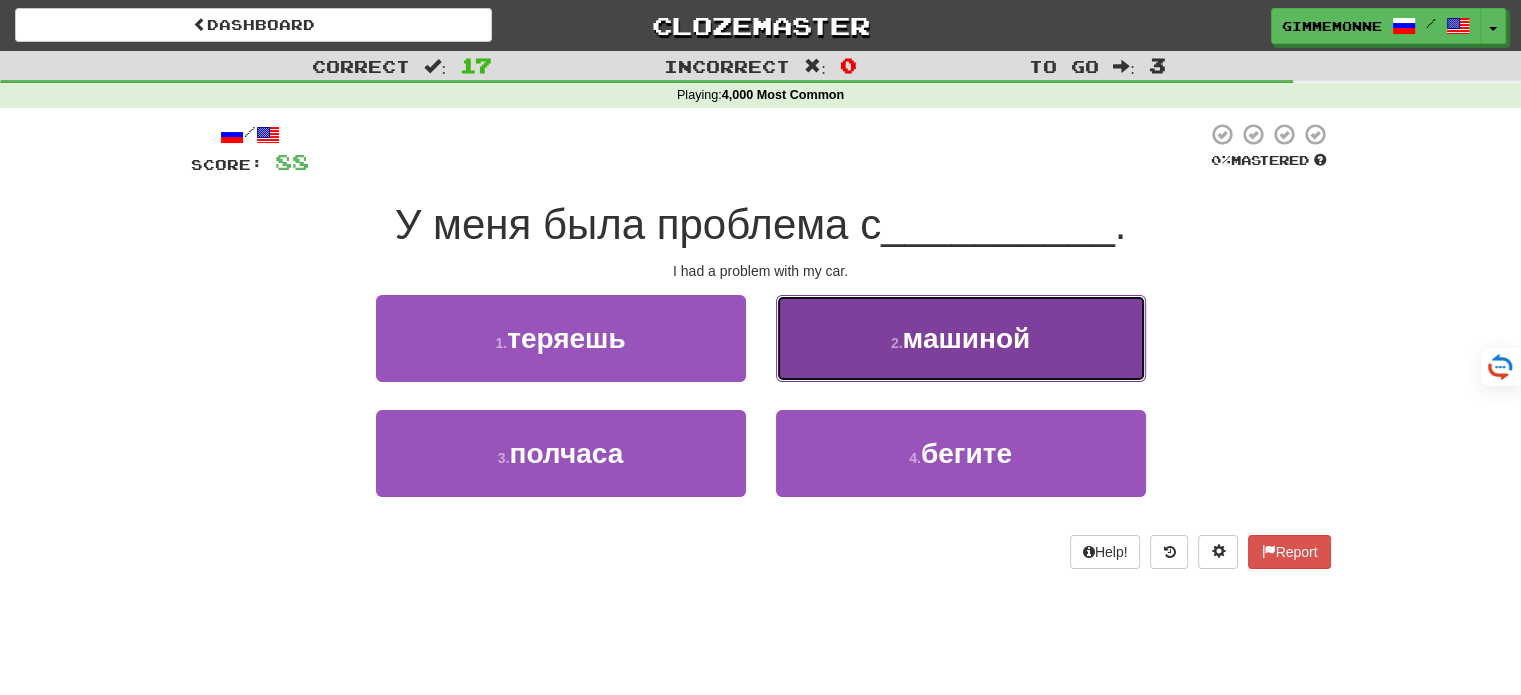 click on "2 .  машиной" at bounding box center (961, 338) 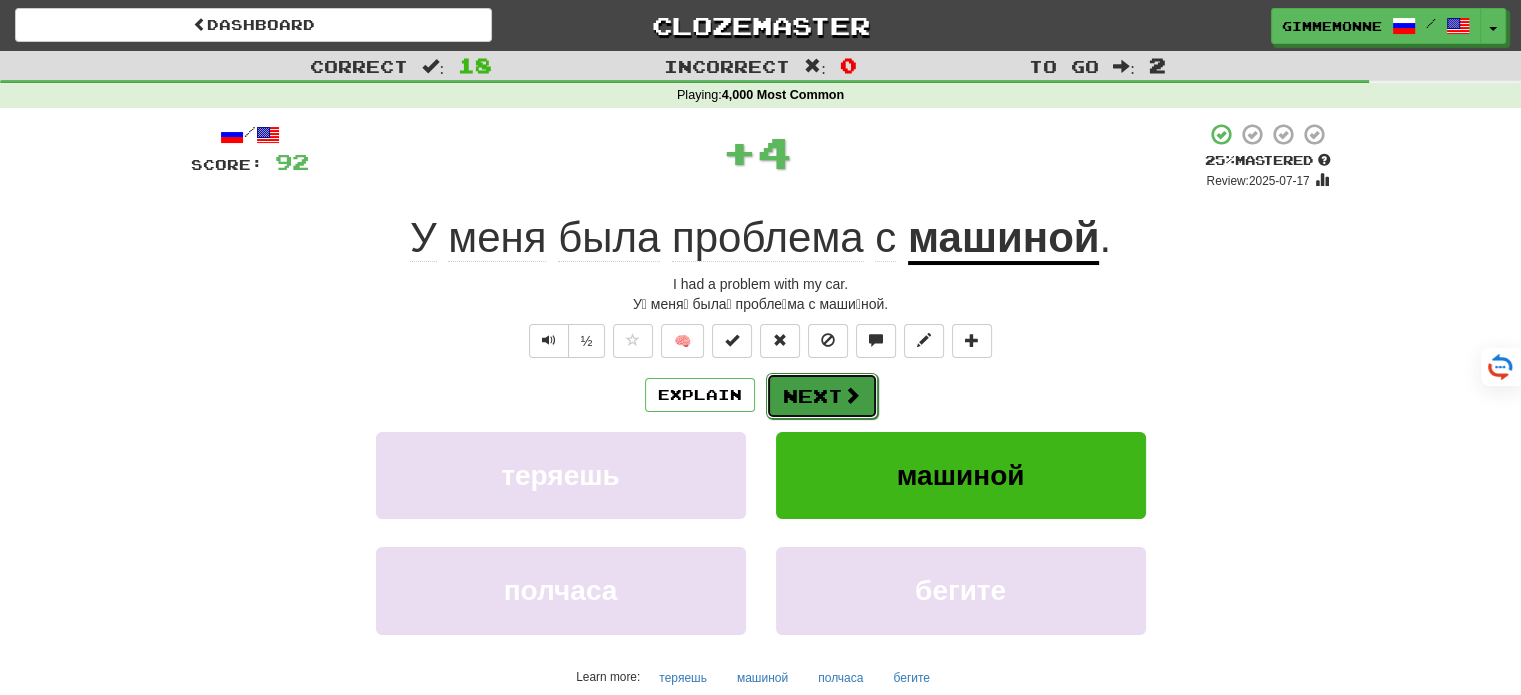 click on "Next" at bounding box center [822, 396] 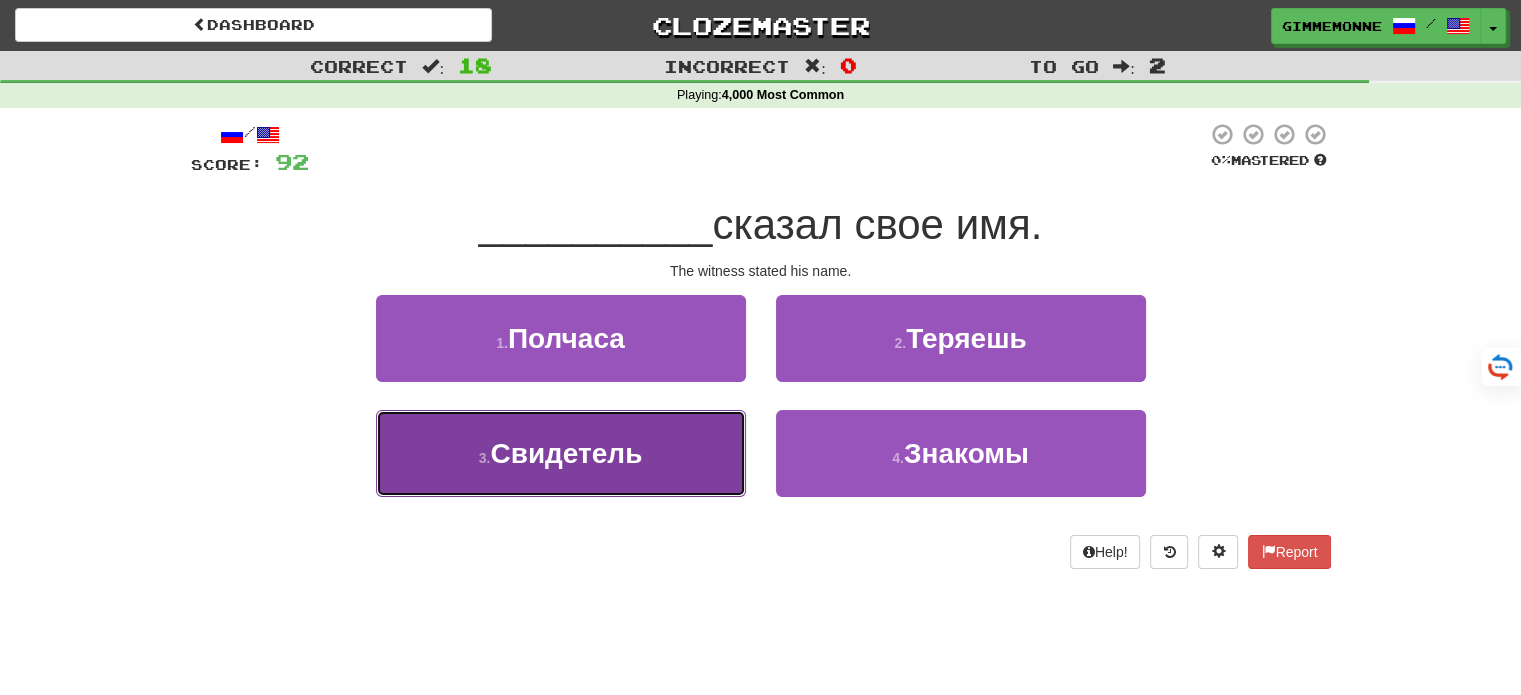 click on "3 .  Свидетель" at bounding box center [561, 453] 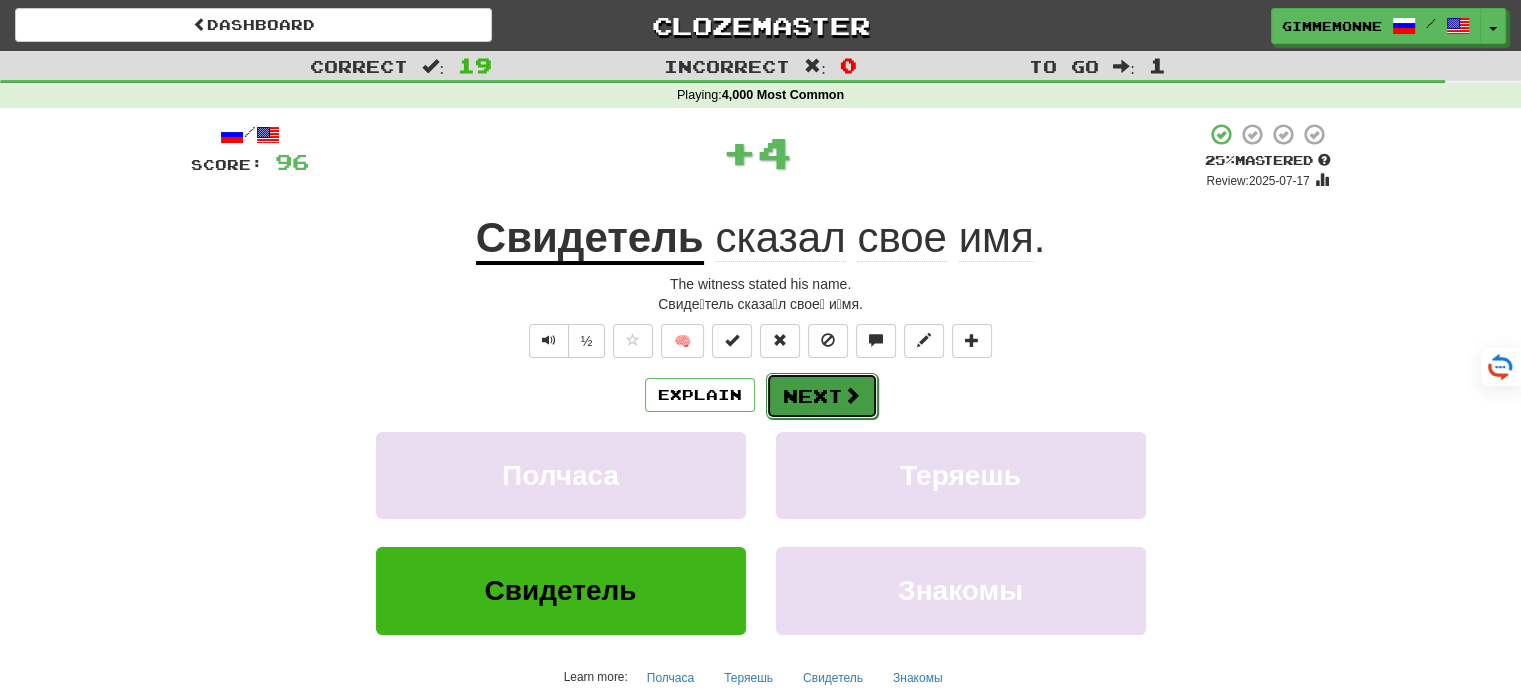 click on "Next" at bounding box center (822, 396) 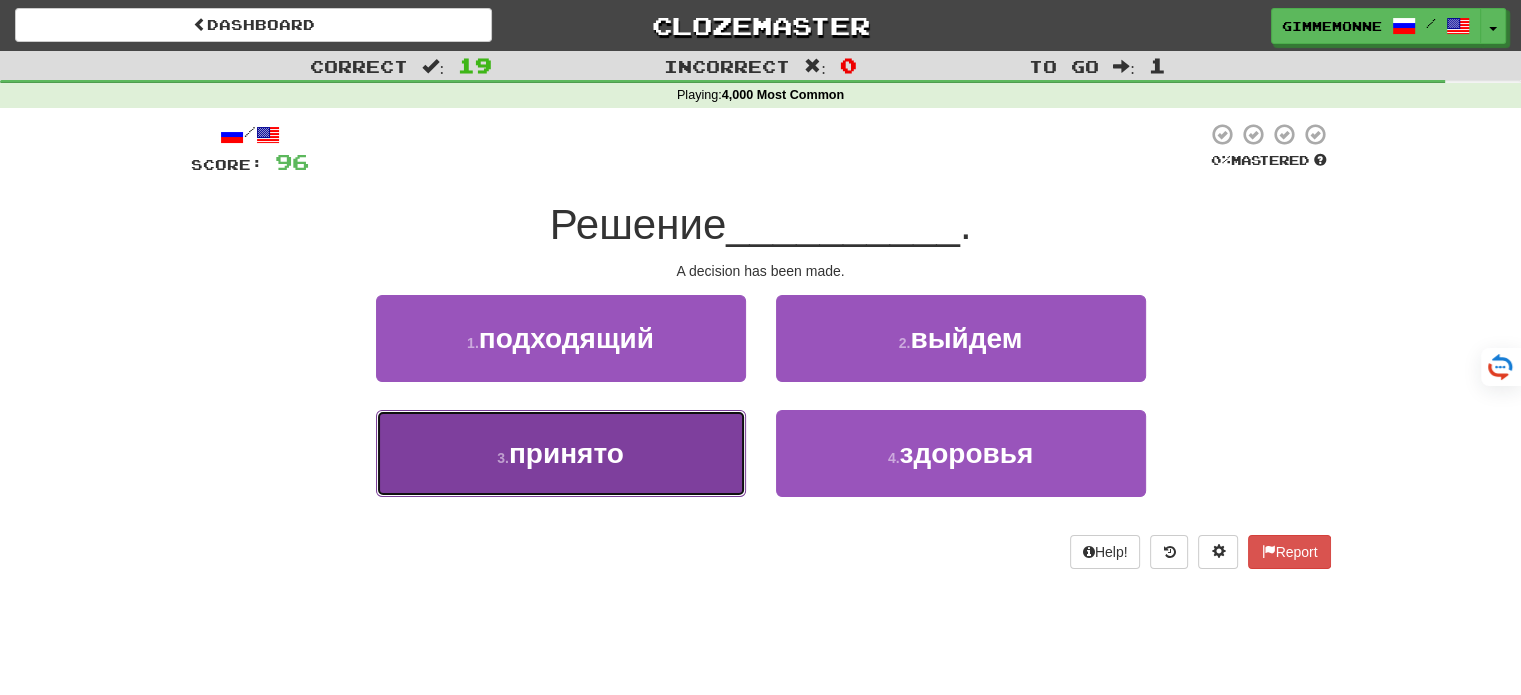 click on "3 .  принято" at bounding box center (561, 453) 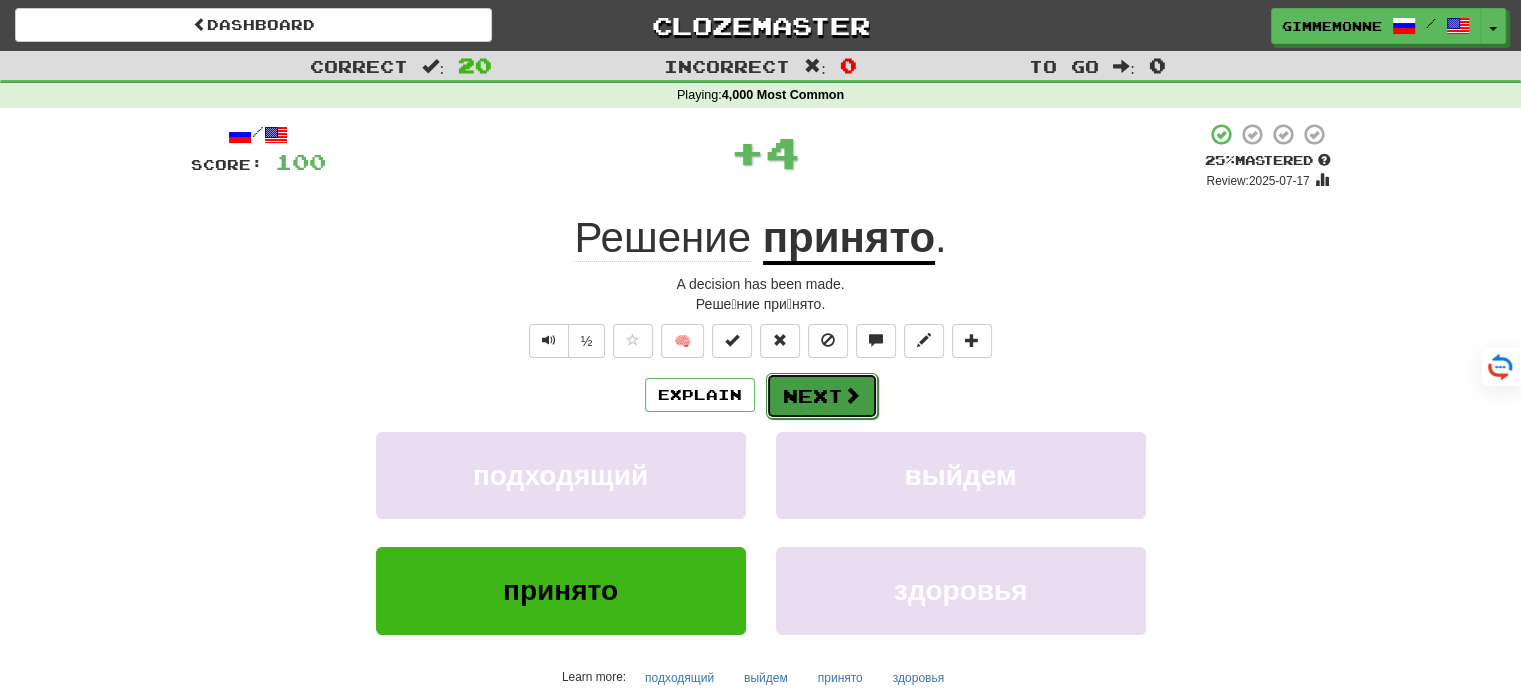 click on "Next" at bounding box center (822, 396) 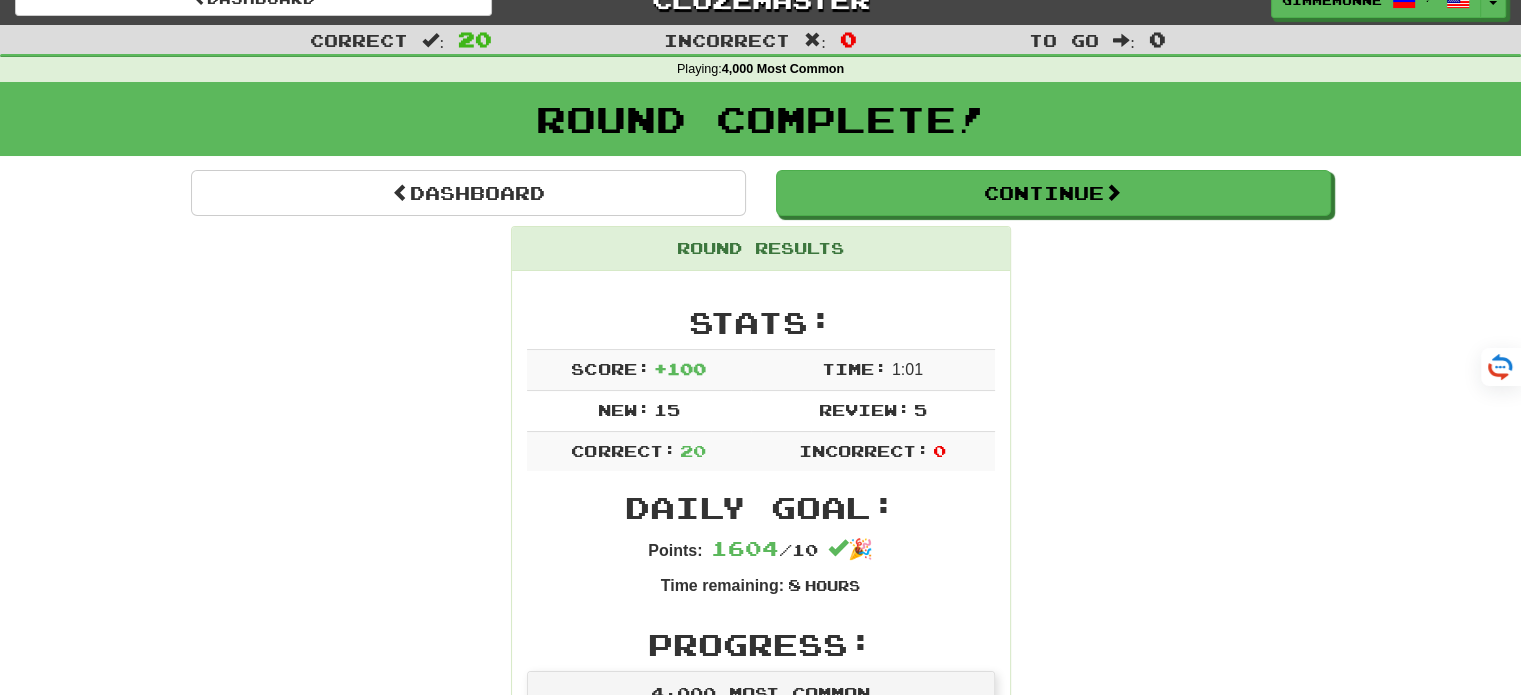 scroll, scrollTop: 0, scrollLeft: 0, axis: both 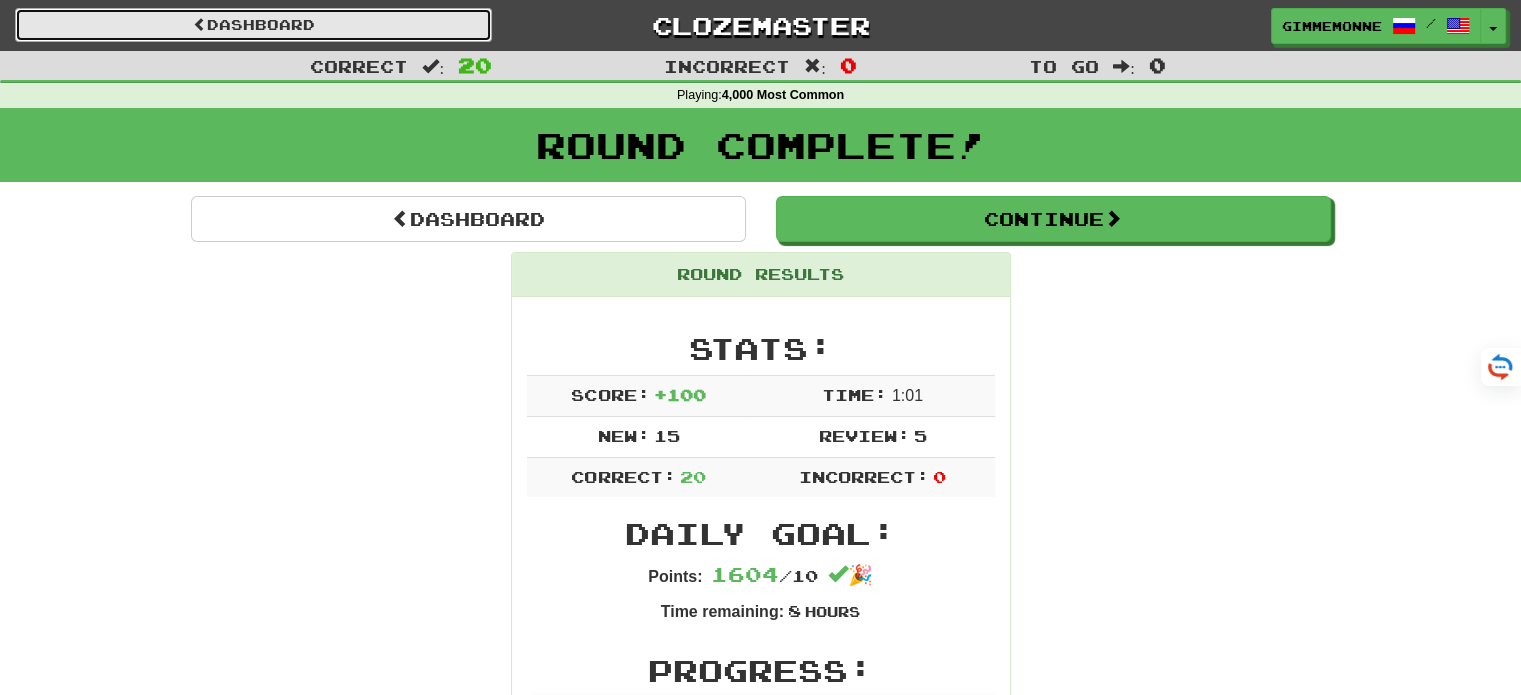 click on "Dashboard" at bounding box center [253, 25] 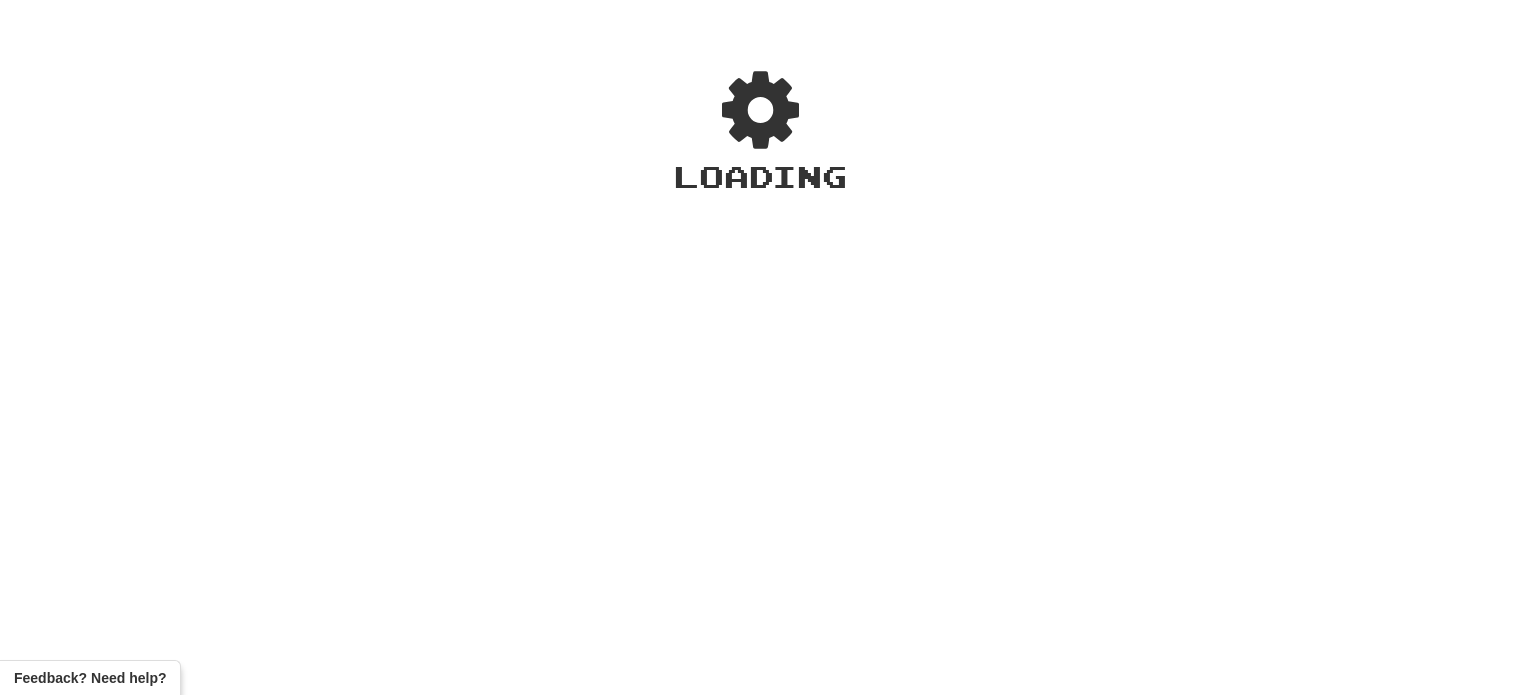 scroll, scrollTop: 0, scrollLeft: 0, axis: both 